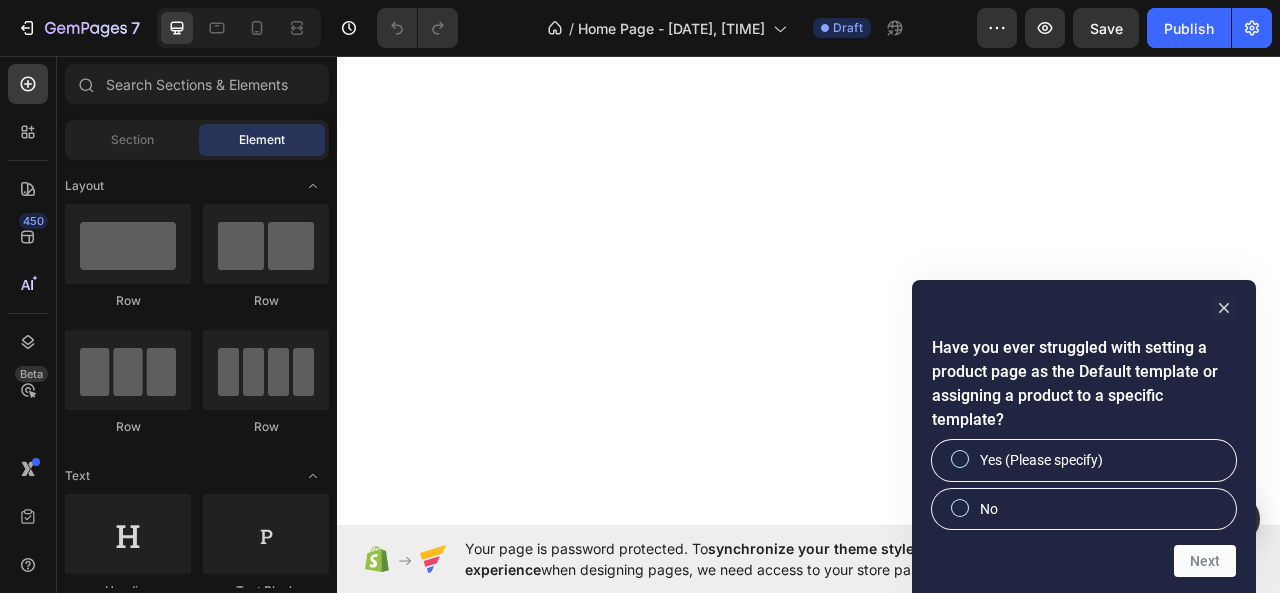 scroll, scrollTop: 0, scrollLeft: 0, axis: both 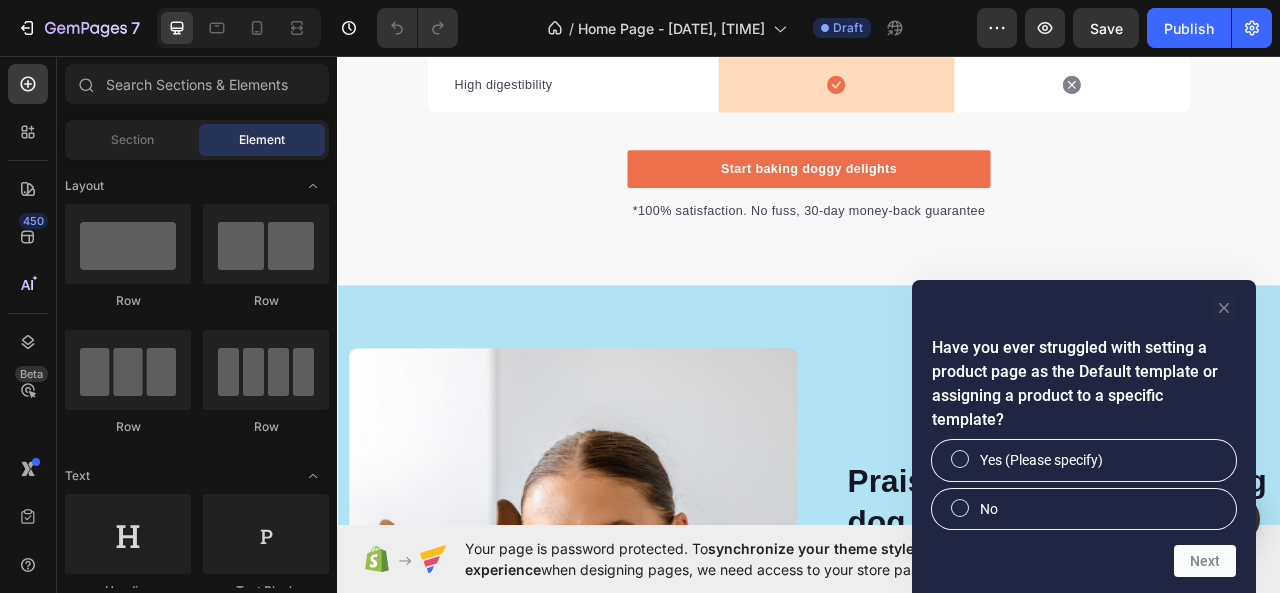 click 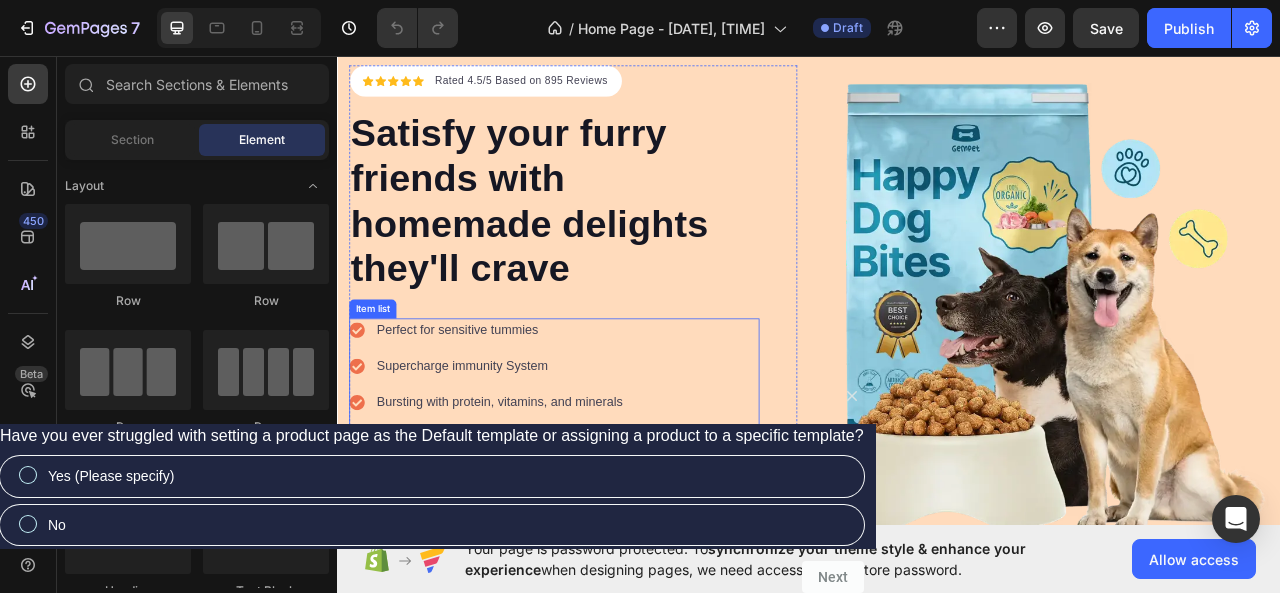 scroll, scrollTop: 0, scrollLeft: 0, axis: both 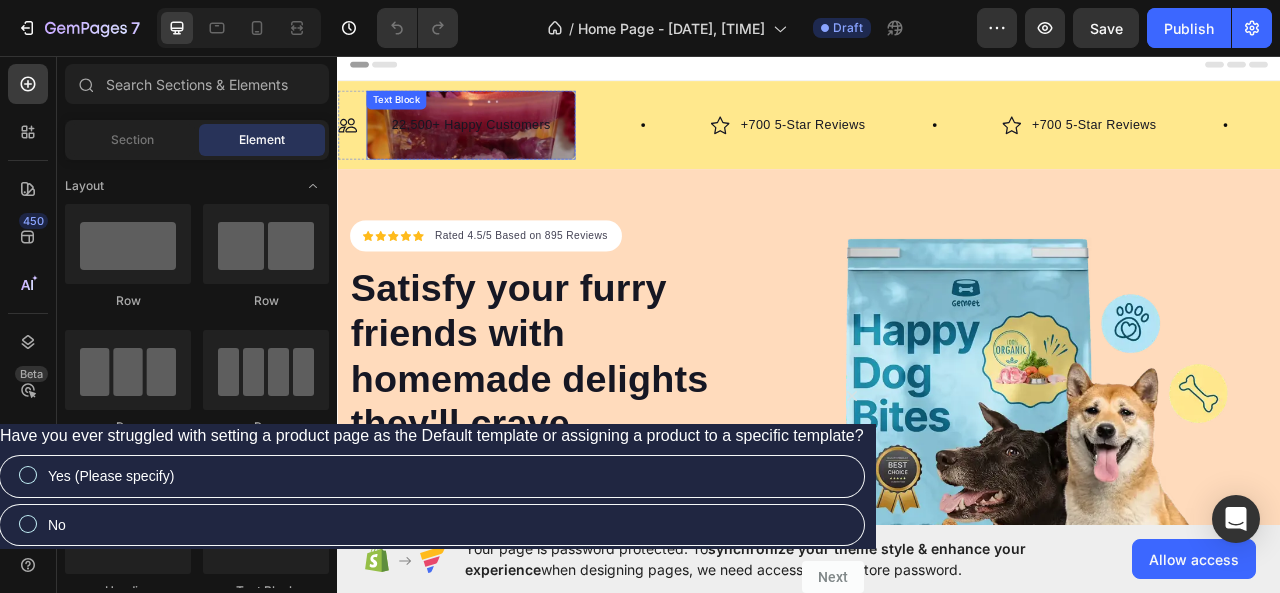 click on "22,500+ Happy Customers" at bounding box center (507, 145) 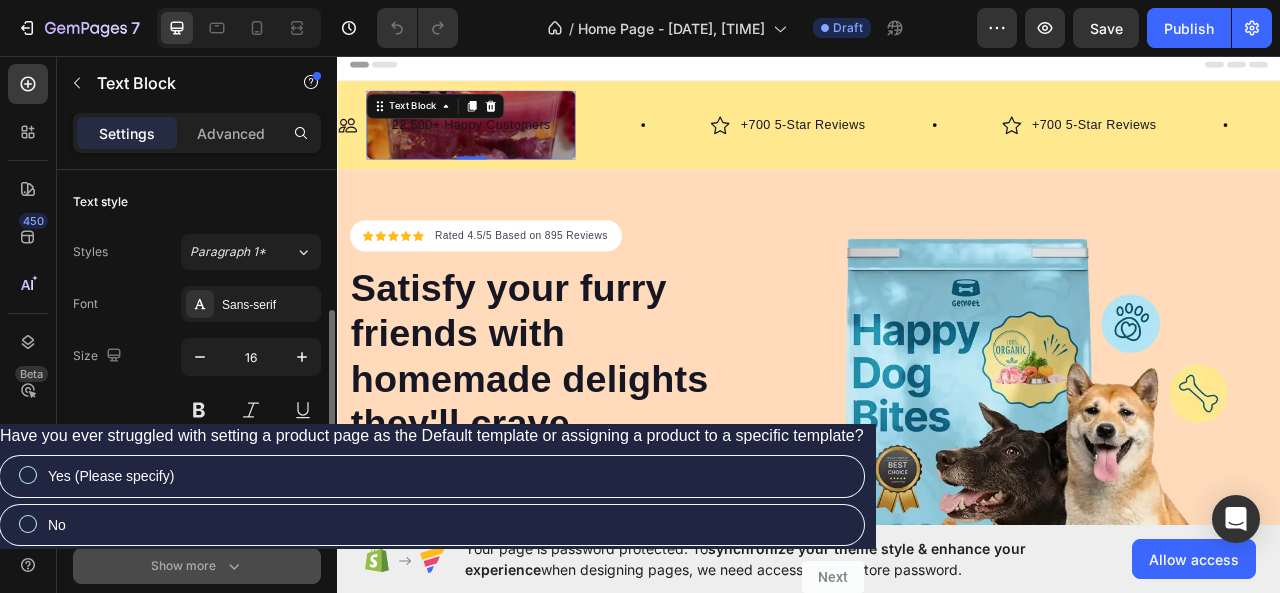 scroll, scrollTop: 200, scrollLeft: 0, axis: vertical 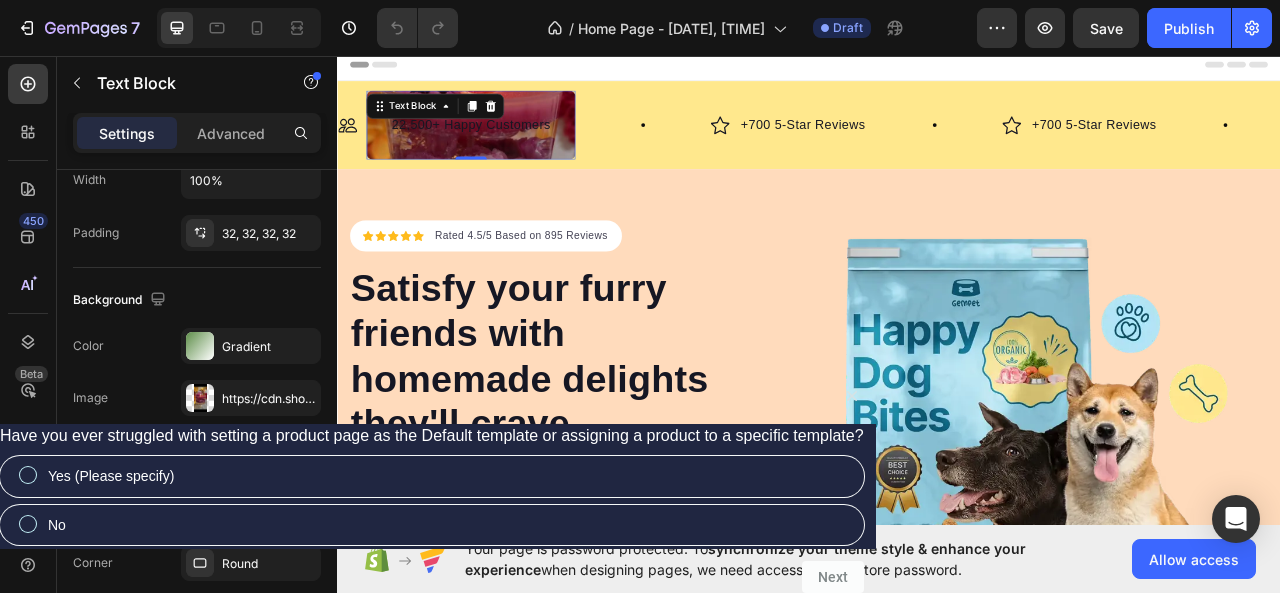 click on "22,500+ Happy Customers" at bounding box center [507, 145] 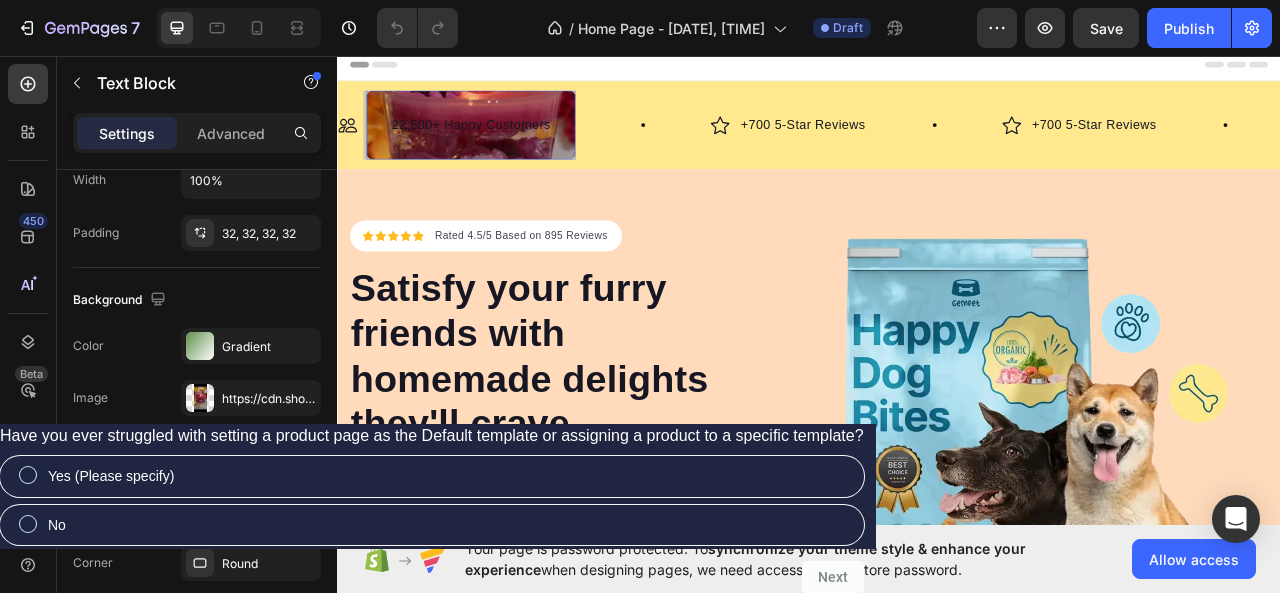 click on "22,500+ Happy Customers" at bounding box center [507, 145] 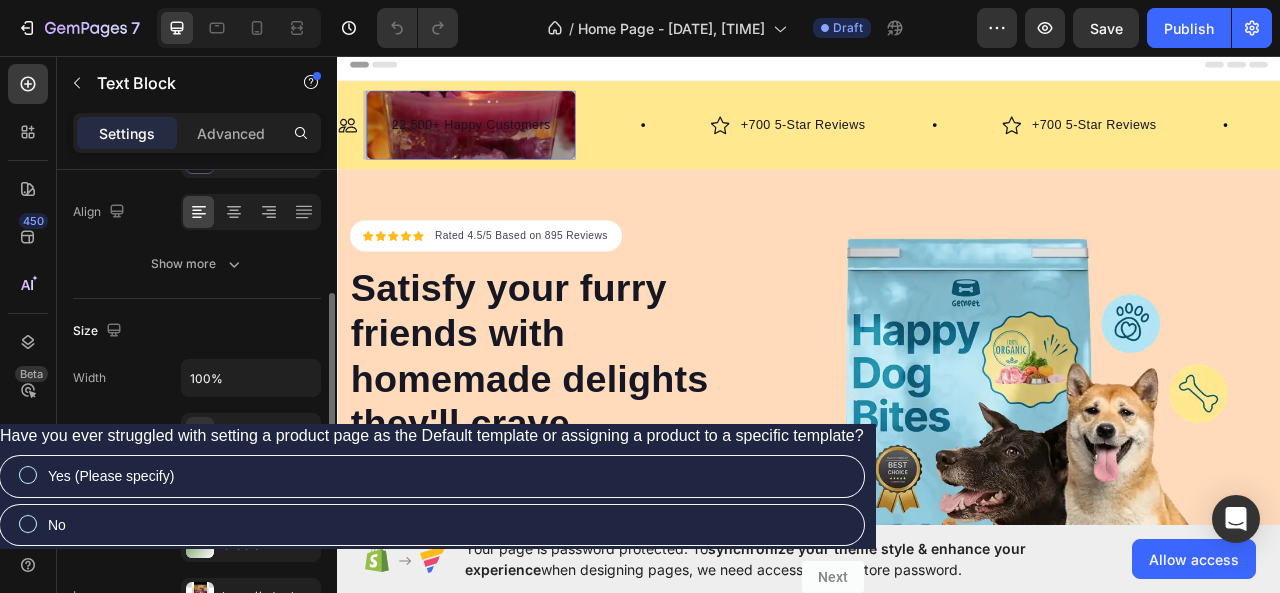 scroll, scrollTop: 502, scrollLeft: 0, axis: vertical 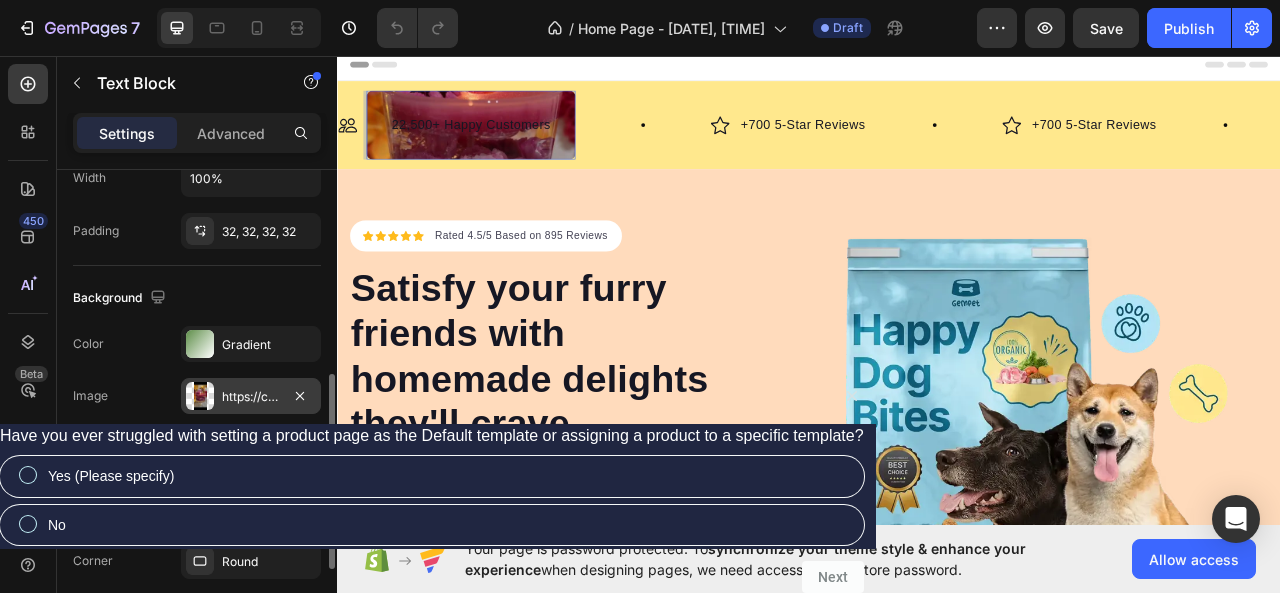 click at bounding box center (200, 396) 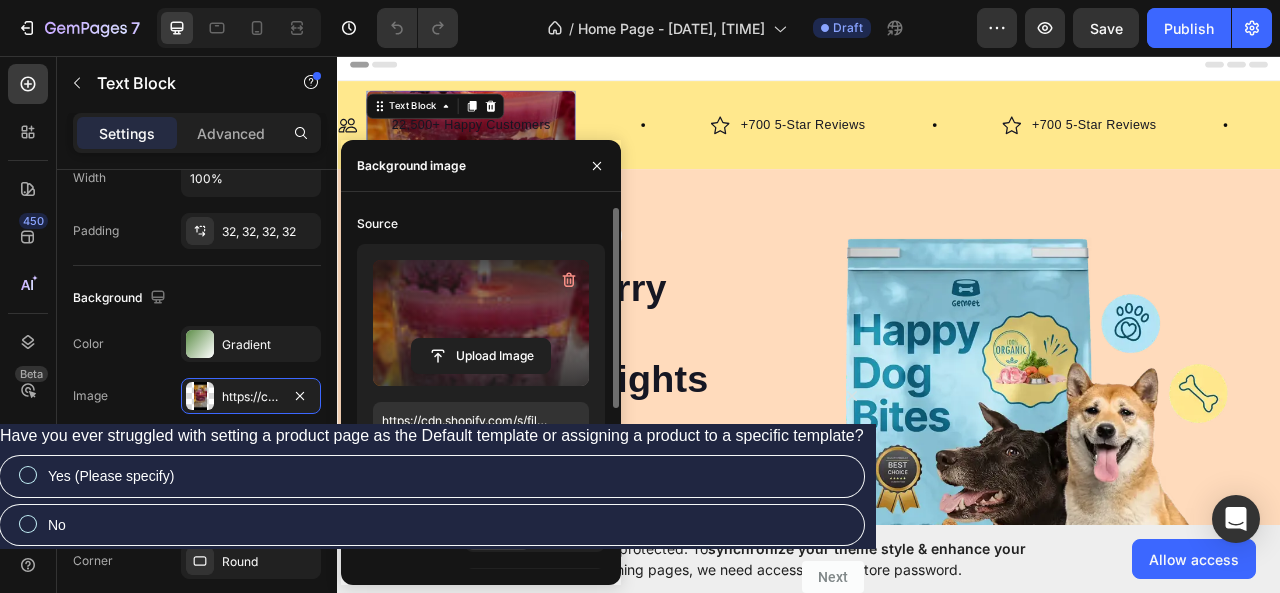 click at bounding box center [481, 323] 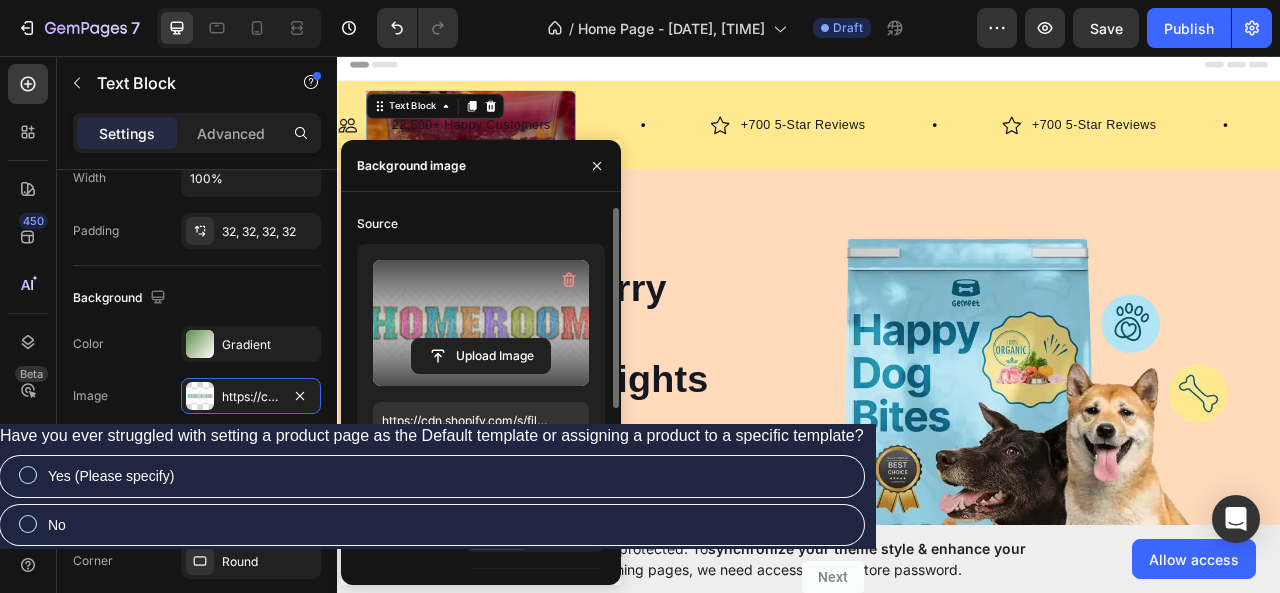 type on "https://cdn.shopify.com/s/files/1/0947/8160/4130/files/gempages_573364060364473094-91a581d9-15f9-48f1-a368-8f3354280aa0.png" 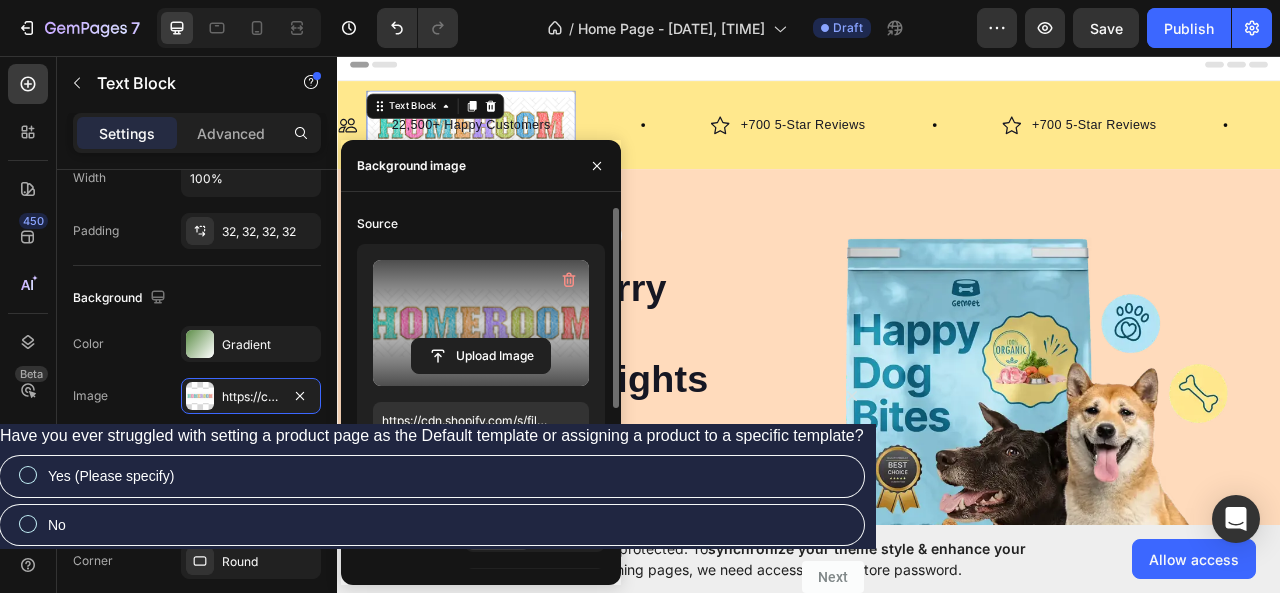 click 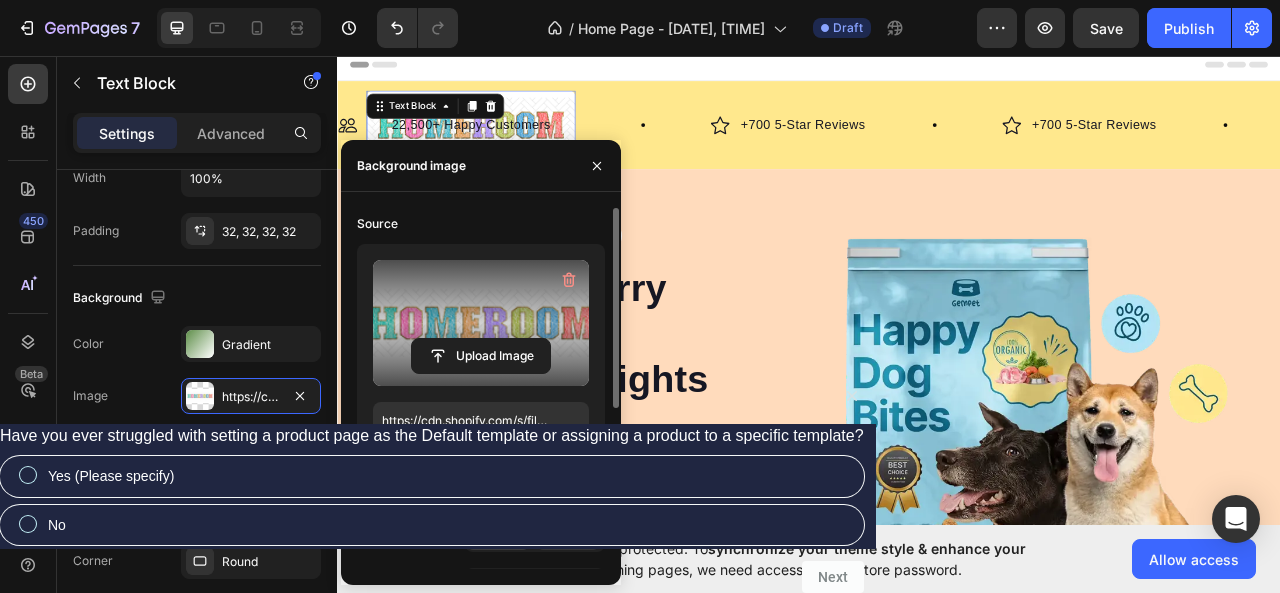 click 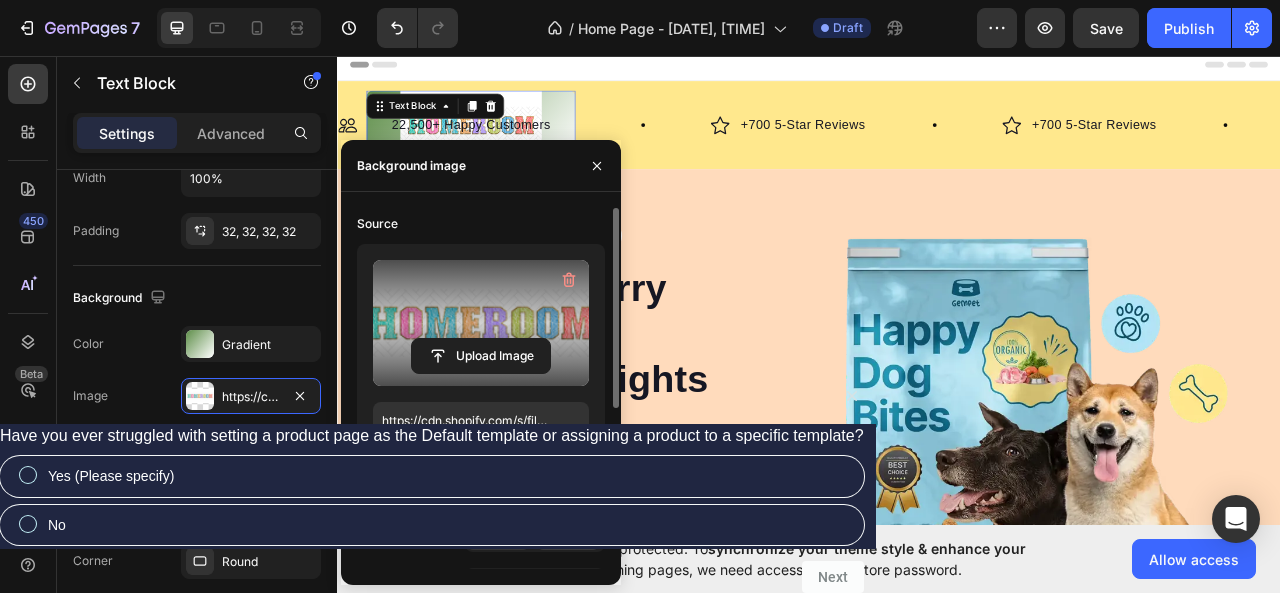 click 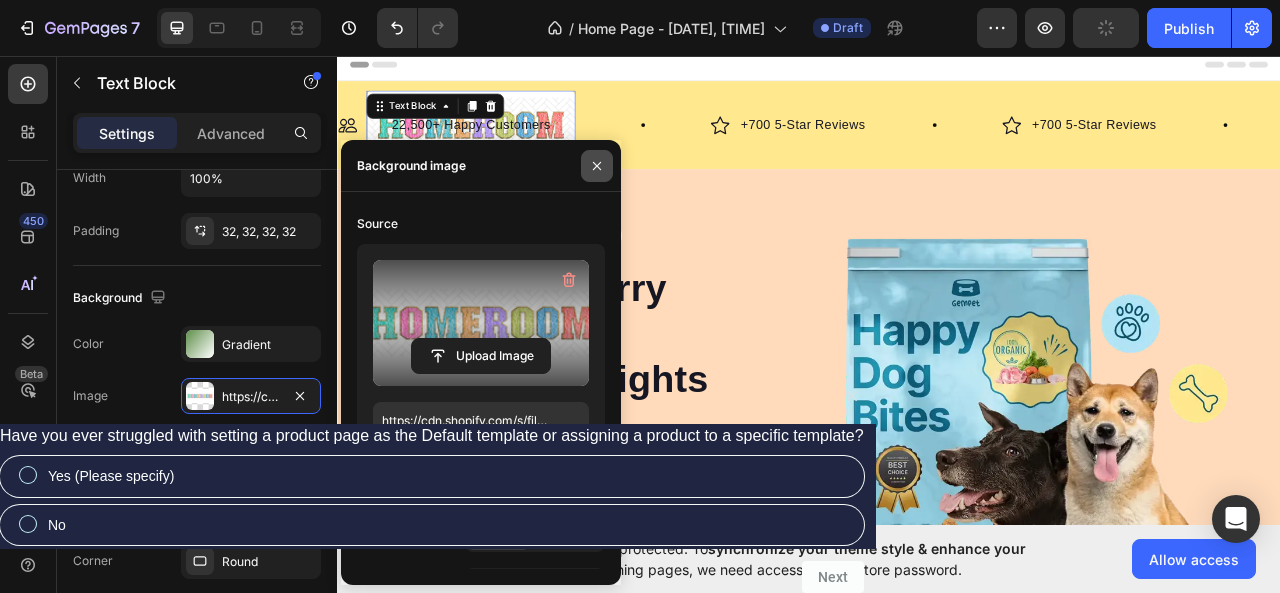 click at bounding box center (597, 166) 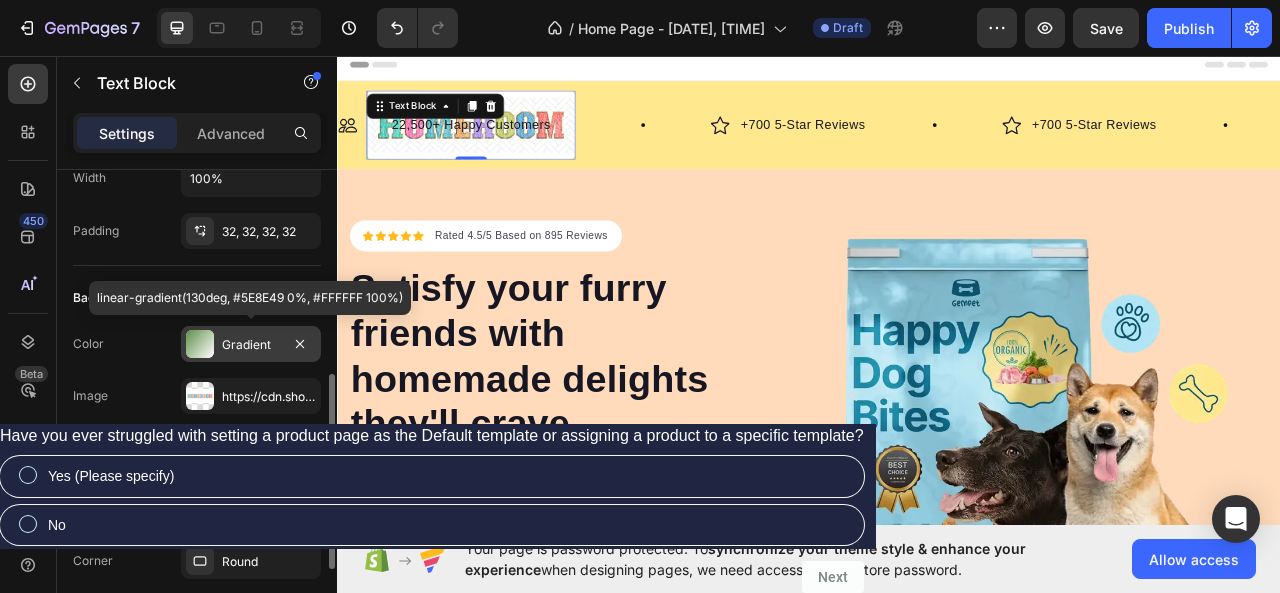 click on "Gradient" at bounding box center [251, 345] 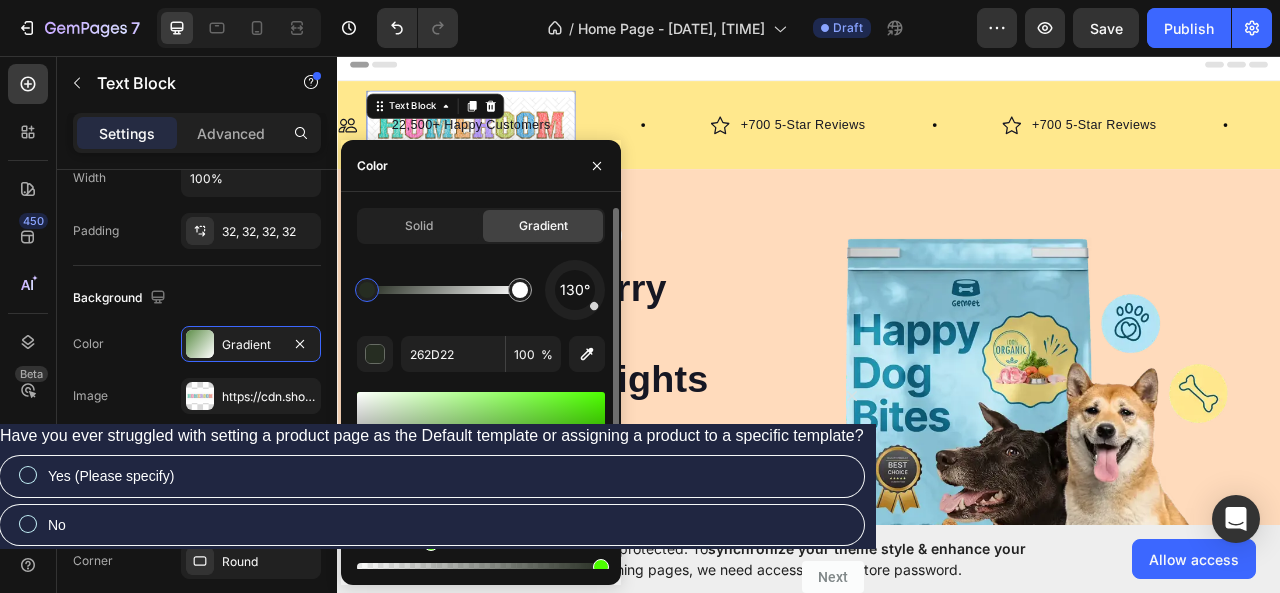 drag, startPoint x: 543, startPoint y: 476, endPoint x: 417, endPoint y: 495, distance: 127.424484 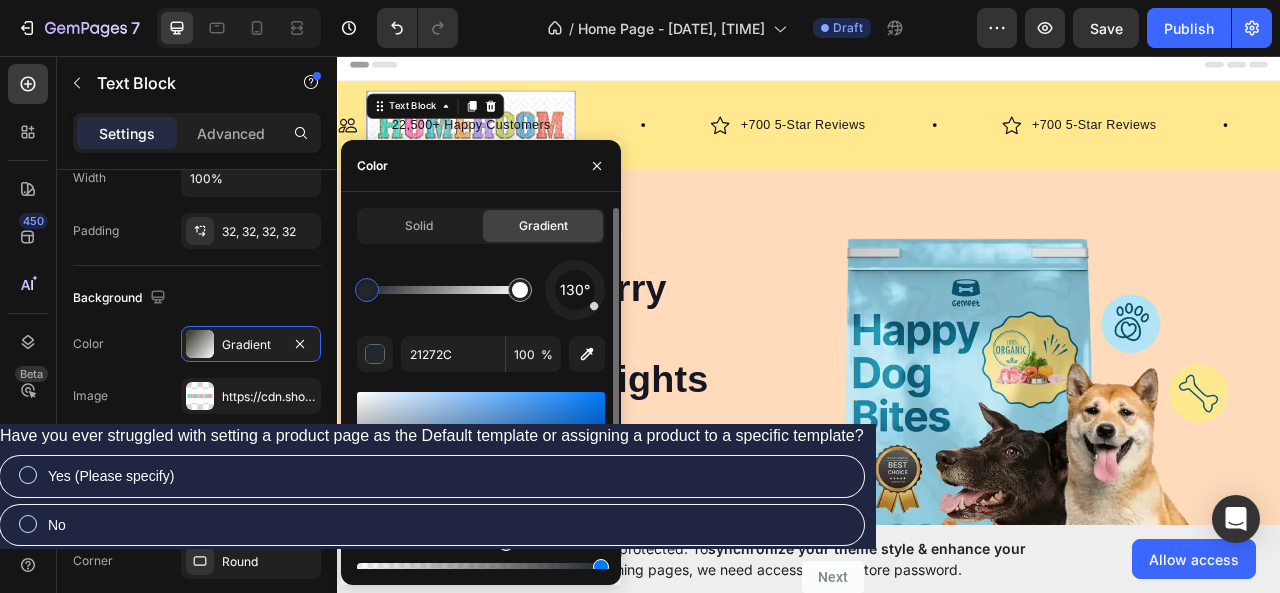 drag, startPoint x: 454, startPoint y: 546, endPoint x: 503, endPoint y: 557, distance: 50.219517 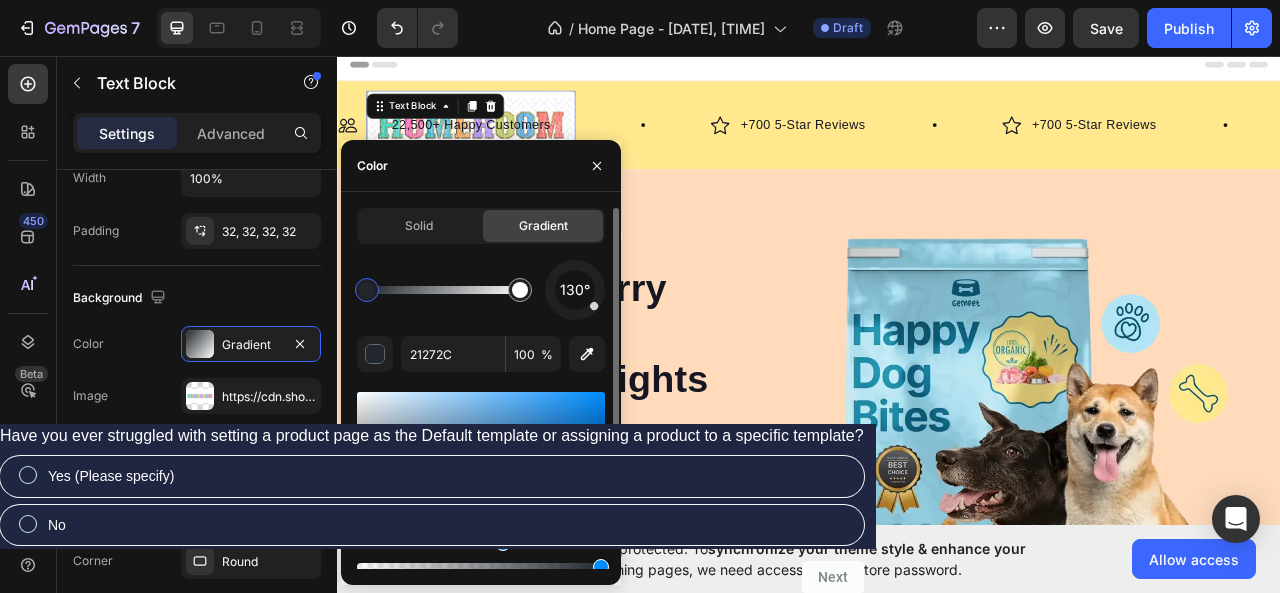 click at bounding box center [481, 555] 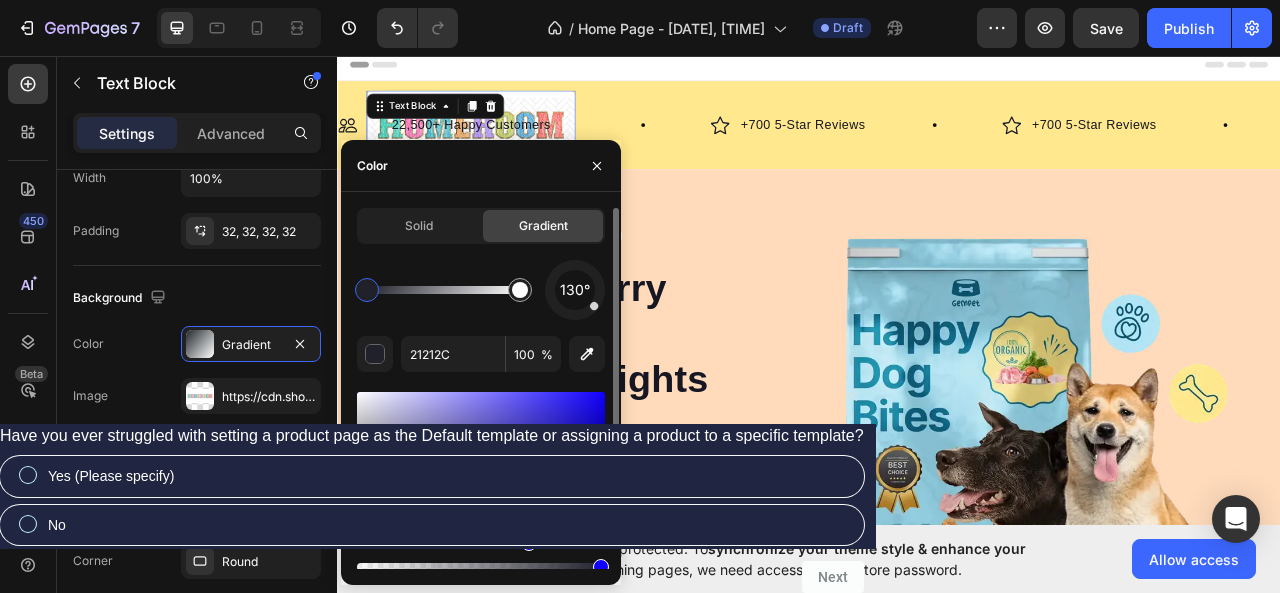 drag, startPoint x: 508, startPoint y: 537, endPoint x: 526, endPoint y: 543, distance: 18.973665 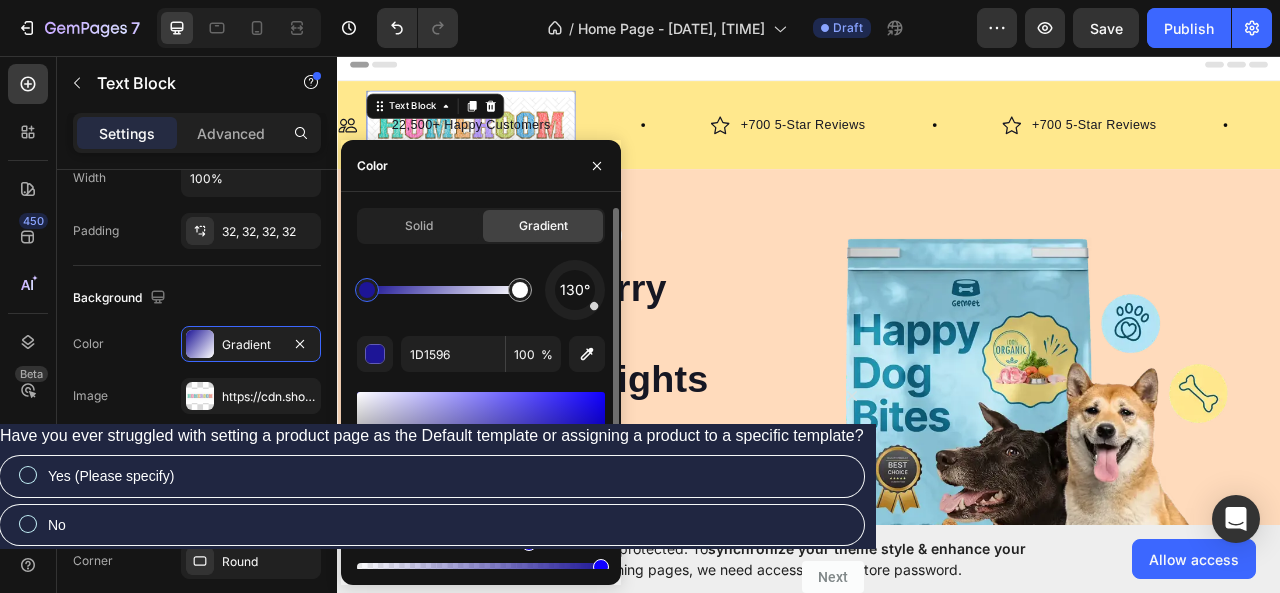 drag, startPoint x: 571, startPoint y: 444, endPoint x: 572, endPoint y: 409, distance: 35.014282 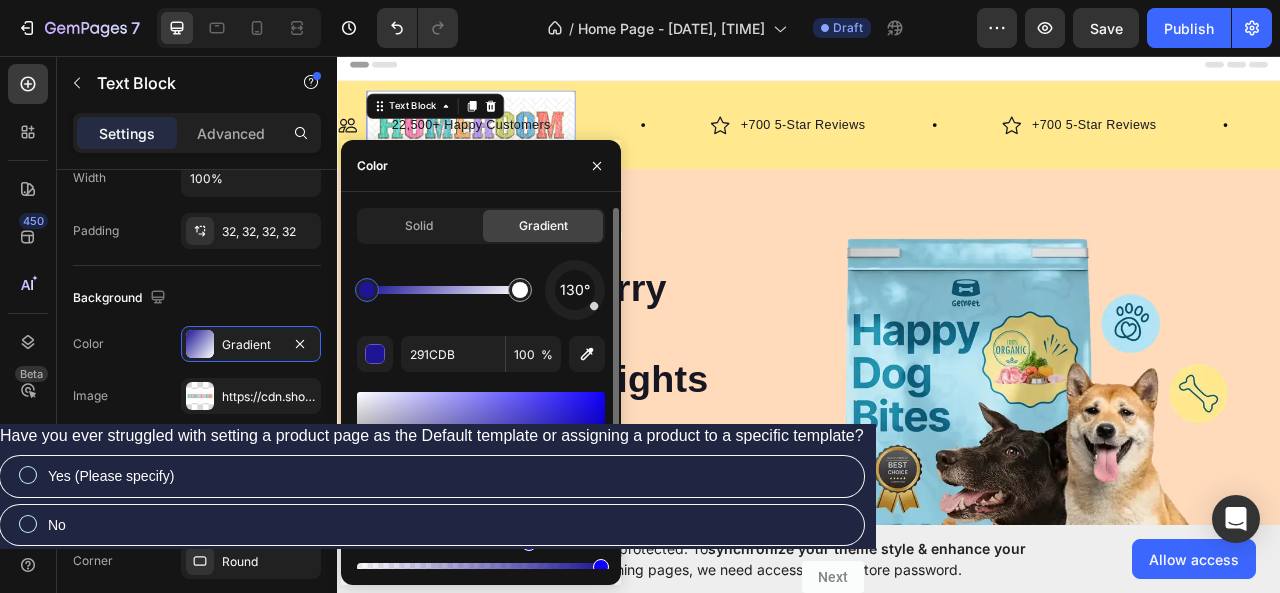 click at bounding box center [481, 455] 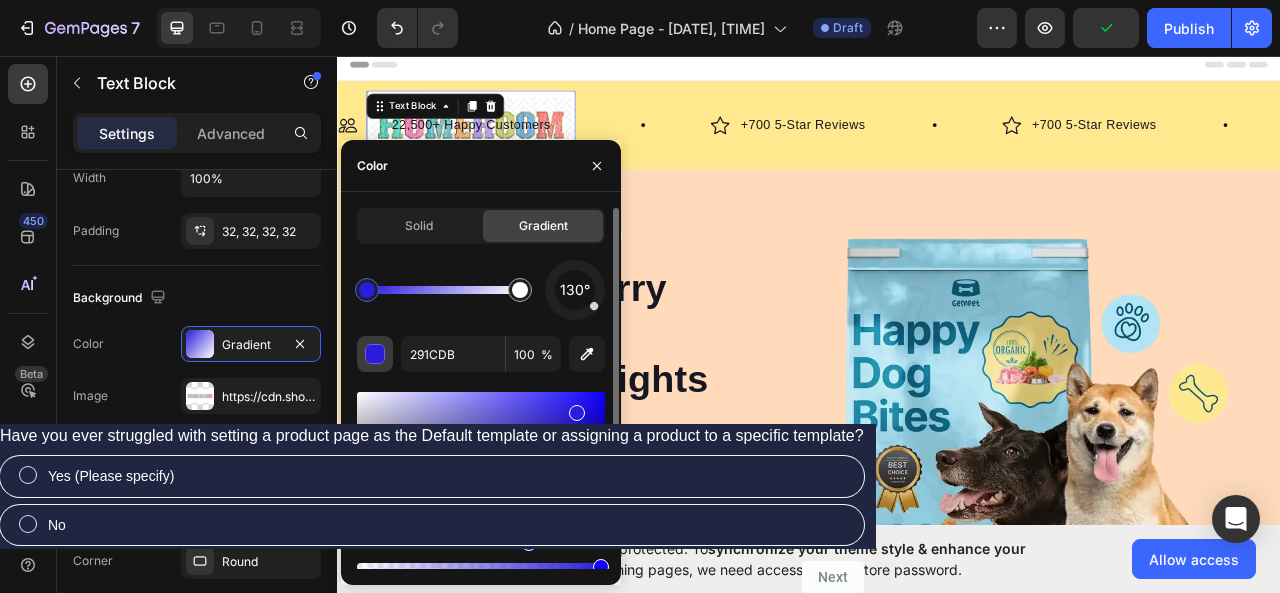 click at bounding box center (376, 355) 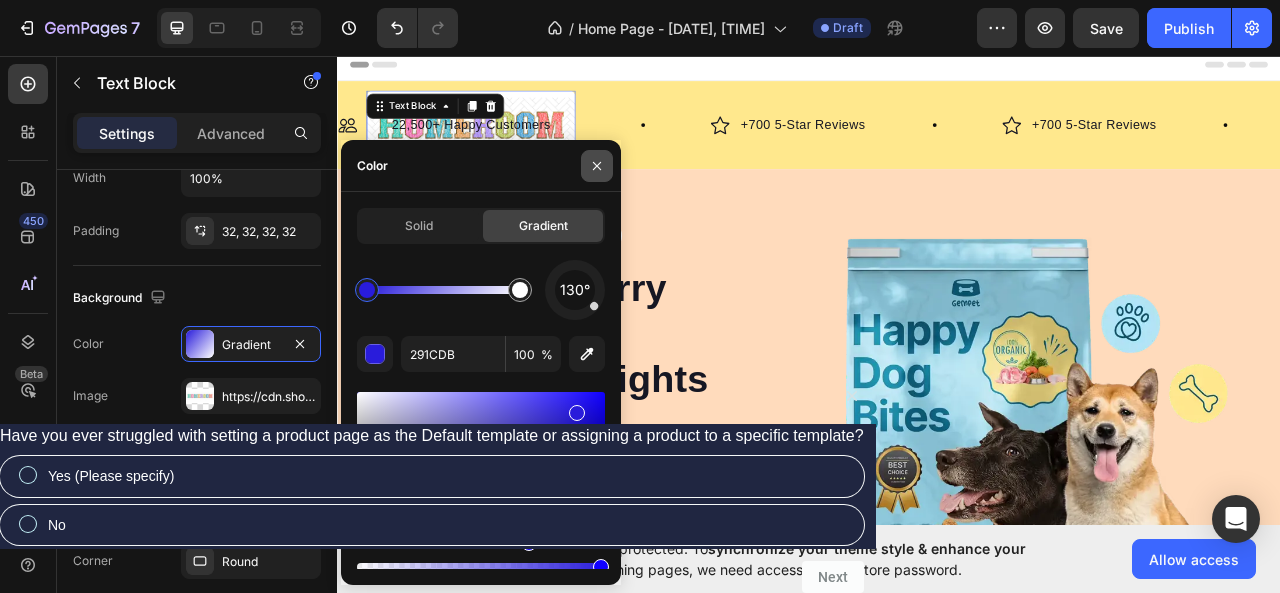 click 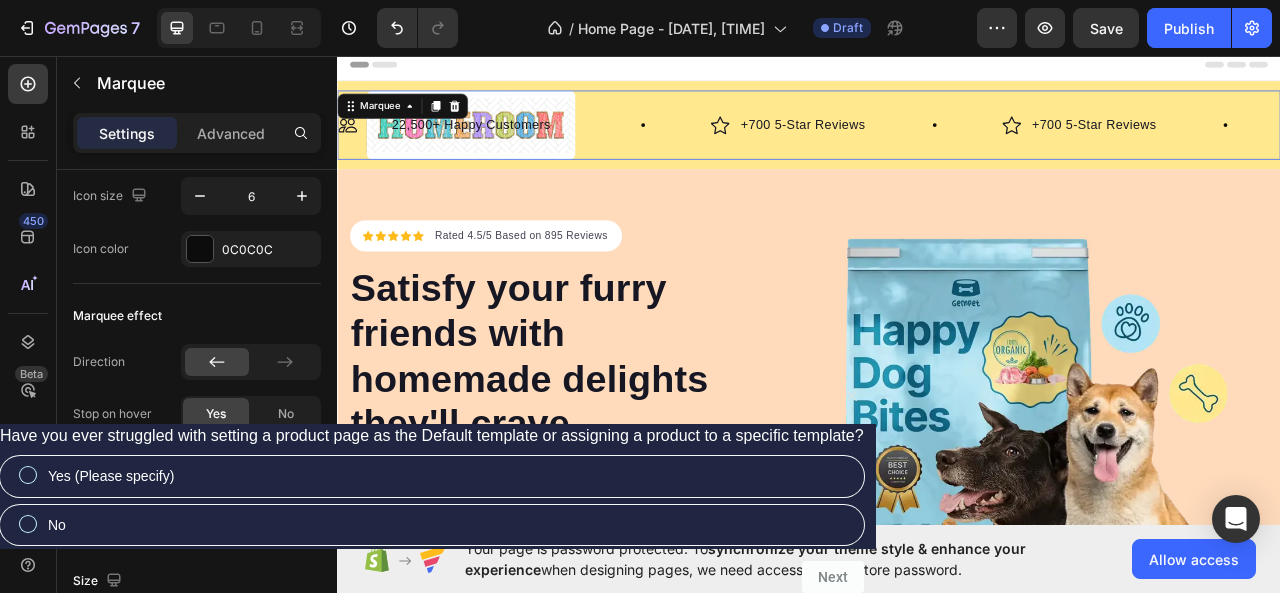 click on "Image 22,500+ Happy Customers Text Block Row" at bounding box center (575, 145) 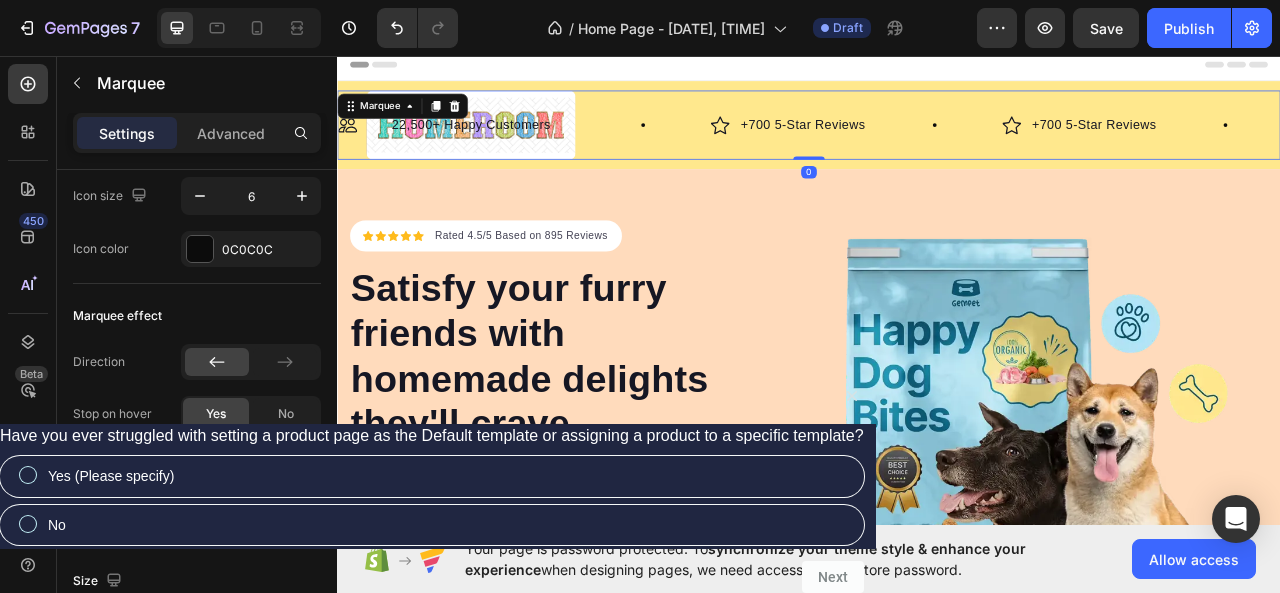 scroll, scrollTop: 0, scrollLeft: 0, axis: both 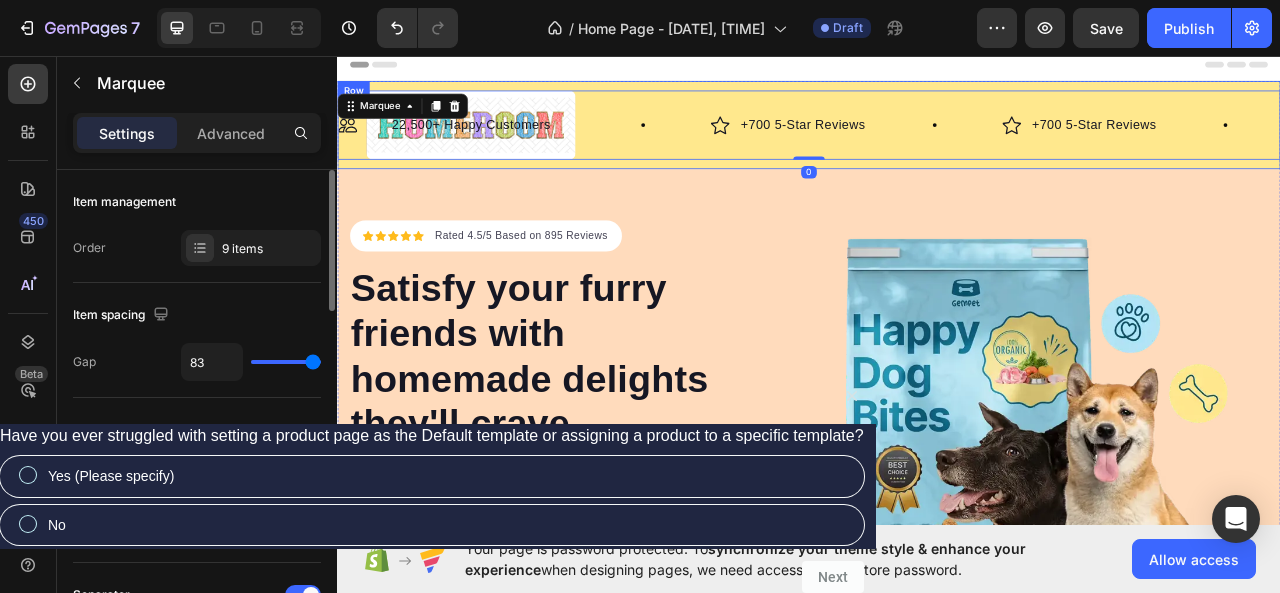 click on "Image 22,500+ Happy Customers Text Block Row
Image +700 5-Star Reviews Text Block Row
Image +700 5-Star Reviews Text Block Row
Image +700 5-Star Reviews Text Block Row
Image 30 Day Guarantee Text Block Row
Drop element here
Drop element here
Drop element here
Drop element here
Image 22,500+ Happy Customers Text Block Row
Image +700 5-Star Reviews Text Block Row
Image +700 5-Star Reviews Text Block Row
Image +700 5-Star Reviews Text Block Row
Image 30 Day Guarantee Text Block Row
Drop element here
Drop element here
Drop element here
Drop element here
Marquee   0 Row" at bounding box center (937, 145) 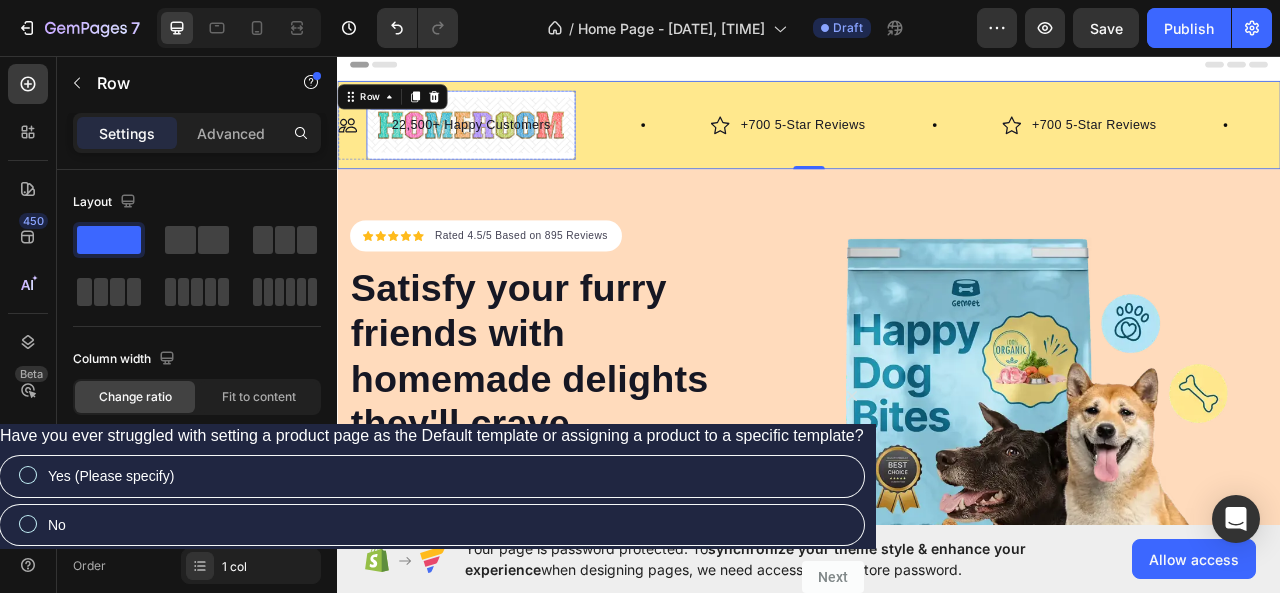 click on "22,500+ Happy Customers" at bounding box center (507, 145) 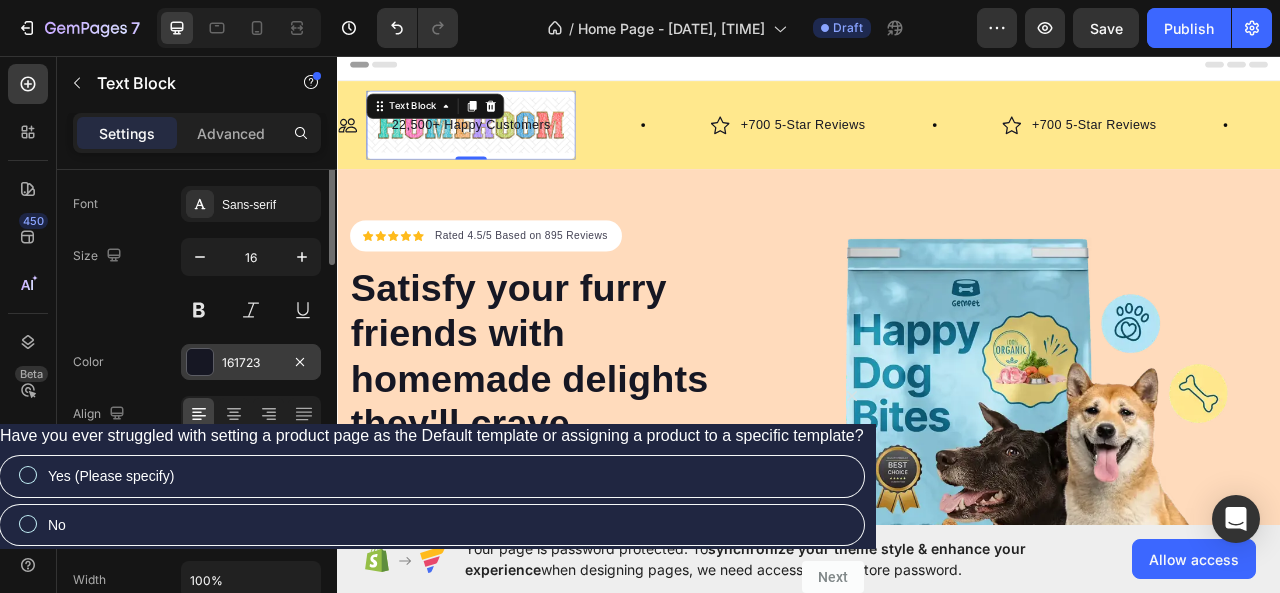 scroll, scrollTop: 0, scrollLeft: 0, axis: both 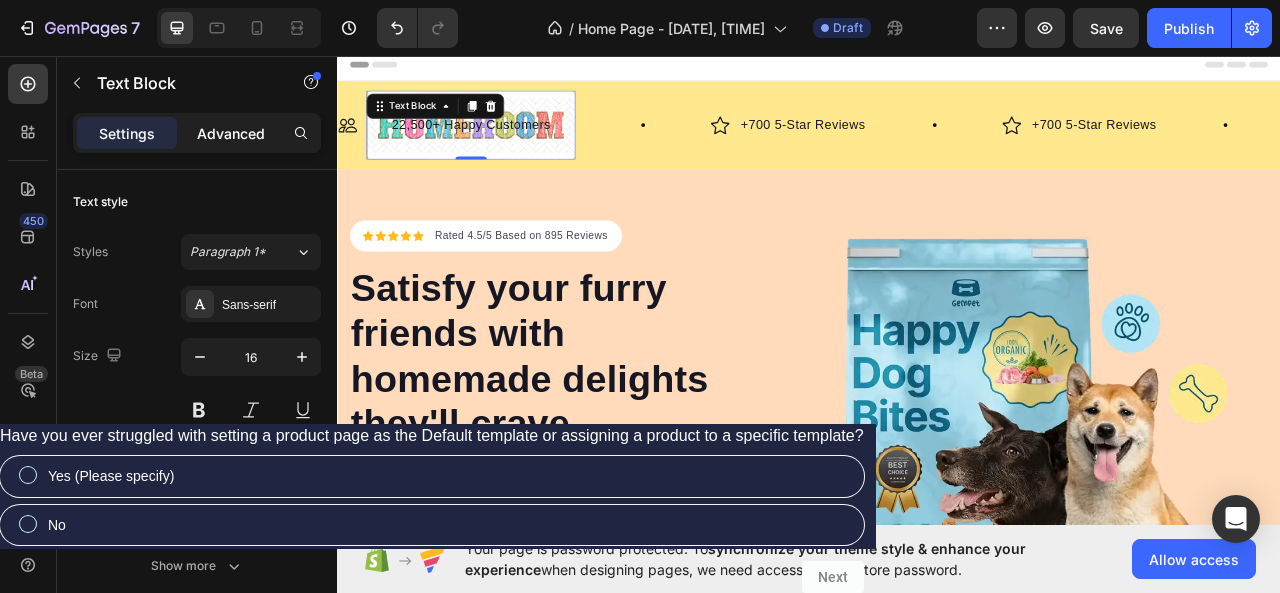 click on "Advanced" at bounding box center [231, 133] 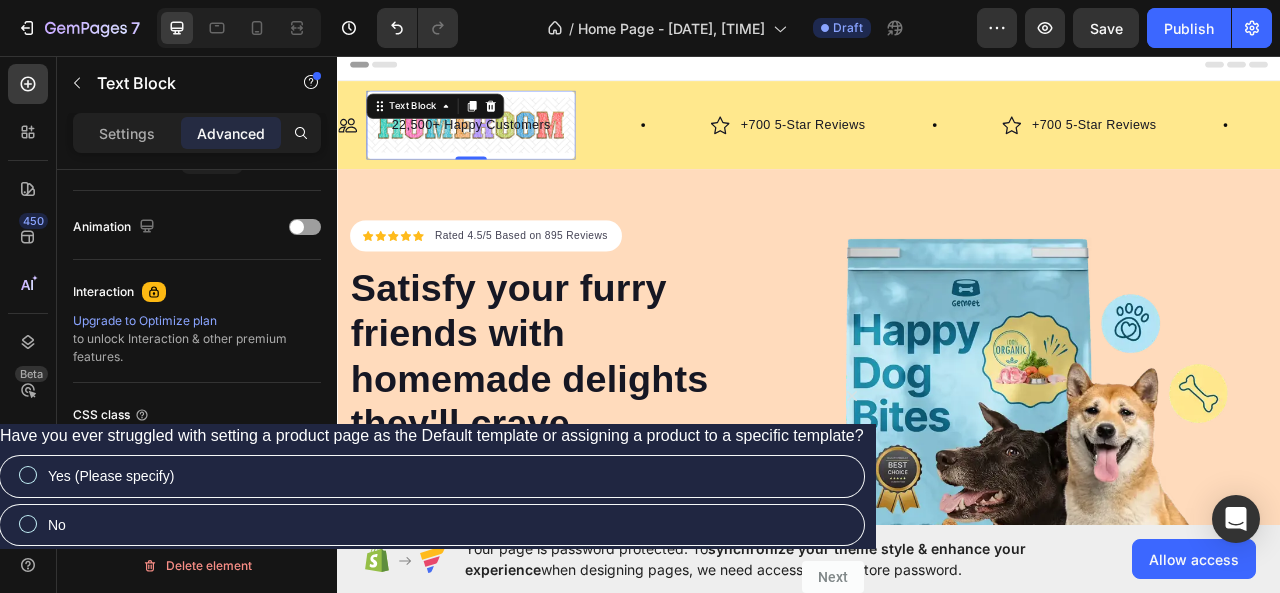 scroll, scrollTop: 0, scrollLeft: 0, axis: both 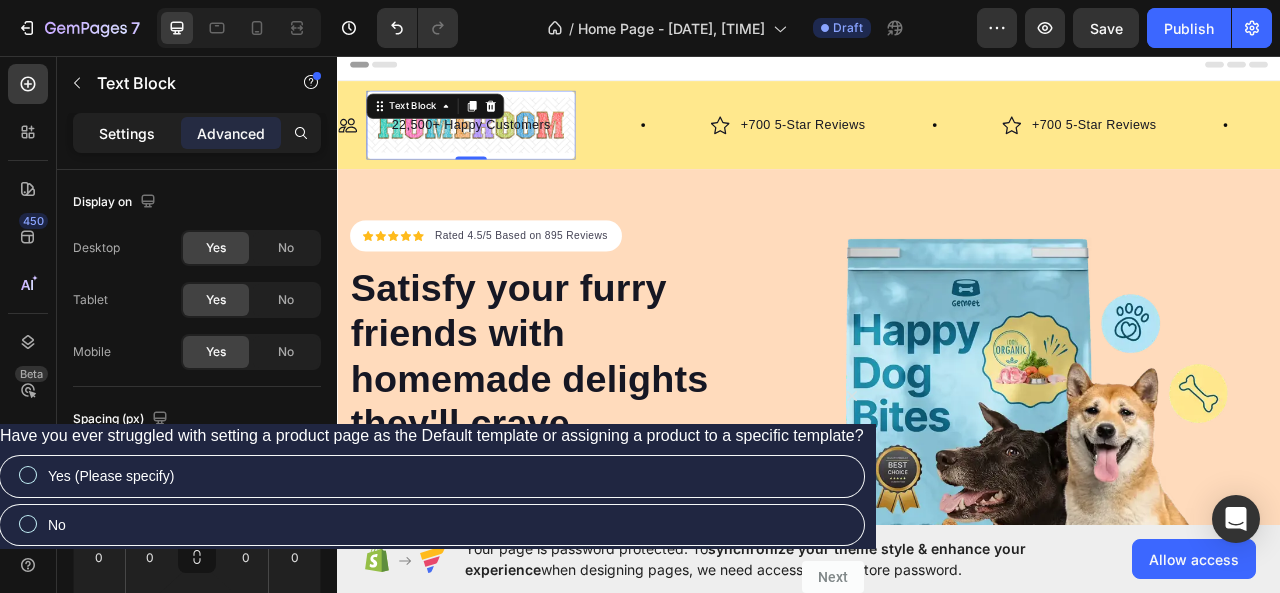 click on "Settings" at bounding box center (127, 133) 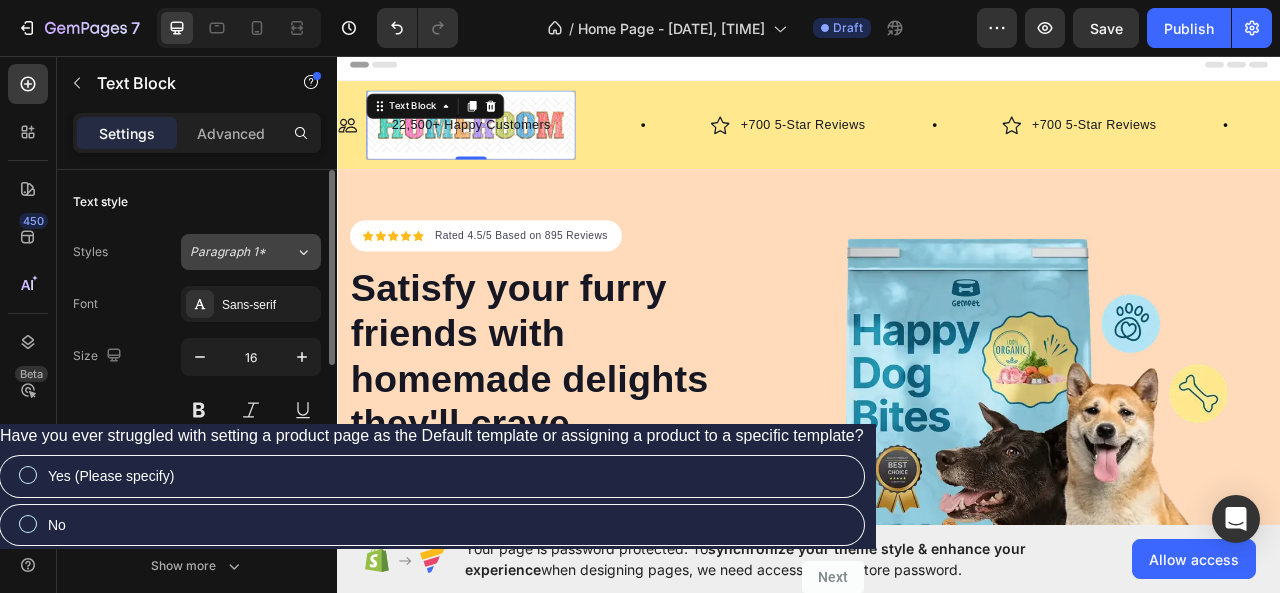 click on "Paragraph 1*" at bounding box center [242, 252] 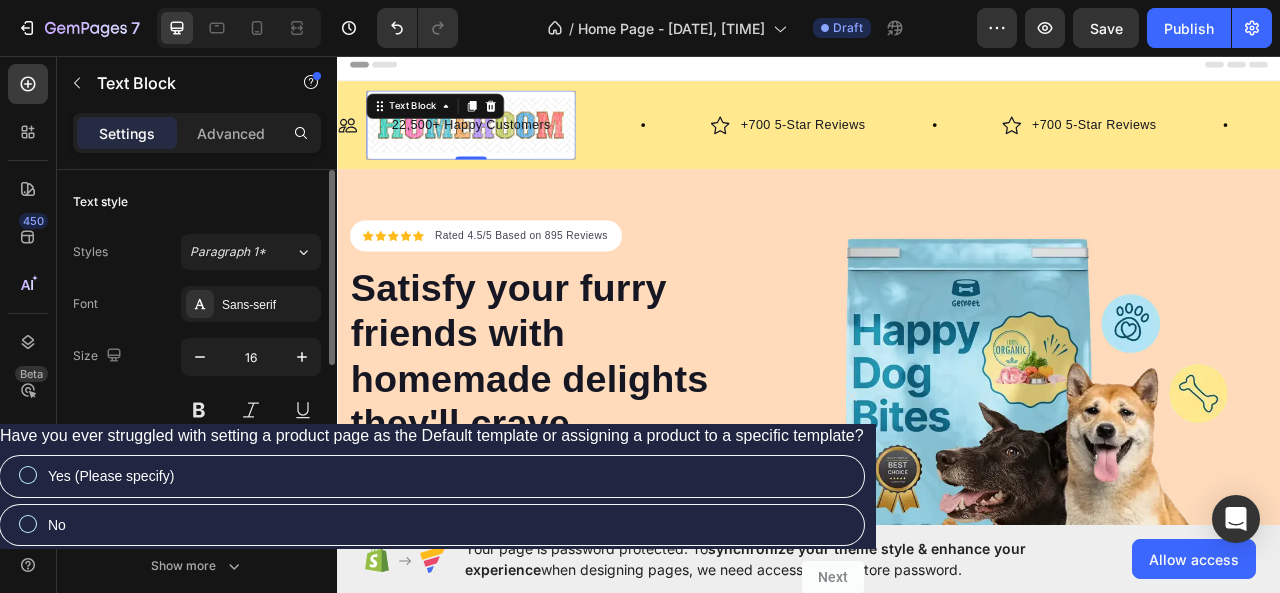 click on "Text style" at bounding box center (197, 202) 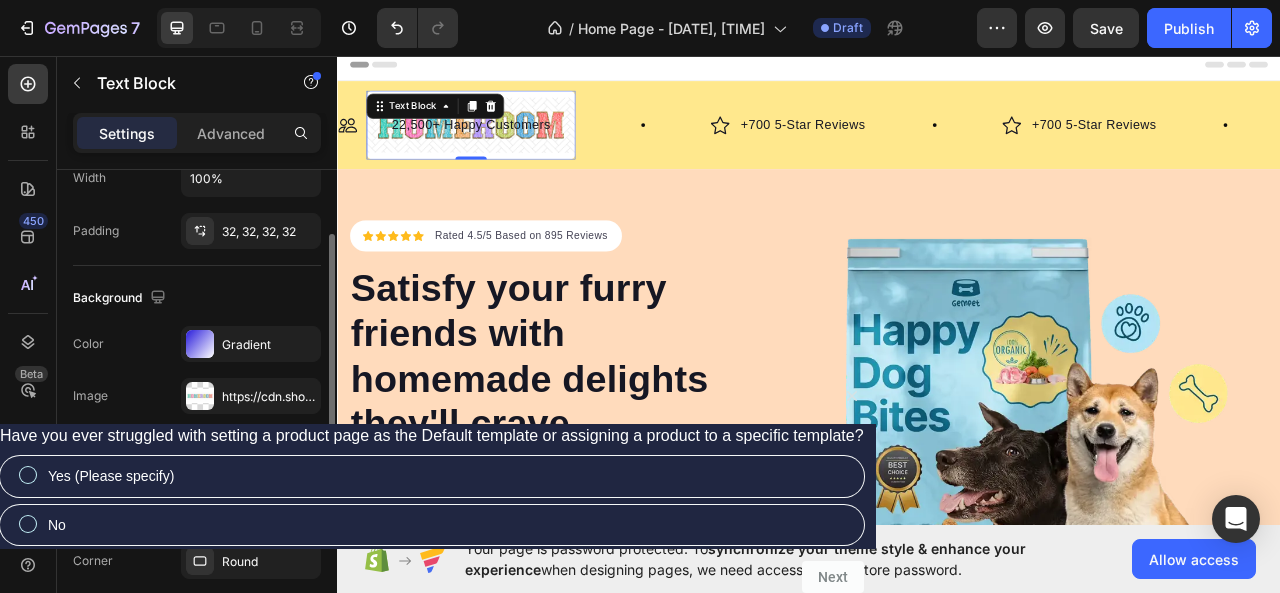 scroll, scrollTop: 402, scrollLeft: 0, axis: vertical 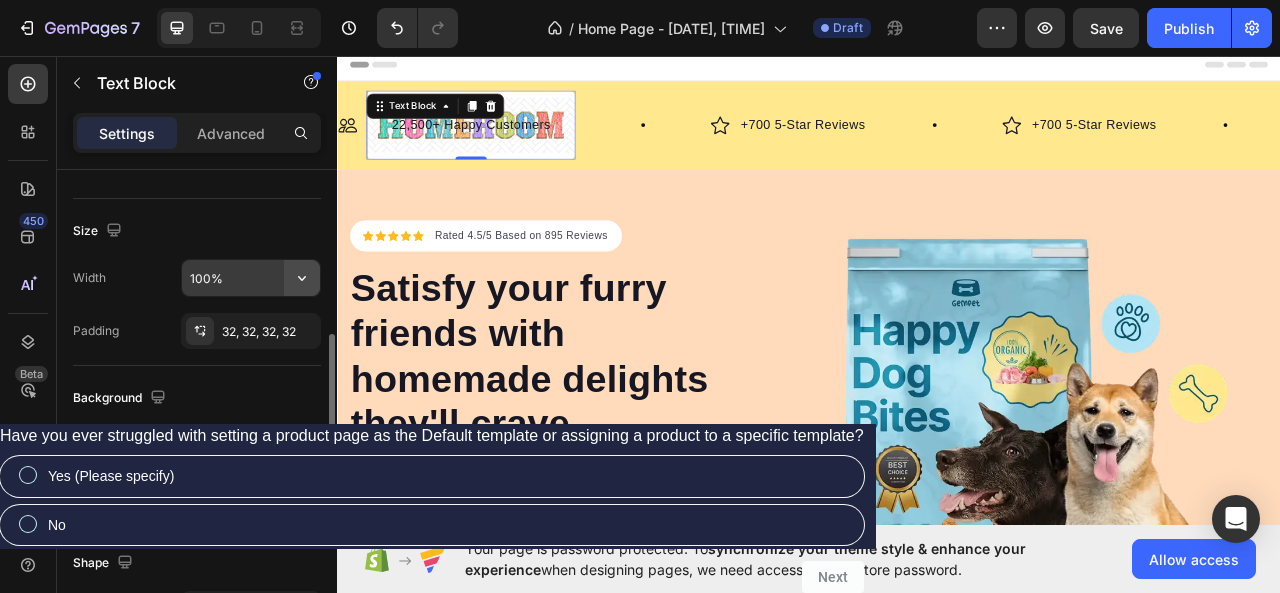 click 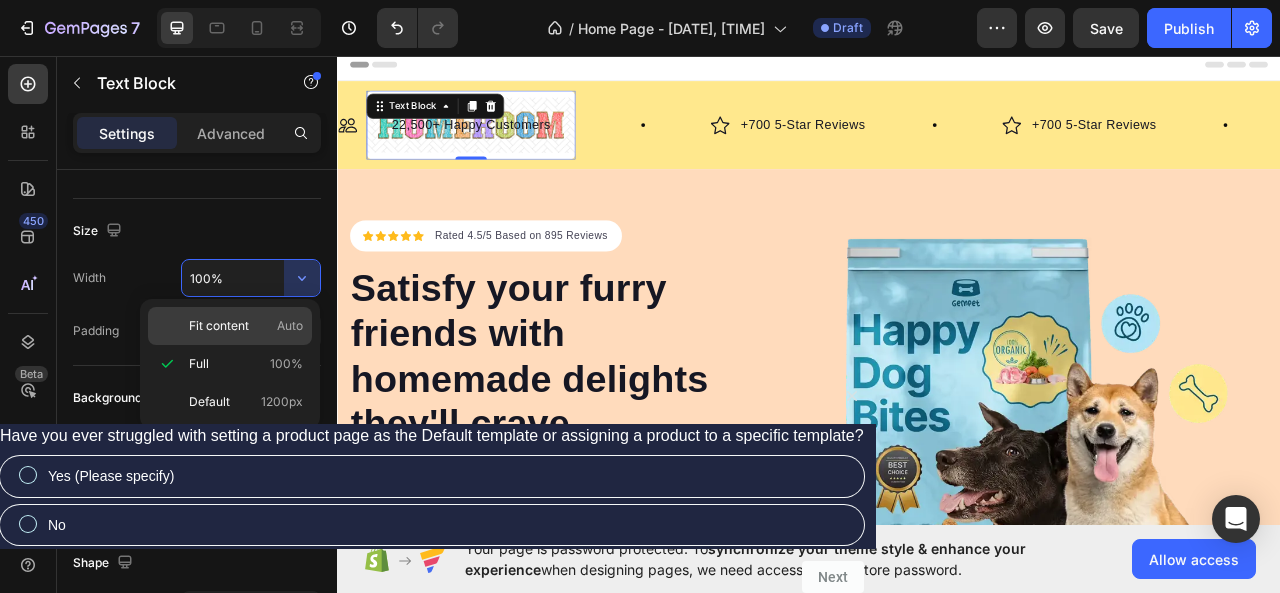 click on "Fit content Auto" at bounding box center (246, 326) 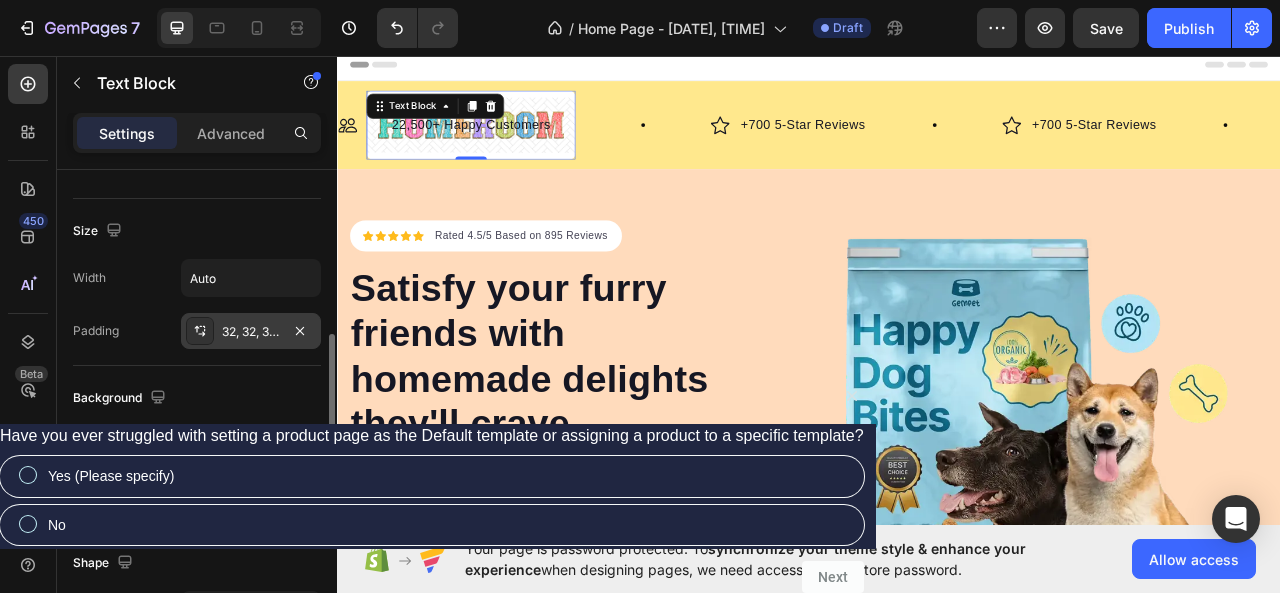 click on "32, 32, 32, 32" at bounding box center [251, 331] 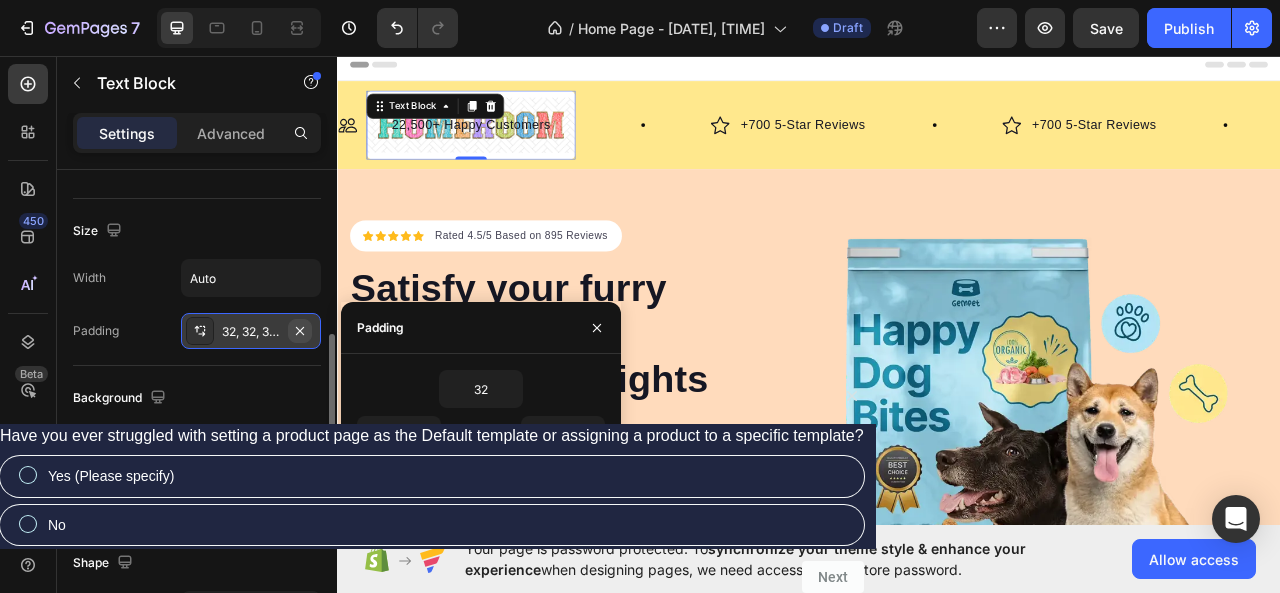 click 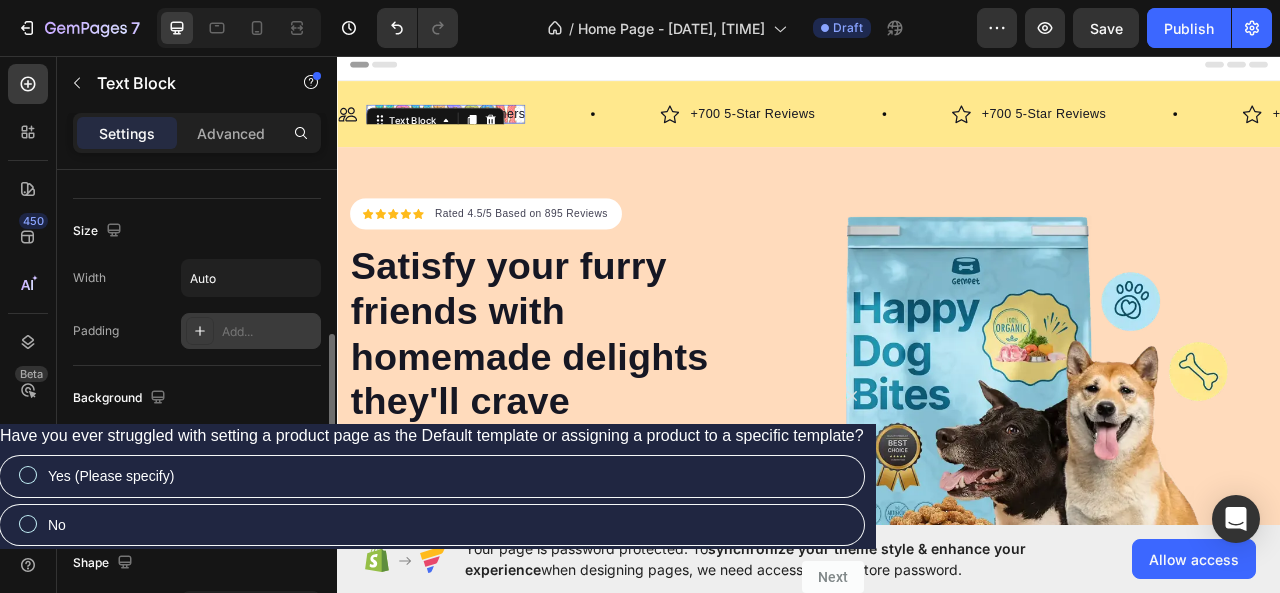 click on "Add..." at bounding box center (269, 332) 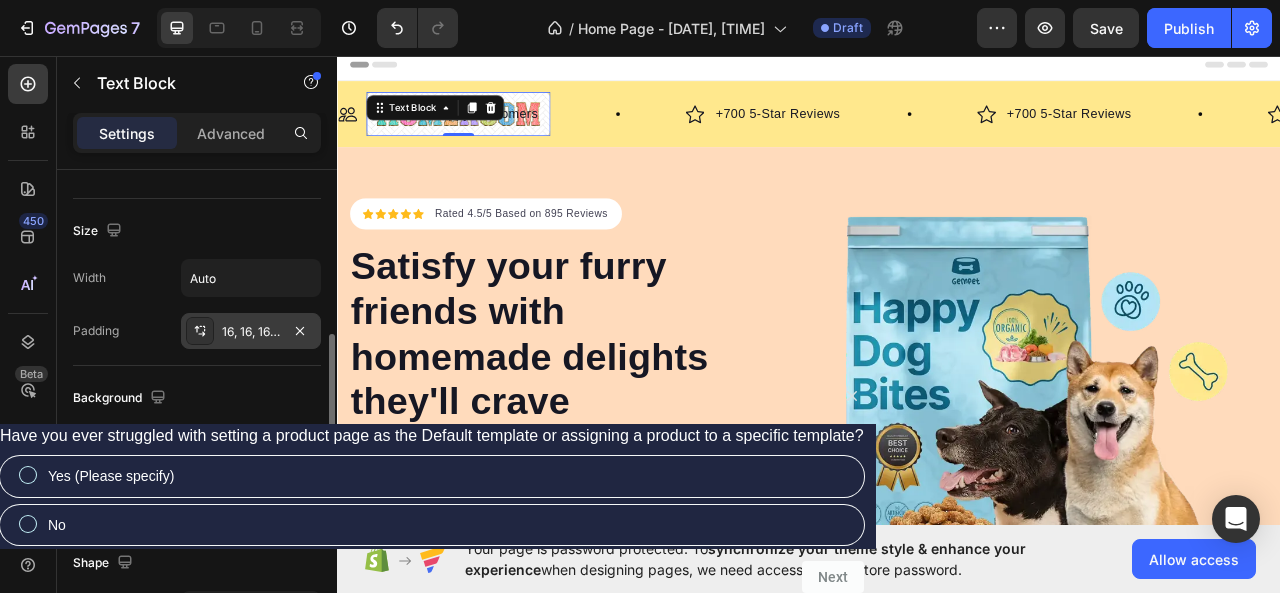 click on "Width Auto Padding 16, 16, 16, 16" at bounding box center [197, 304] 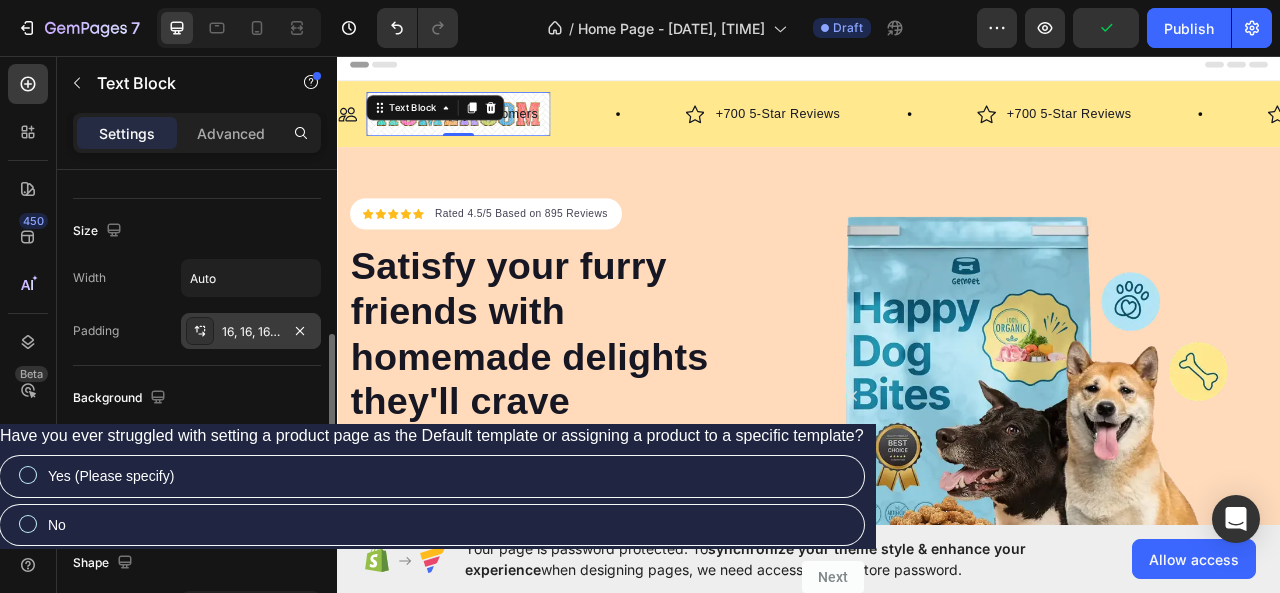 click on "Width Auto Padding 16, 16, 16, 16" at bounding box center (197, 304) 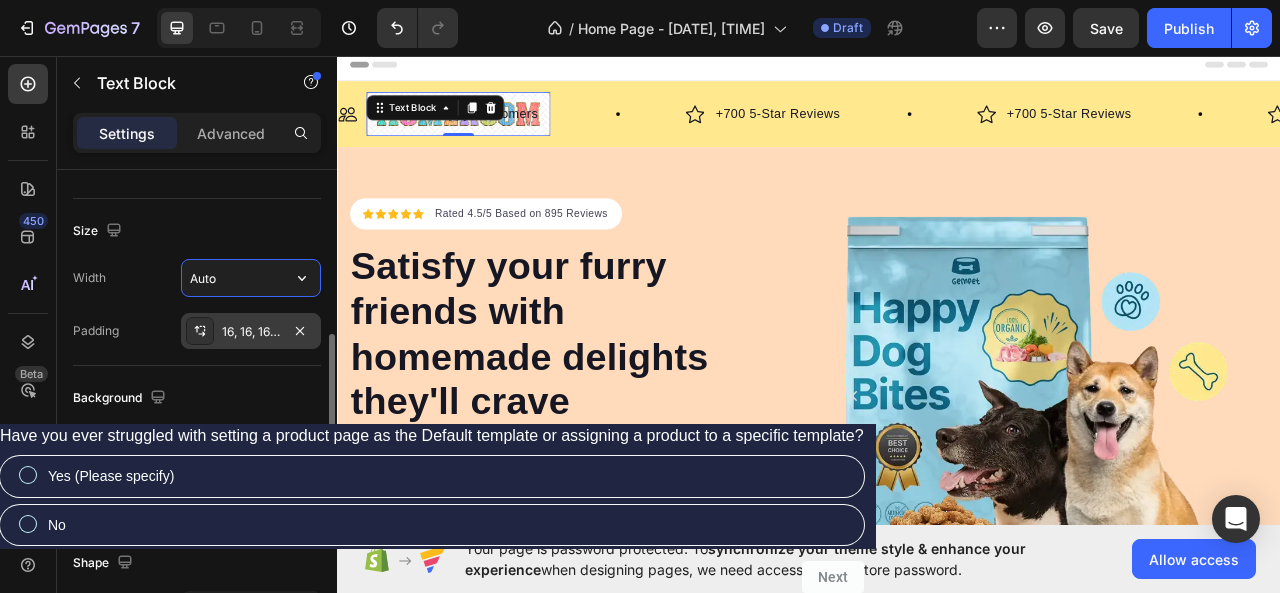 click on "Auto" at bounding box center (251, 278) 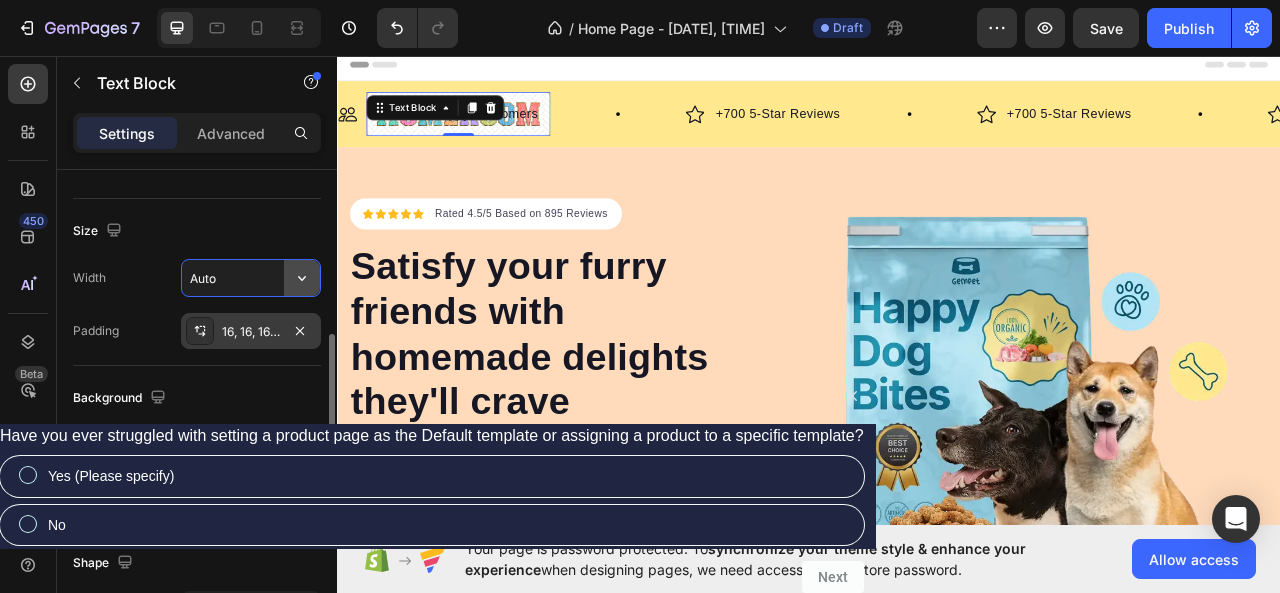 click 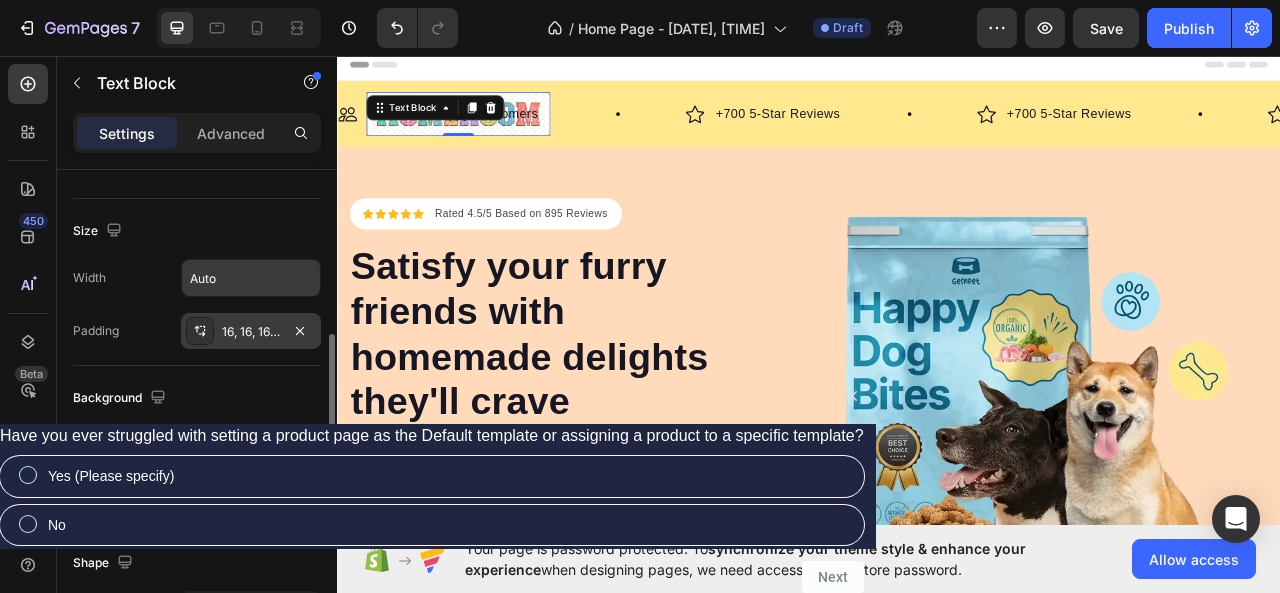 click on "Size Width Auto Padding 16, 16, 16, 16" 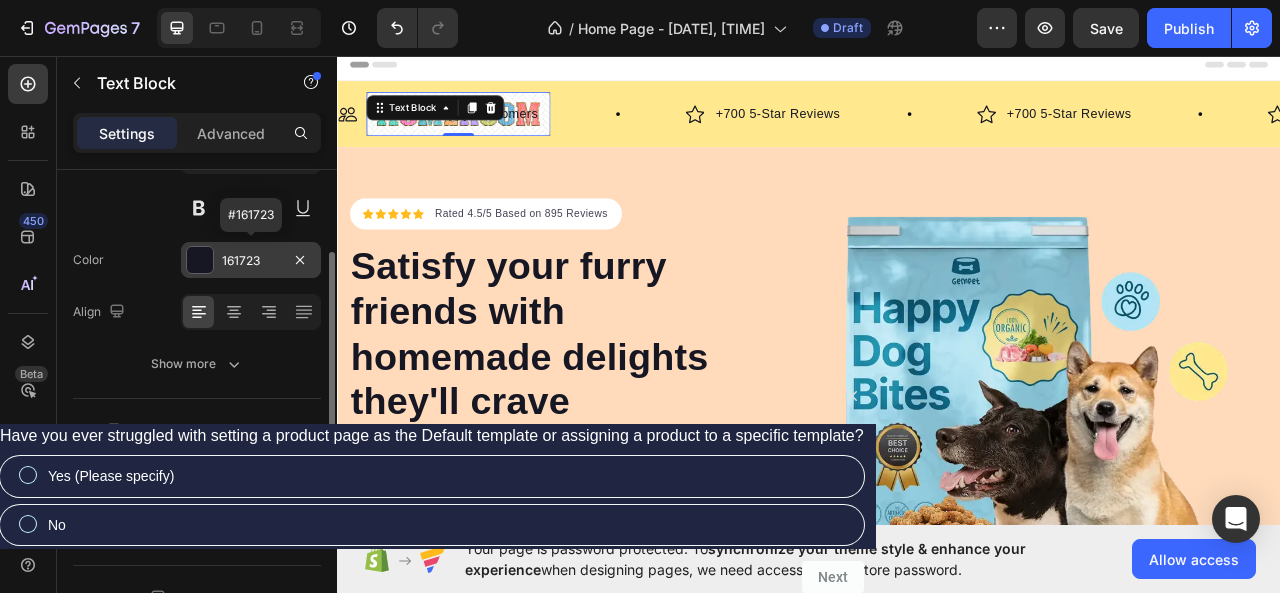 scroll, scrollTop: 102, scrollLeft: 0, axis: vertical 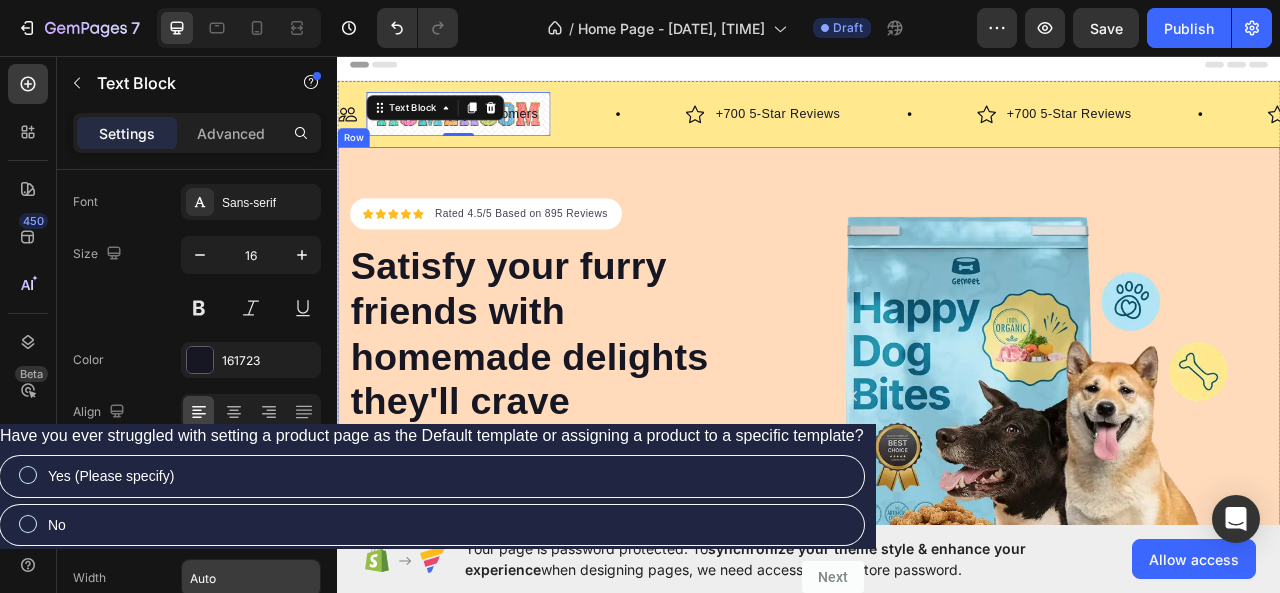 click on "Icon Icon Icon Icon Icon Icon List Hoz Rated 4.5/5 Based on 895 Reviews Text block Row Satisfy your furry friends with homemade delights they'll crave Heading Perfect for sensitive tummies Supercharge immunity System Bursting with protein, vitamins, and minerals Supports strong muscles, increases bone strength Item list Start baking doggy delights Button
30-day money back guarantee Item list Image Row Row Image Row Row" at bounding box center (937, 544) 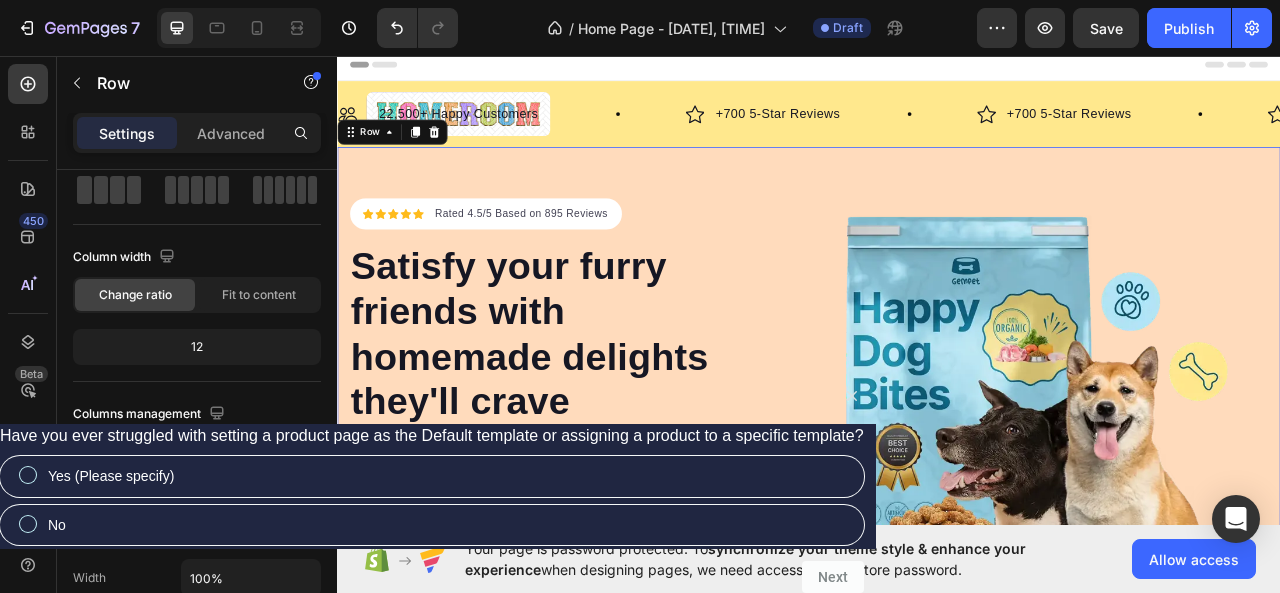 scroll, scrollTop: 0, scrollLeft: 0, axis: both 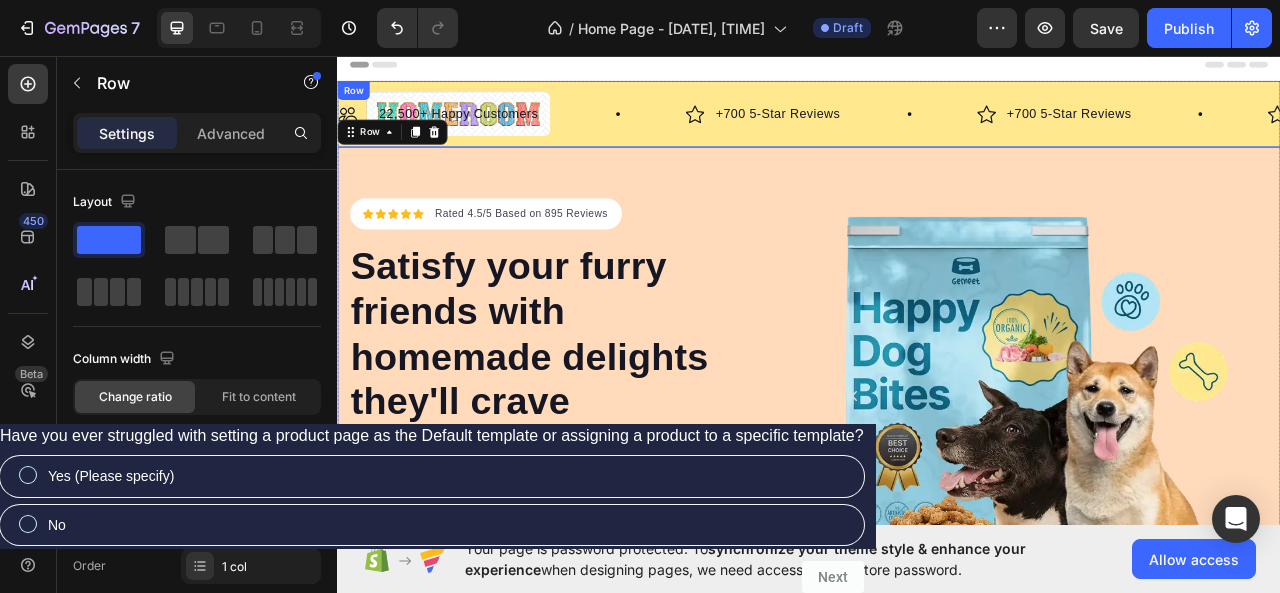 click on "Image 22,500+ Happy Customers Text Block Row
Image +700 5-Star Reviews Text Block Row
Image +700 5-Star Reviews Text Block Row
Image +700 5-Star Reviews Text Block Row
Image 30 Day Guarantee Text Block Row
Drop element here
Drop element here
Drop element here
Drop element here
Image 22,500+ Happy Customers Text Block Row
Image +700 5-Star Reviews Text Block Row
Image +700 5-Star Reviews Text Block Row
Image +700 5-Star Reviews Text Block Row
Image 30 Day Guarantee Text Block Row
Drop element here
Drop element here
Drop element here
Drop element here
Marquee Row" at bounding box center (937, 131) 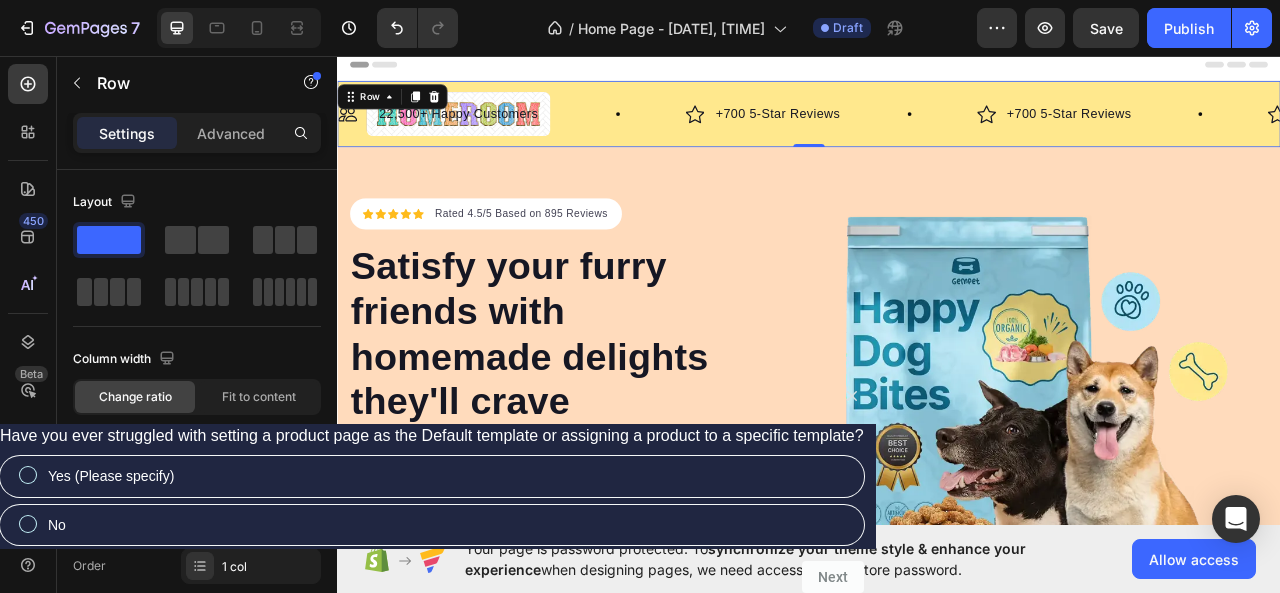 click on "Image 22,500+ Happy Customers Text Block Row
Image +700 5-Star Reviews Text Block Row
Image +700 5-Star Reviews Text Block Row
Image +700 5-Star Reviews Text Block Row
Image 30 Day Guarantee Text Block Row
Drop element here
Drop element here
Drop element here
Drop element here
Image 22,500+ Happy Customers Text Block Row
Image +700 5-Star Reviews Text Block Row
Image +700 5-Star Reviews Text Block Row
Image +700 5-Star Reviews Text Block Row
Image 30 Day Guarantee Text Block Row
Drop element here
Drop element here
Drop element here
Drop element here
Marquee Row   0" at bounding box center (937, 131) 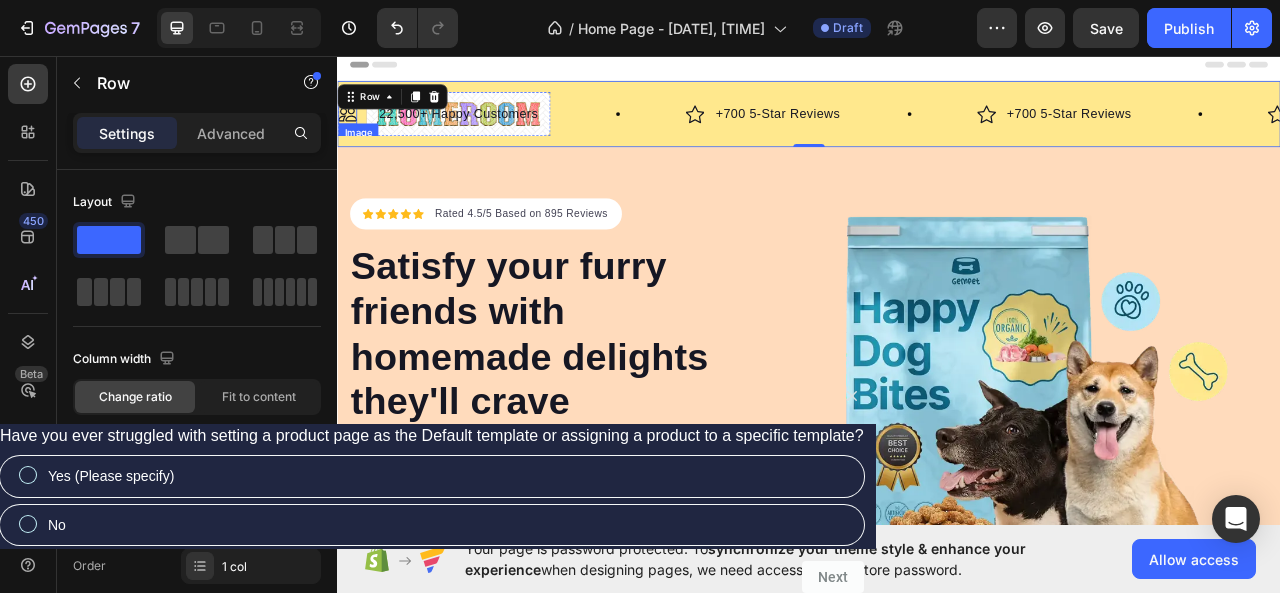 click at bounding box center [350, 131] 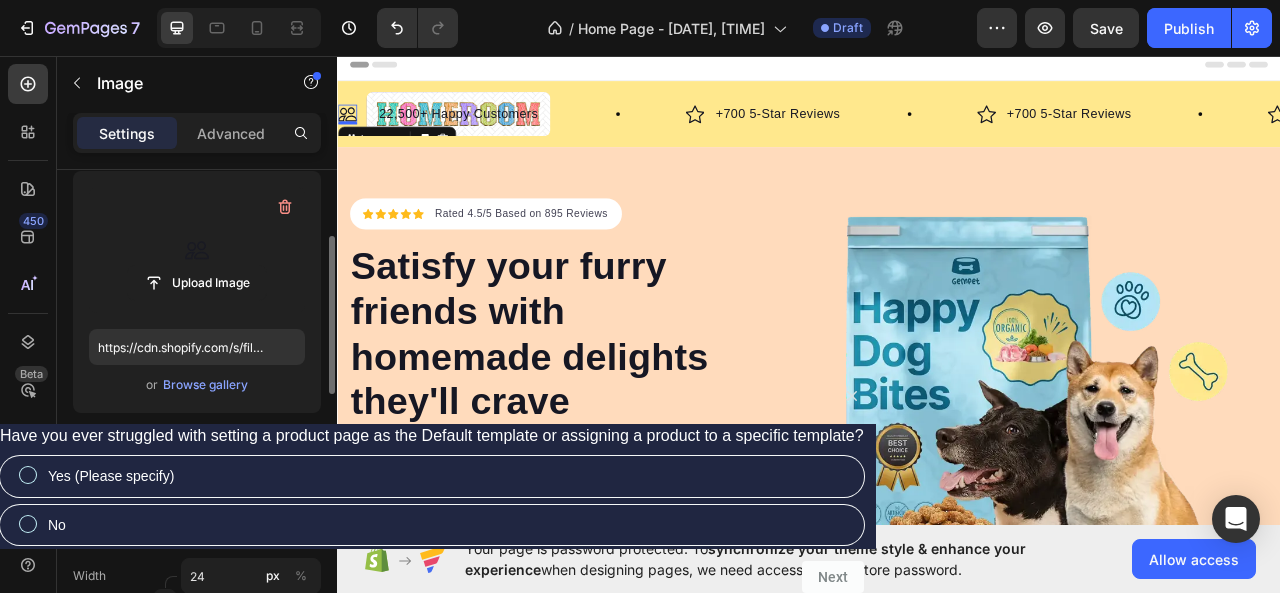 scroll, scrollTop: 100, scrollLeft: 0, axis: vertical 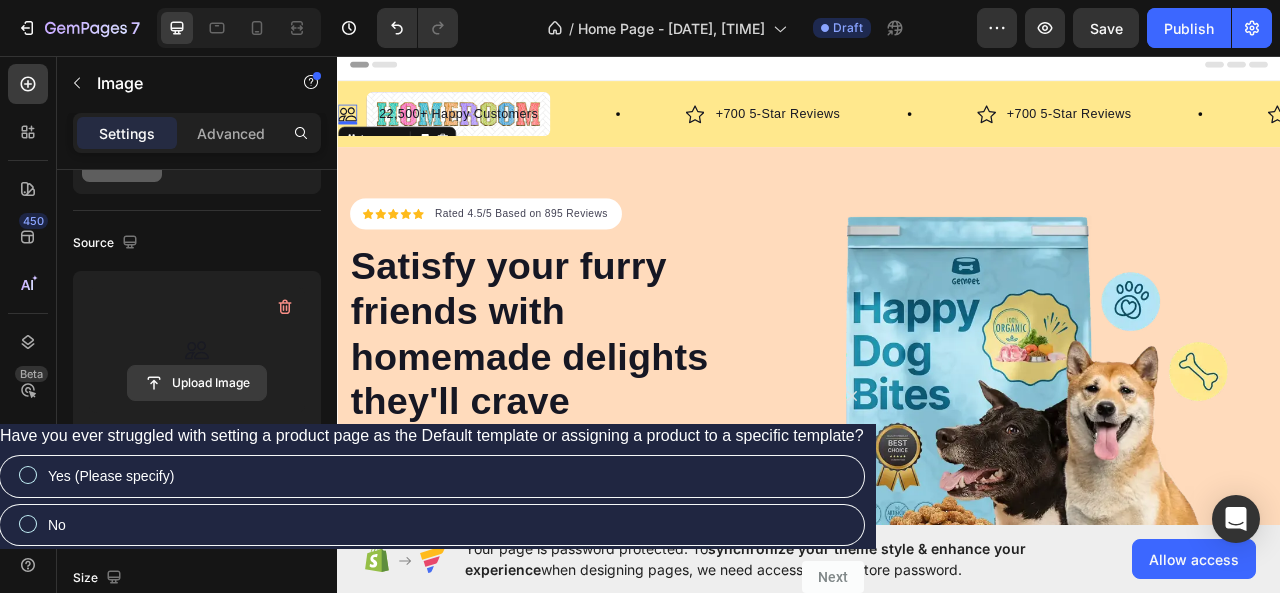 click 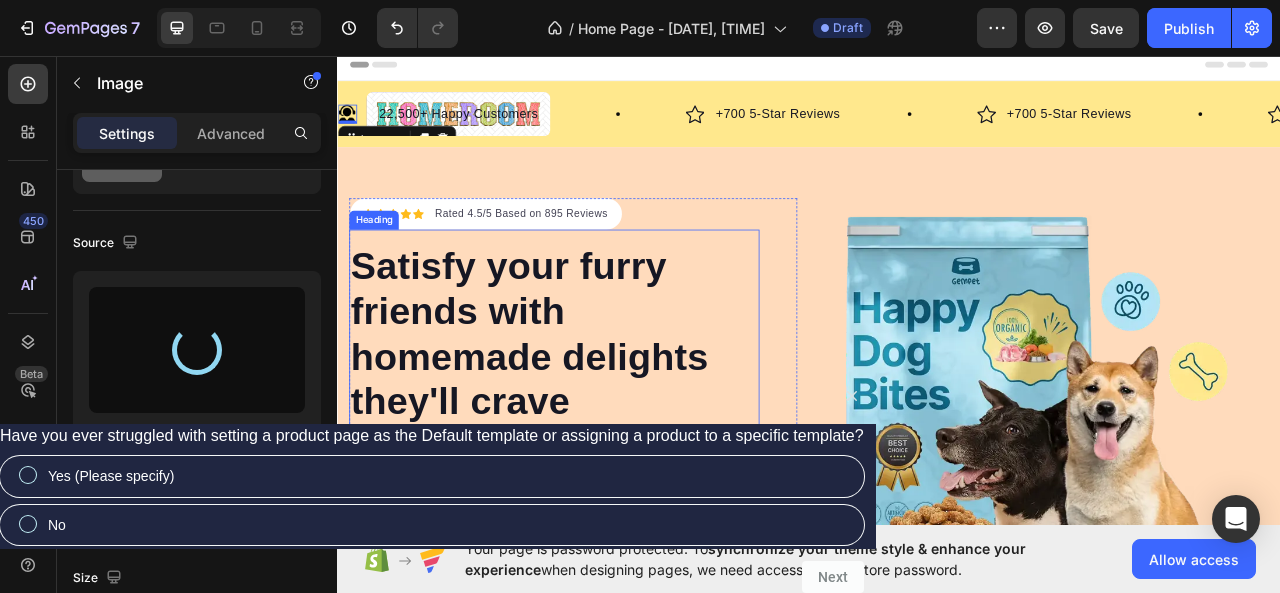 type on "https://cdn.shopify.com/s/files/1/0947/8160/4130/files/gempages_573364060364473094-20a4ebd1-5523-42e5-b766-268b1e77e88b.png" 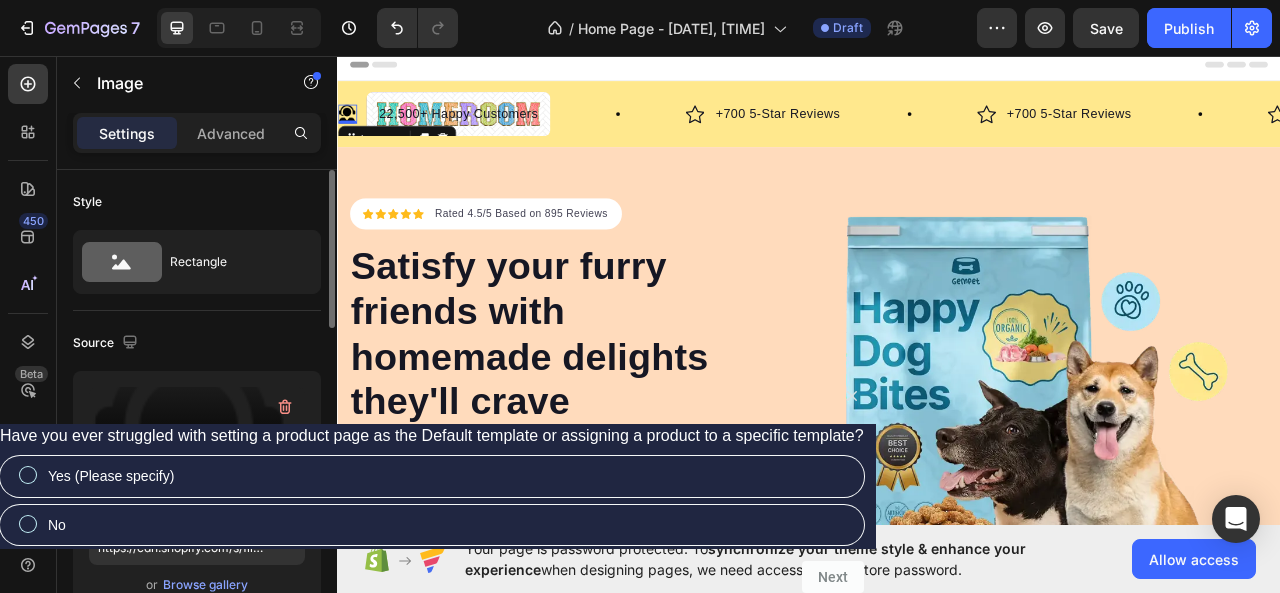 scroll, scrollTop: 100, scrollLeft: 0, axis: vertical 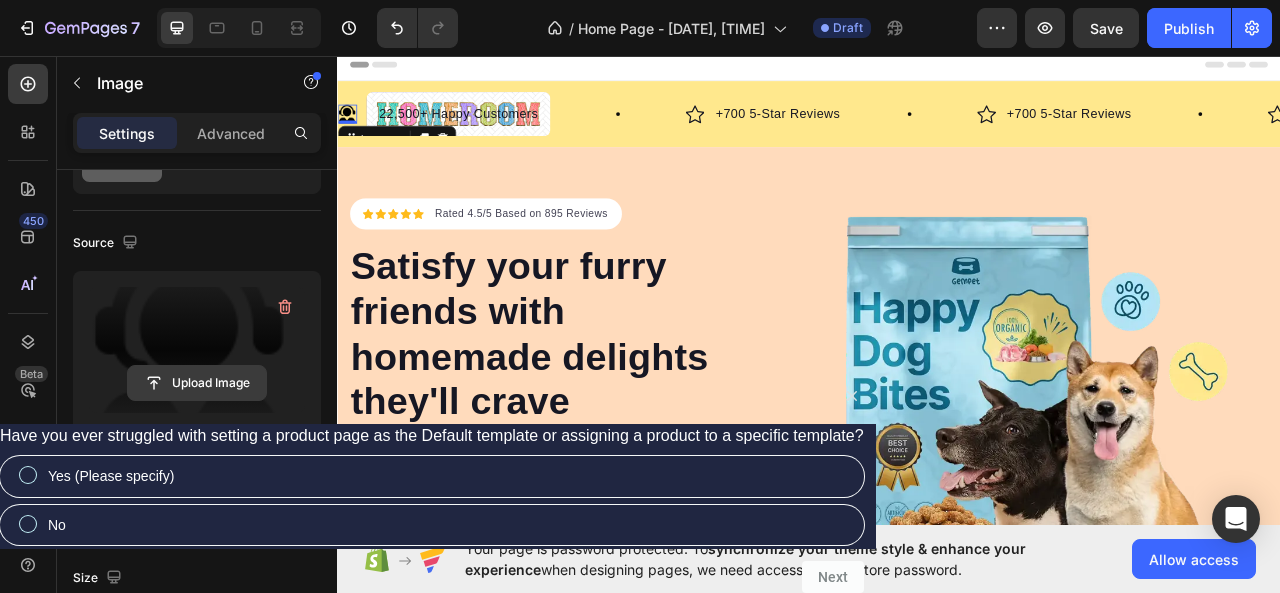 click 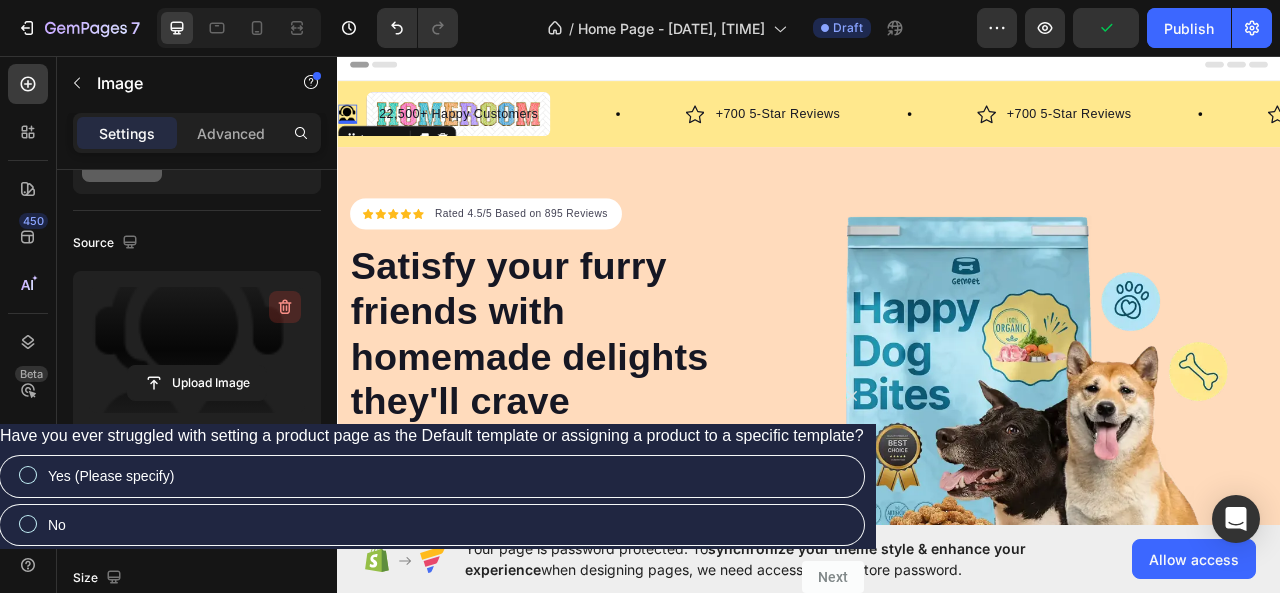 click 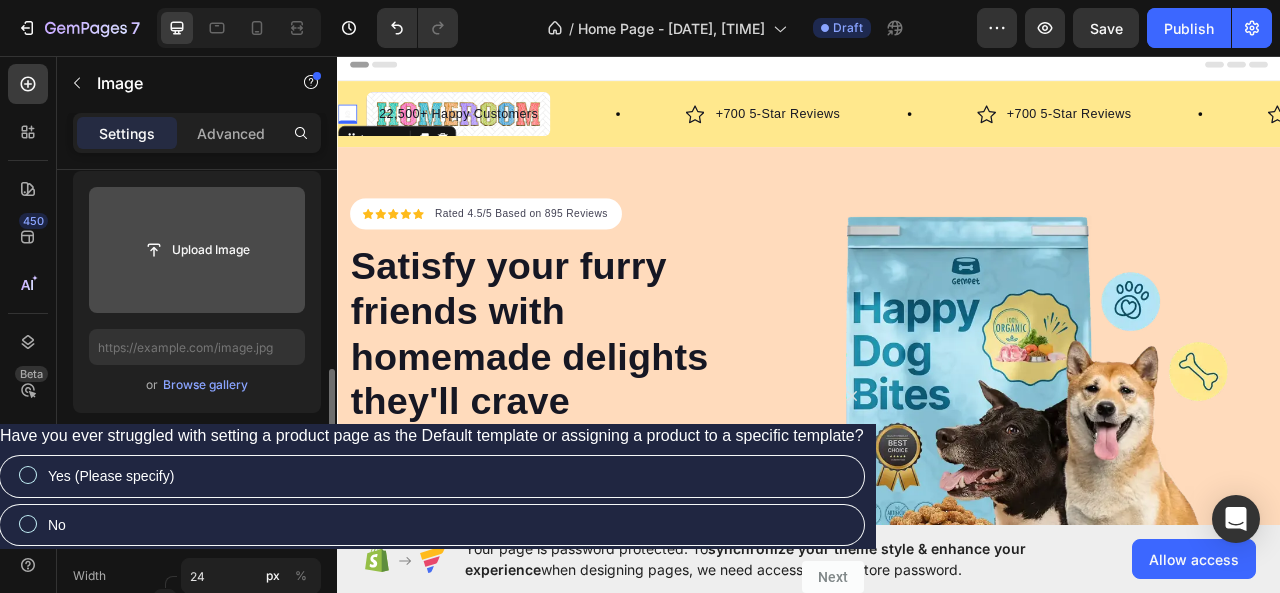scroll, scrollTop: 400, scrollLeft: 0, axis: vertical 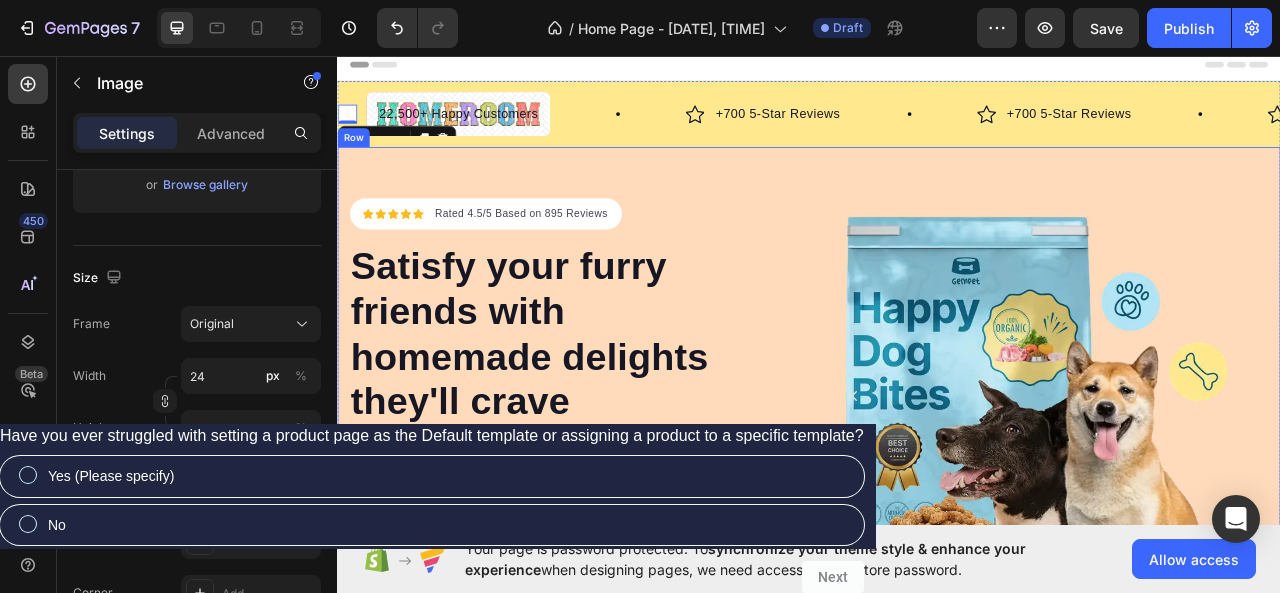 click on "Icon Icon Icon Icon Icon Icon List Hoz Rated 4.5/5 Based on 895 Reviews Text block Row Satisfy your furry friends with homemade delights they'll crave Heading Perfect for sensitive tummies Supercharge immunity System Bursting with protein, vitamins, and minerals Supports strong muscles, increases bone strength Item list Start baking doggy delights Button
30-day money back guarantee Item list Image Row Row Image Row Row" at bounding box center (937, 544) 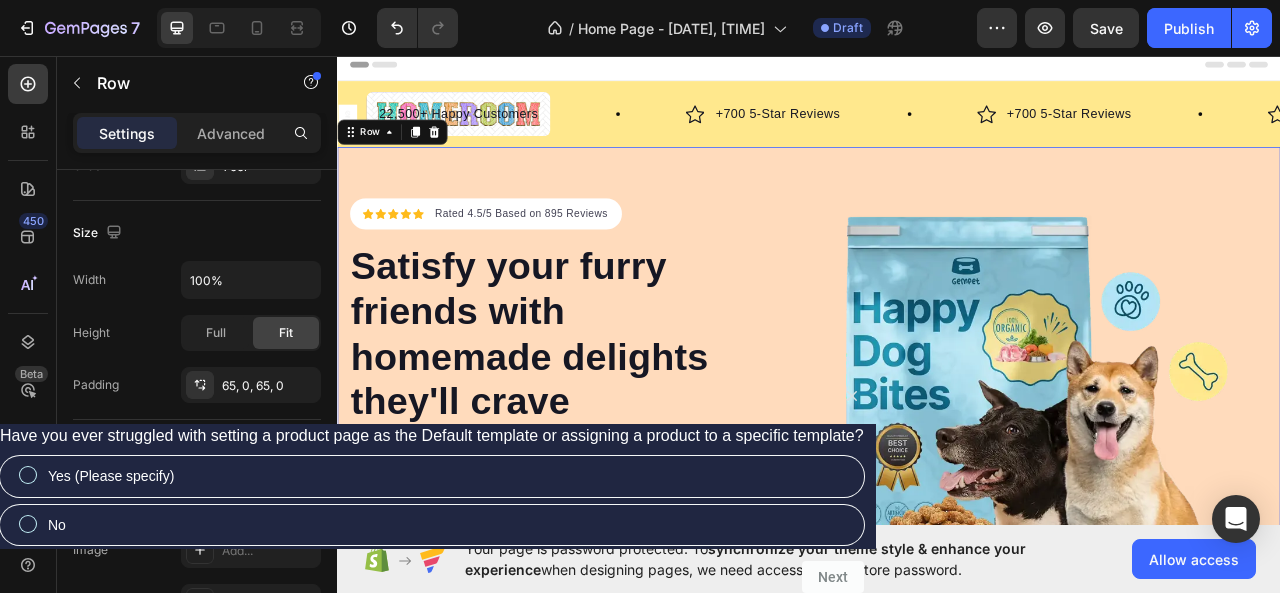 scroll, scrollTop: 0, scrollLeft: 0, axis: both 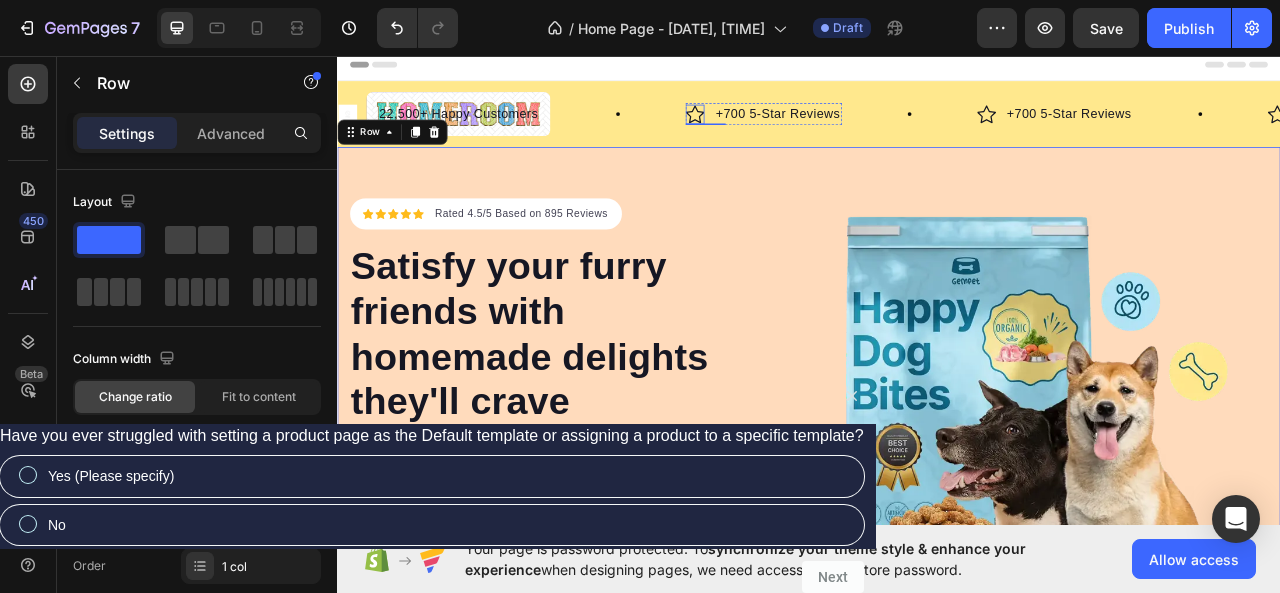 click at bounding box center (792, 131) 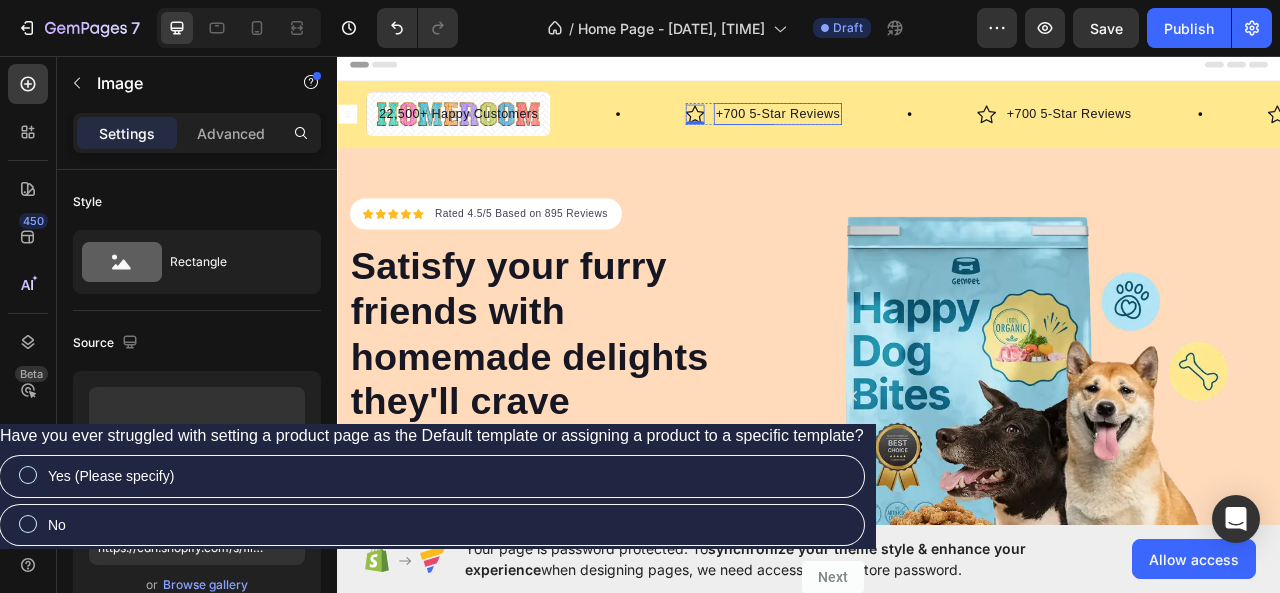 click on "+700 5-Star Reviews" at bounding box center [897, 131] 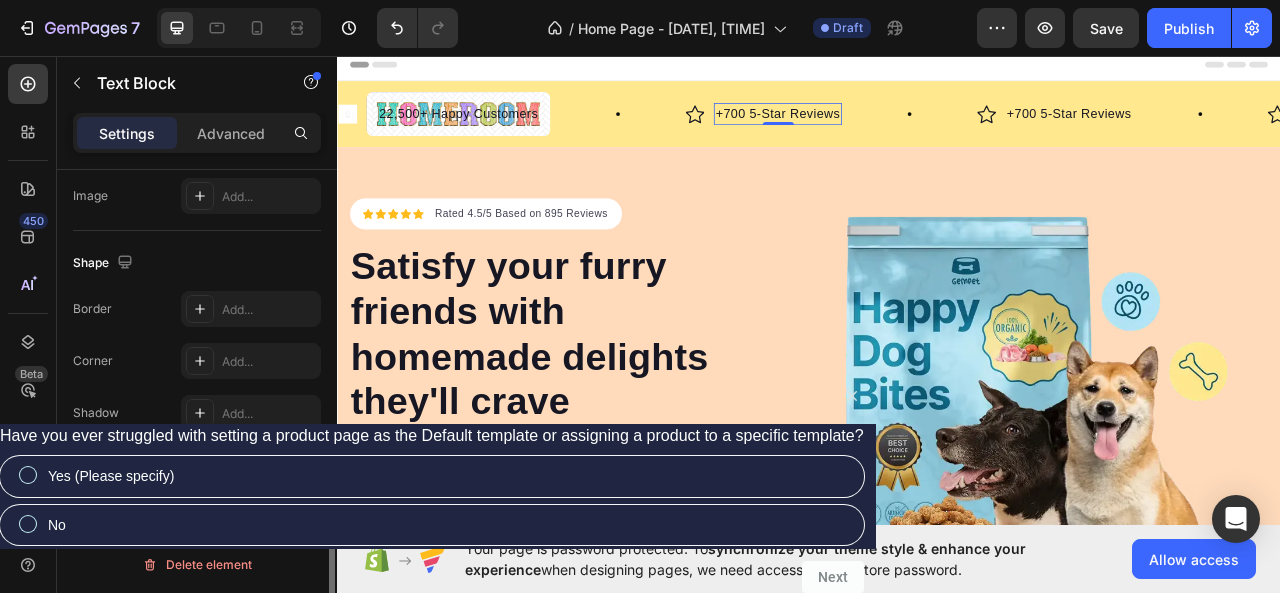 scroll, scrollTop: 2, scrollLeft: 0, axis: vertical 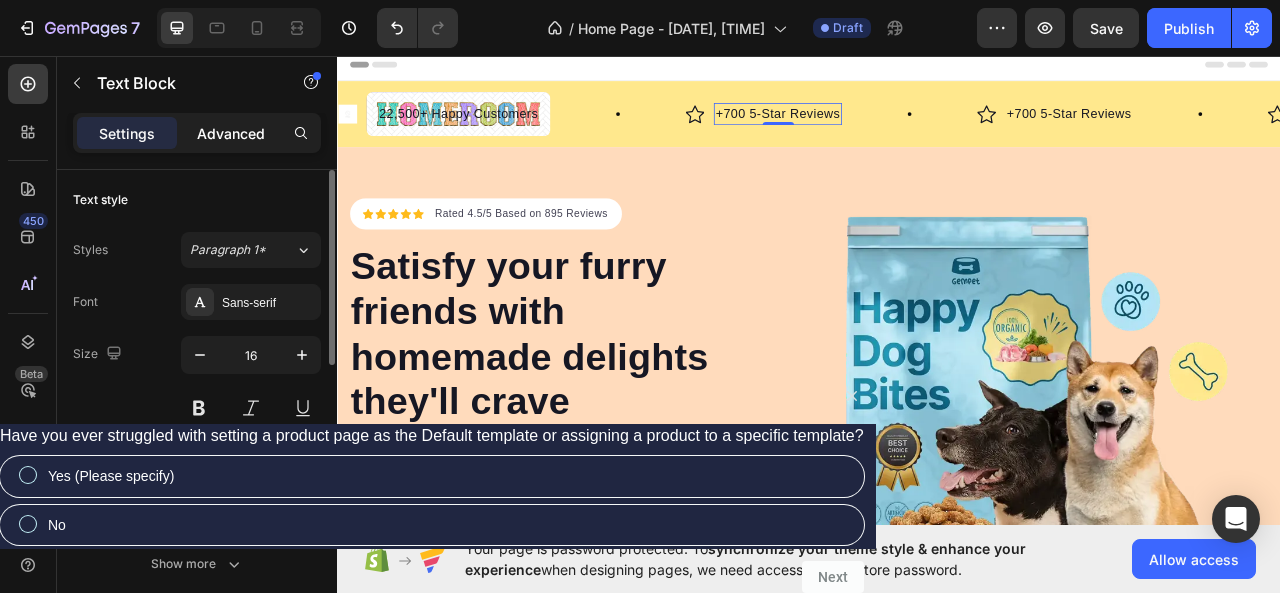 click on "Advanced" at bounding box center [231, 133] 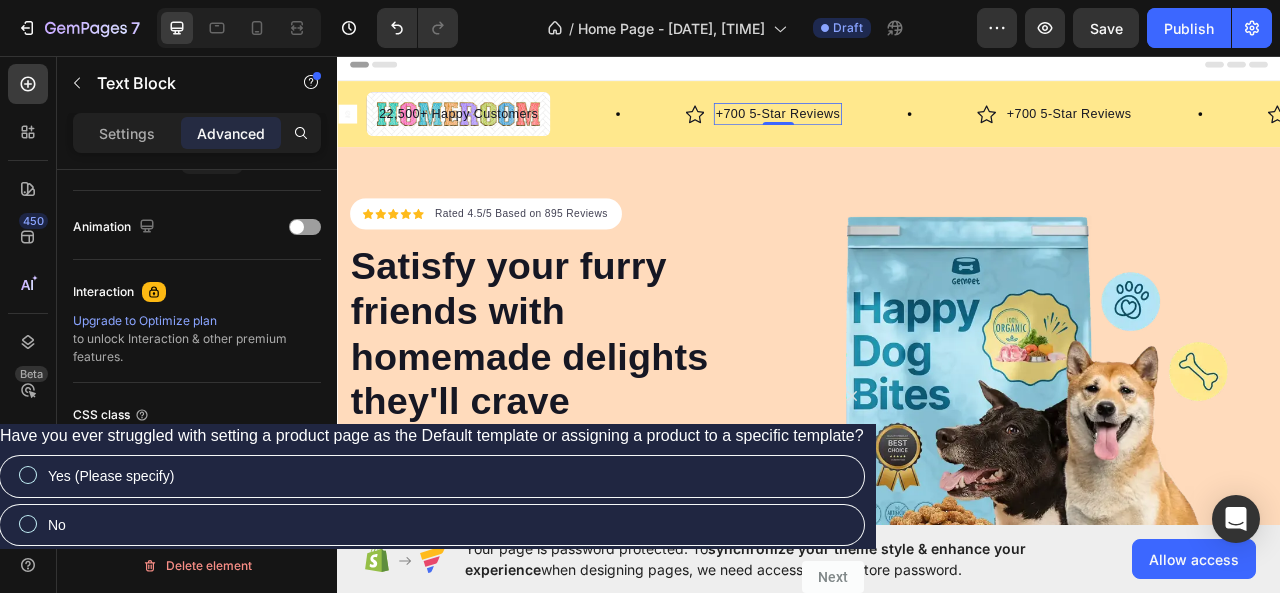 scroll, scrollTop: 0, scrollLeft: 0, axis: both 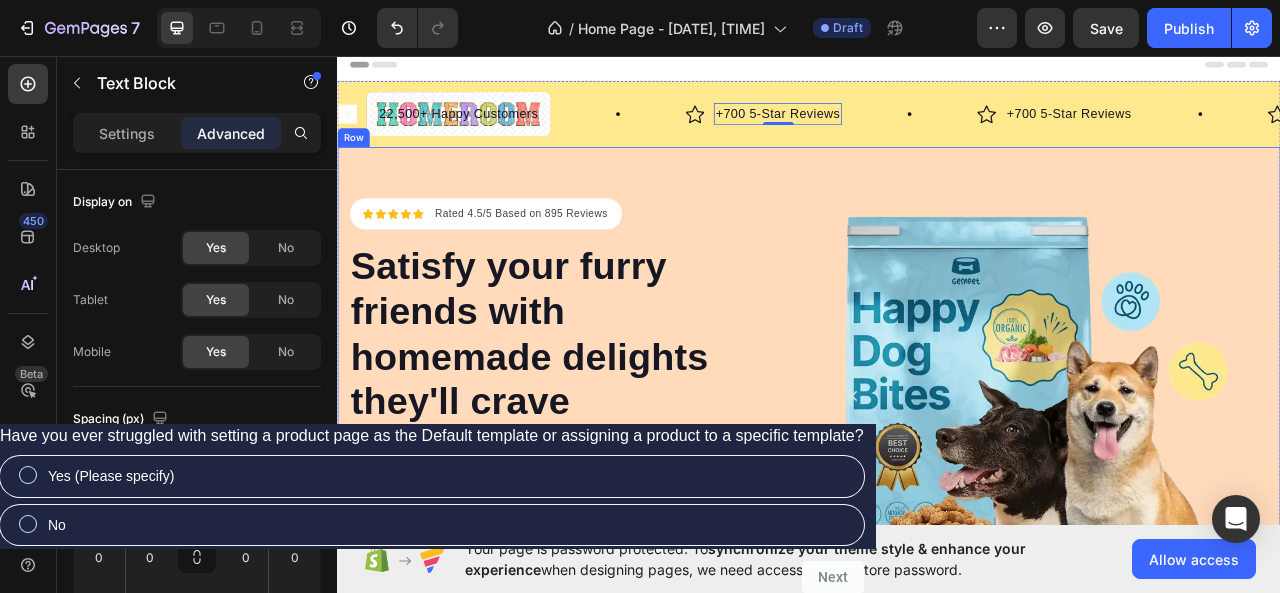 click on "Icon Icon Icon Icon Icon Icon List Hoz Rated 4.5/5 Based on 895 Reviews Text block Row Satisfy your furry friends with homemade delights they'll crave Heading Perfect for sensitive tummies Supercharge immunity System Bursting with protein, vitamins, and minerals Supports strong muscles, increases bone strength Item list Start baking doggy delights Button
30-day money back guarantee Item list Image Row Row Image Row Row" at bounding box center (937, 544) 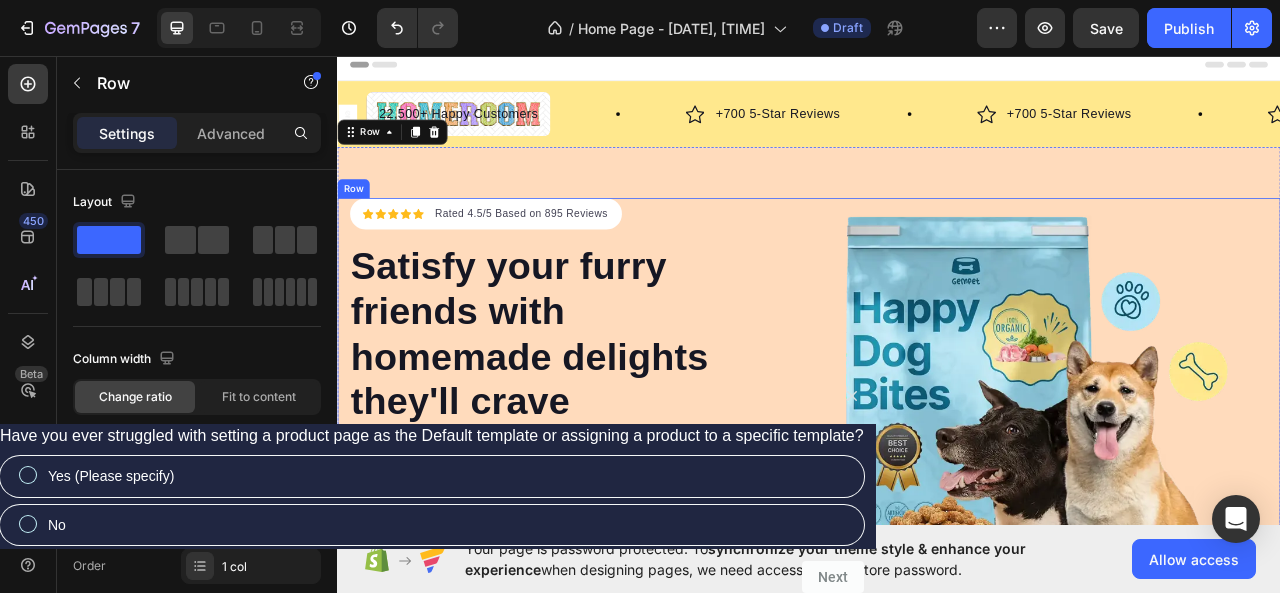 click on "Image" at bounding box center (1237, 544) 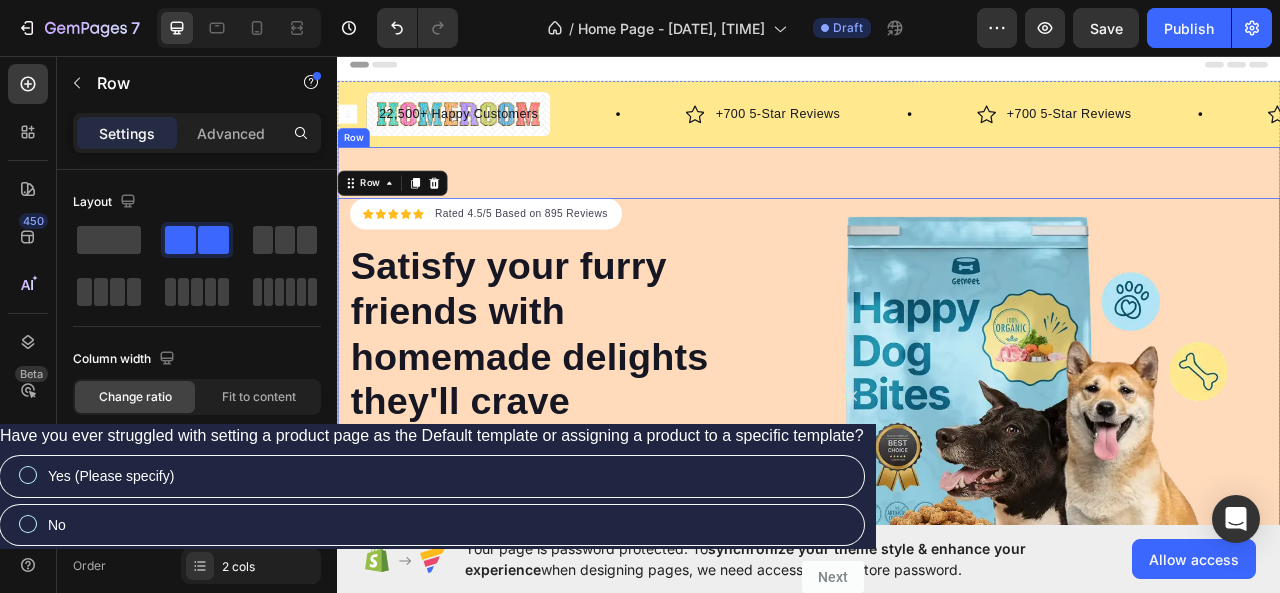 click on "Icon Icon Icon Icon Icon Icon List Hoz Rated 4.5/5 Based on 895 Reviews Text block Row Satisfy your furry friends with homemade delights they'll crave Heading Perfect for sensitive tummies Supercharge immunity System Bursting with protein, vitamins, and minerals Supports strong muscles, increases bone strength Item list Start baking doggy delights Button
30-day money back guarantee Item list Image Row Row Image Row   0 Row" at bounding box center [937, 544] 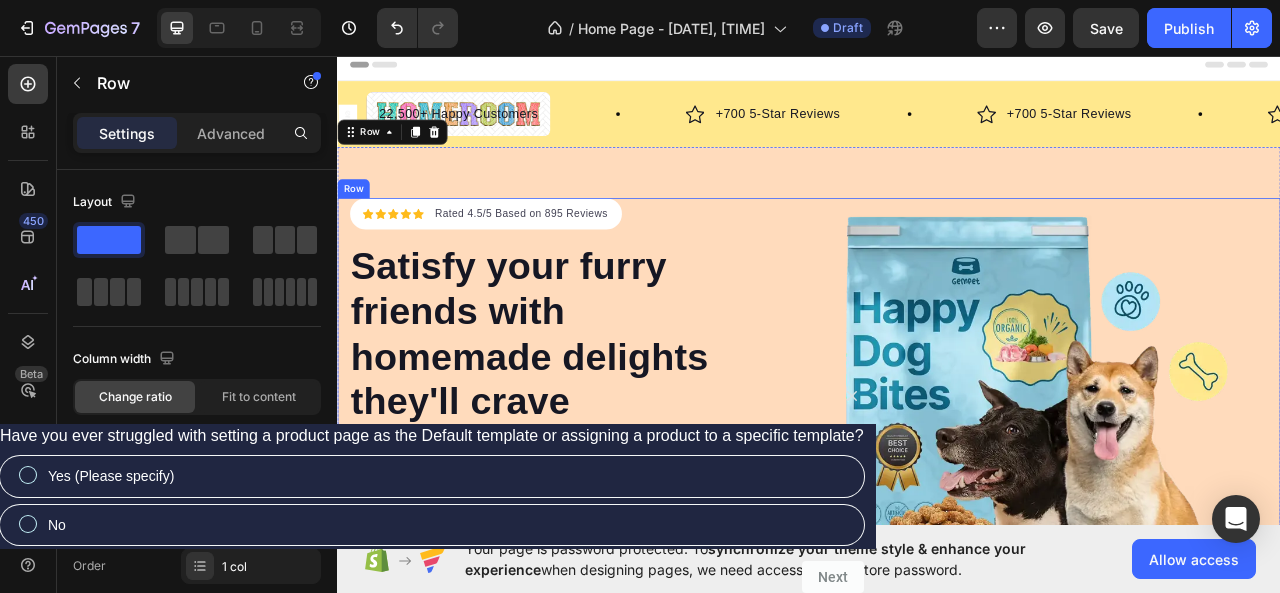 click on "Image" at bounding box center [1237, 544] 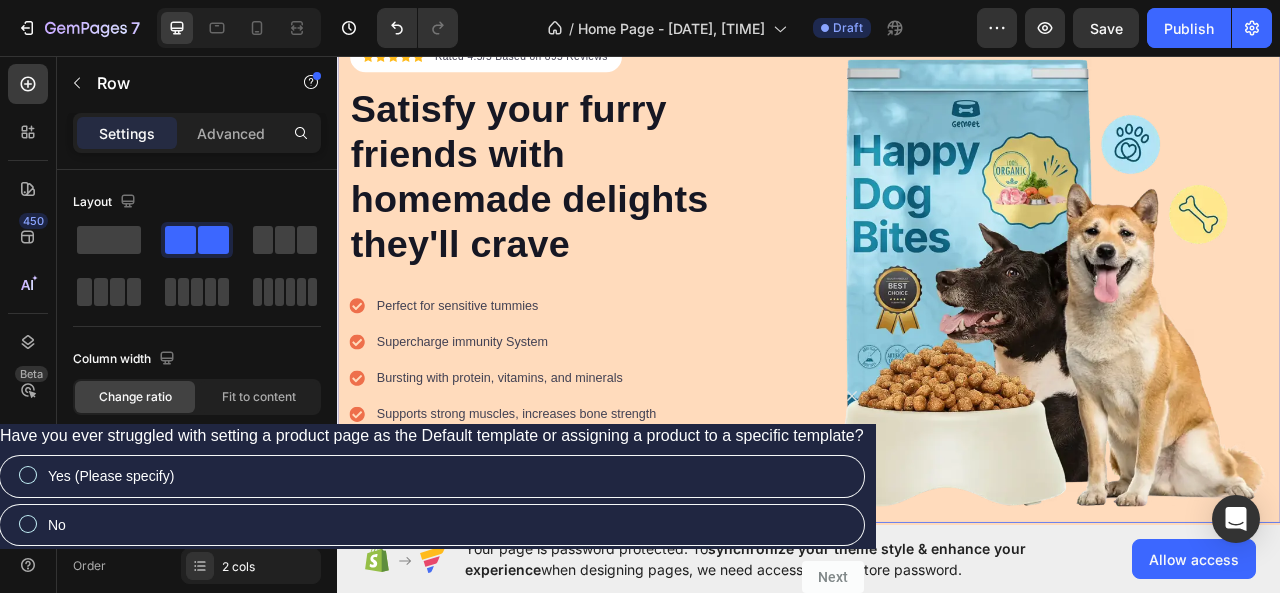 scroll, scrollTop: 600, scrollLeft: 0, axis: vertical 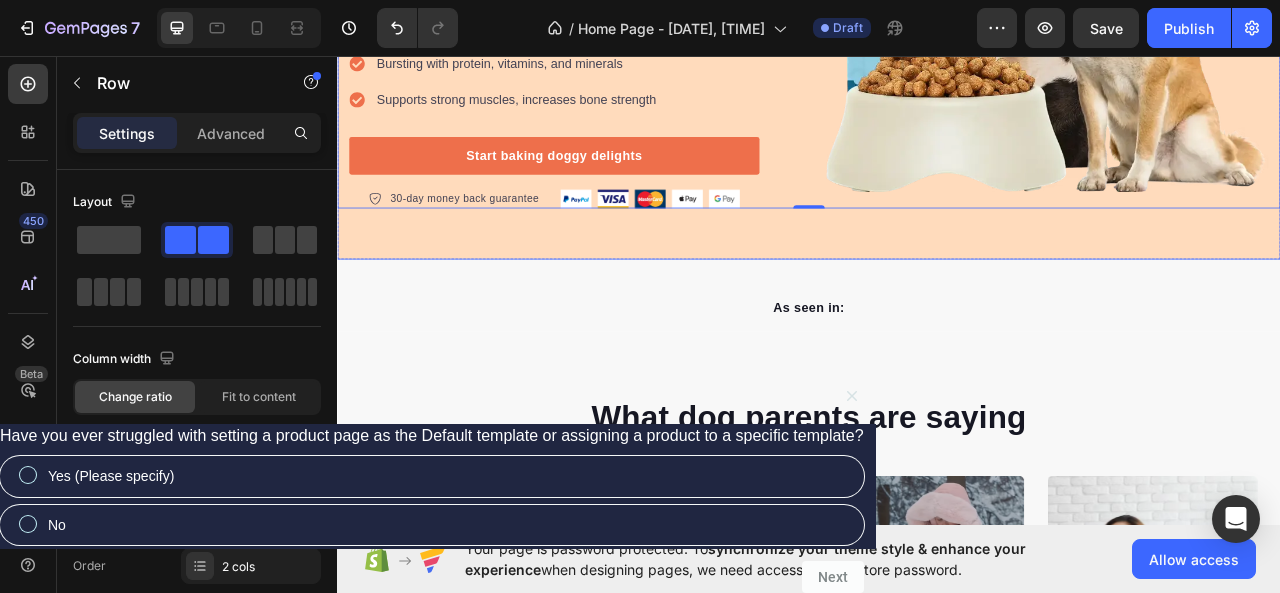 click on "Icon Icon Icon Icon Icon Icon List Hoz Rated 4.5/5 Based on 895 Reviews Text block Row Satisfy your furry friends with homemade delights they'll crave Heading Perfect for sensitive tummies Supercharge immunity System Bursting with protein, vitamins, and minerals Supports strong muscles, increases bone strength Item list Start baking doggy delights Button
30-day money back guarantee Item list Image Row Row Image Row   0 Row" at bounding box center (937, -56) 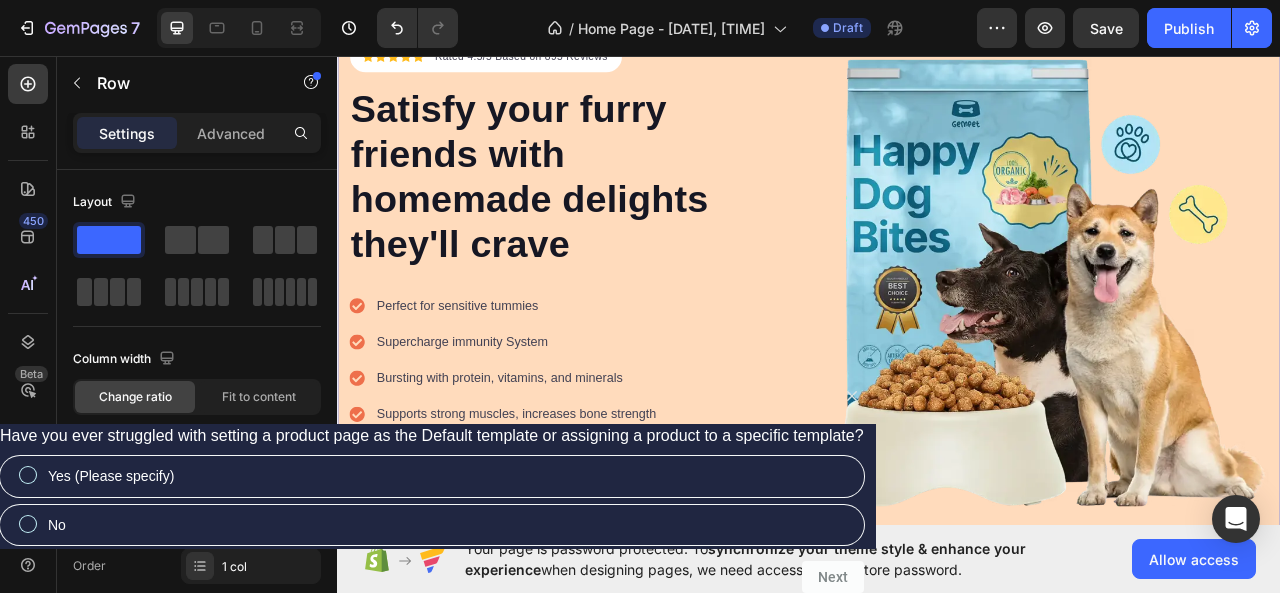 scroll, scrollTop: 0, scrollLeft: 0, axis: both 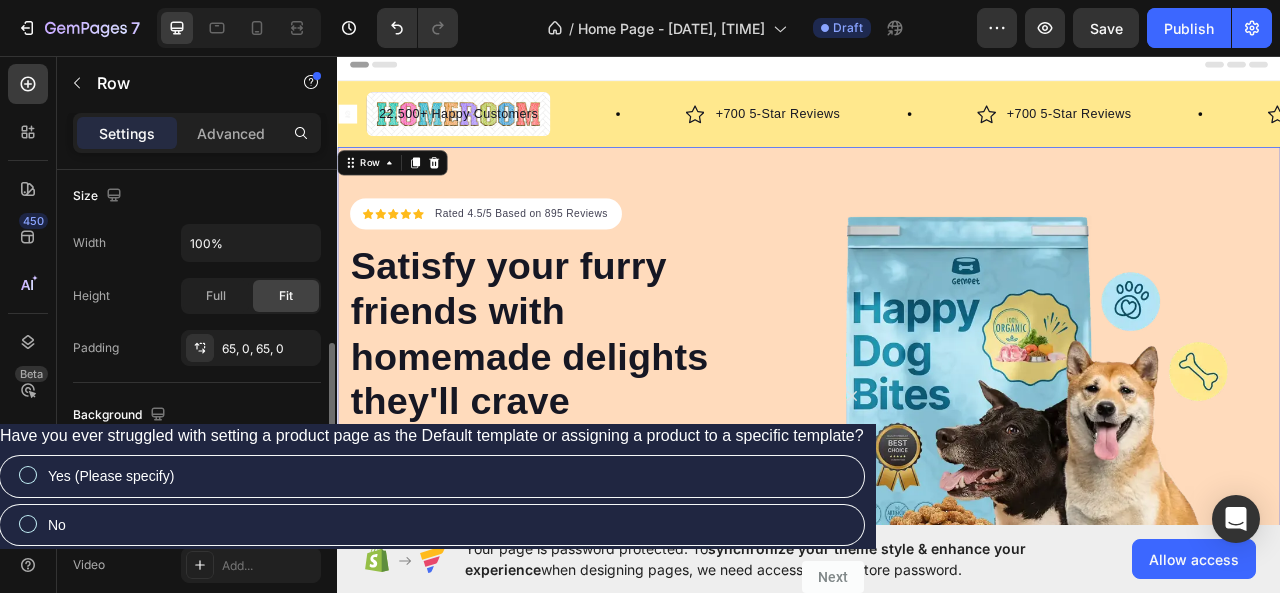 click at bounding box center (200, 461) 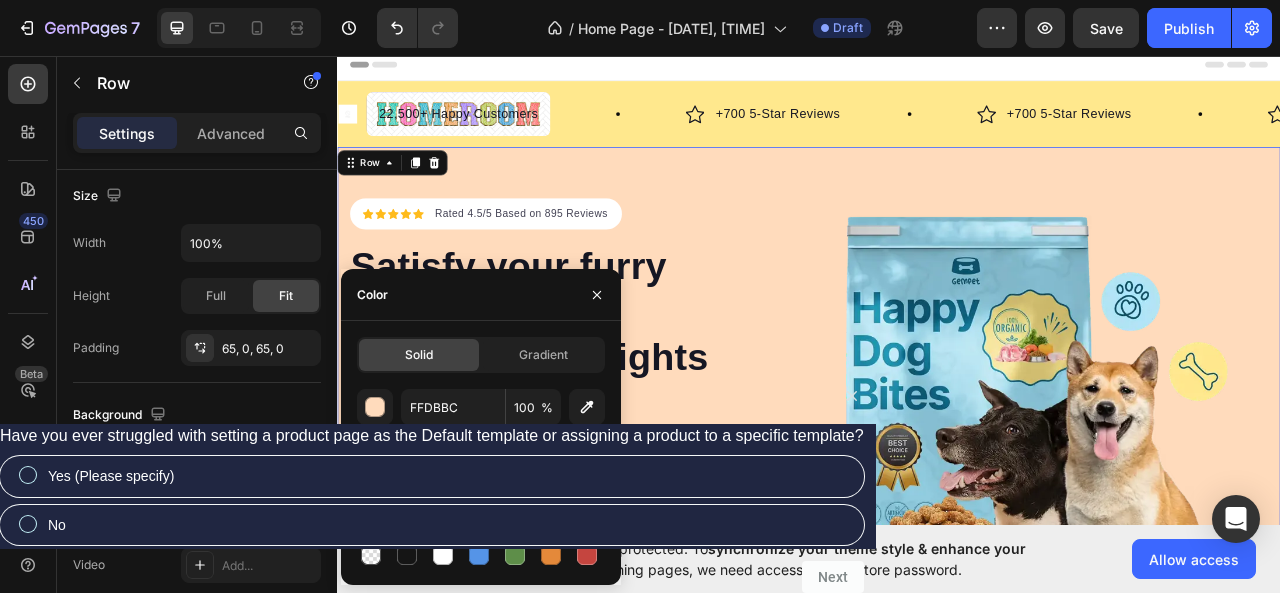 click at bounding box center [371, 483] 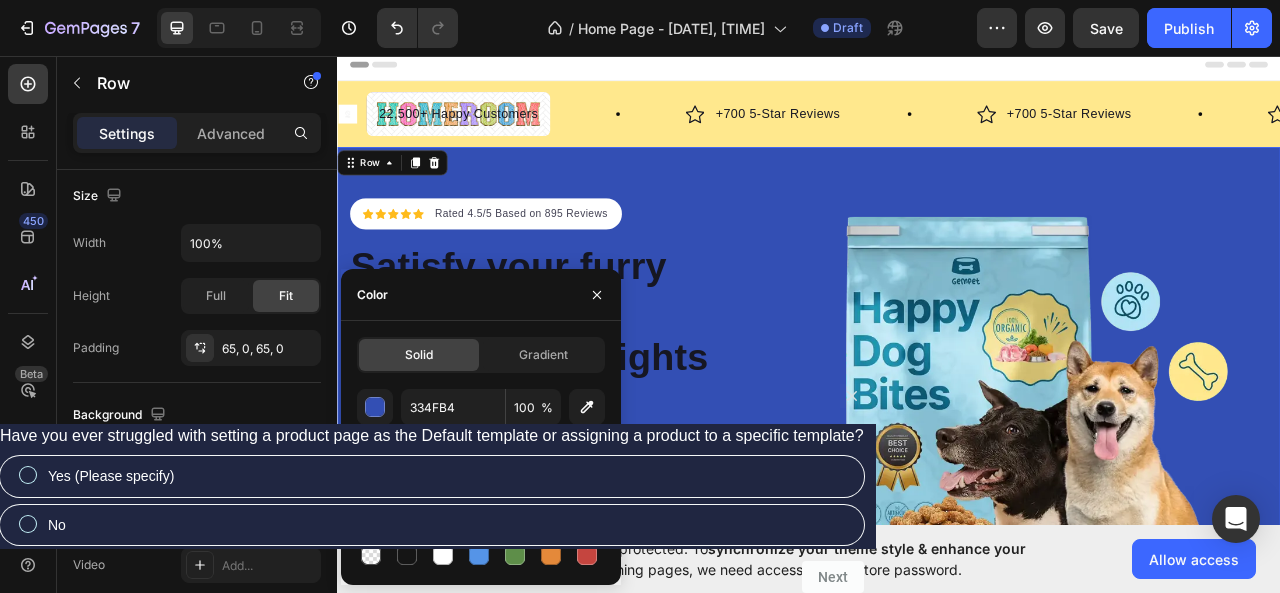 click at bounding box center [479, 483] 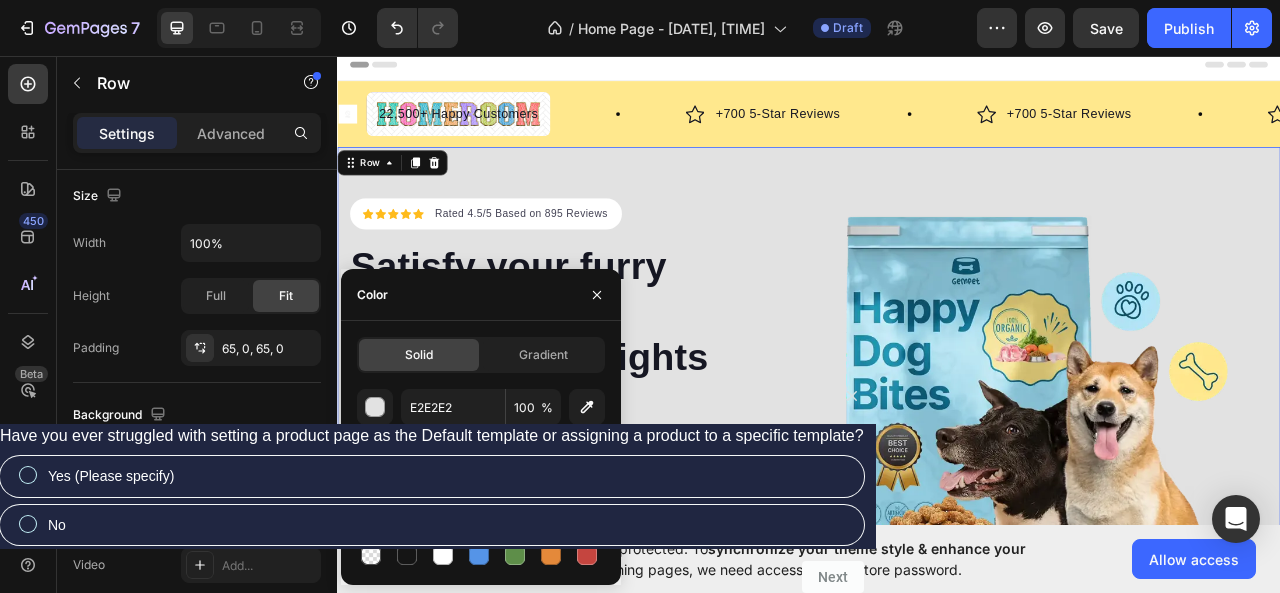 click at bounding box center [515, 483] 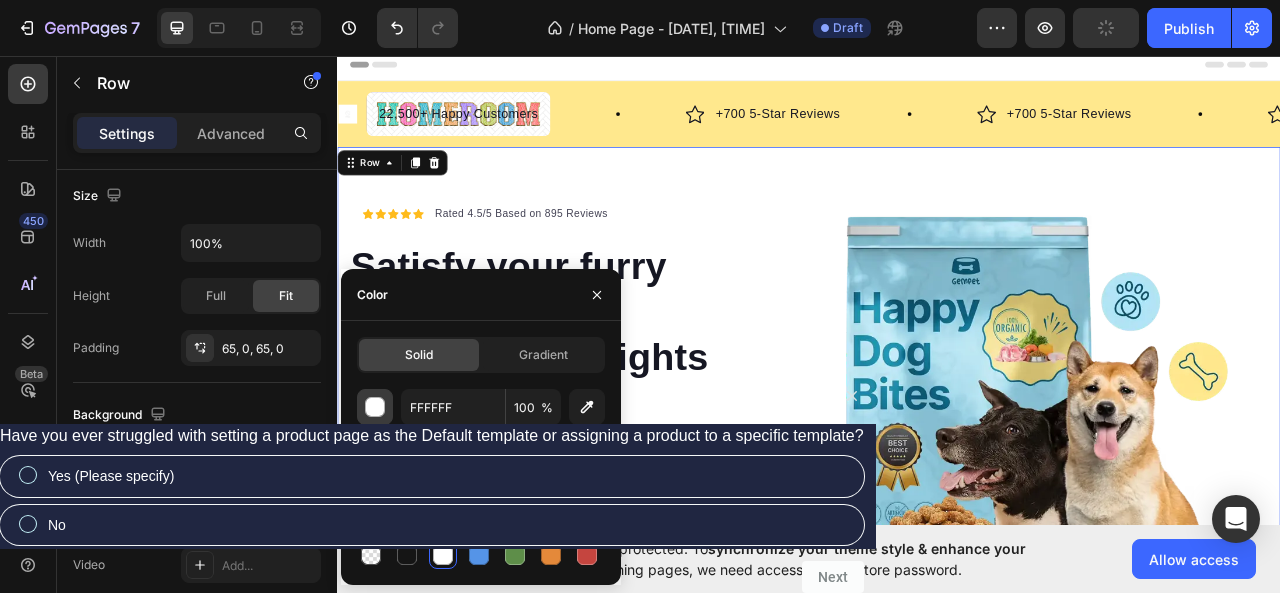 click at bounding box center (376, 408) 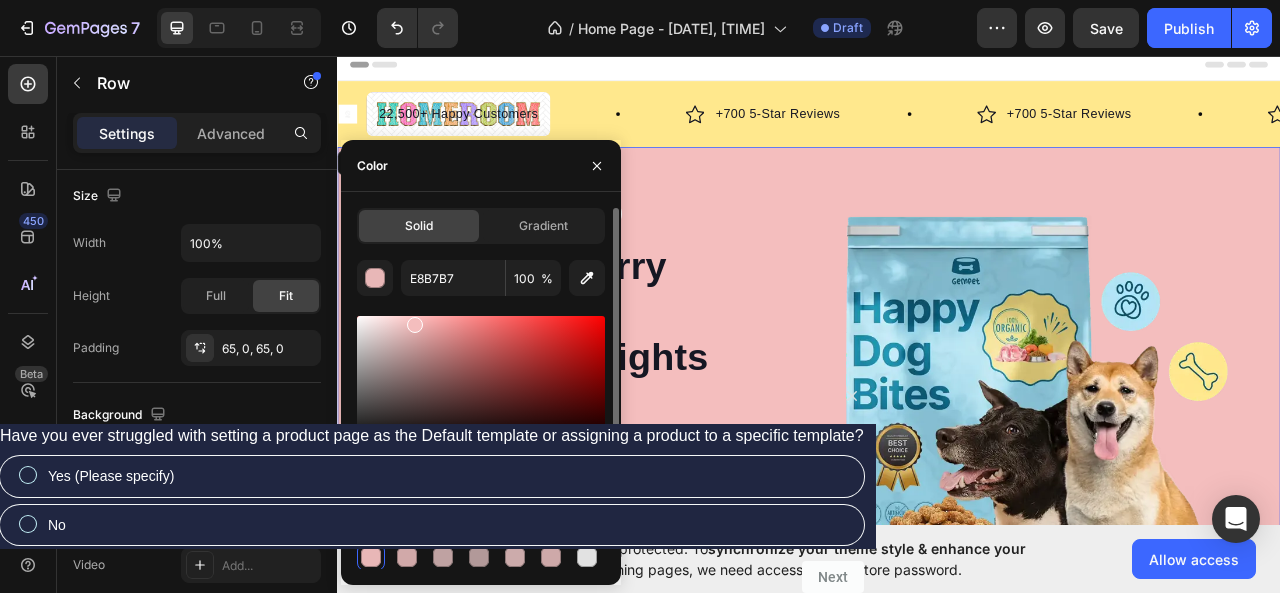 type on "F4BEBE" 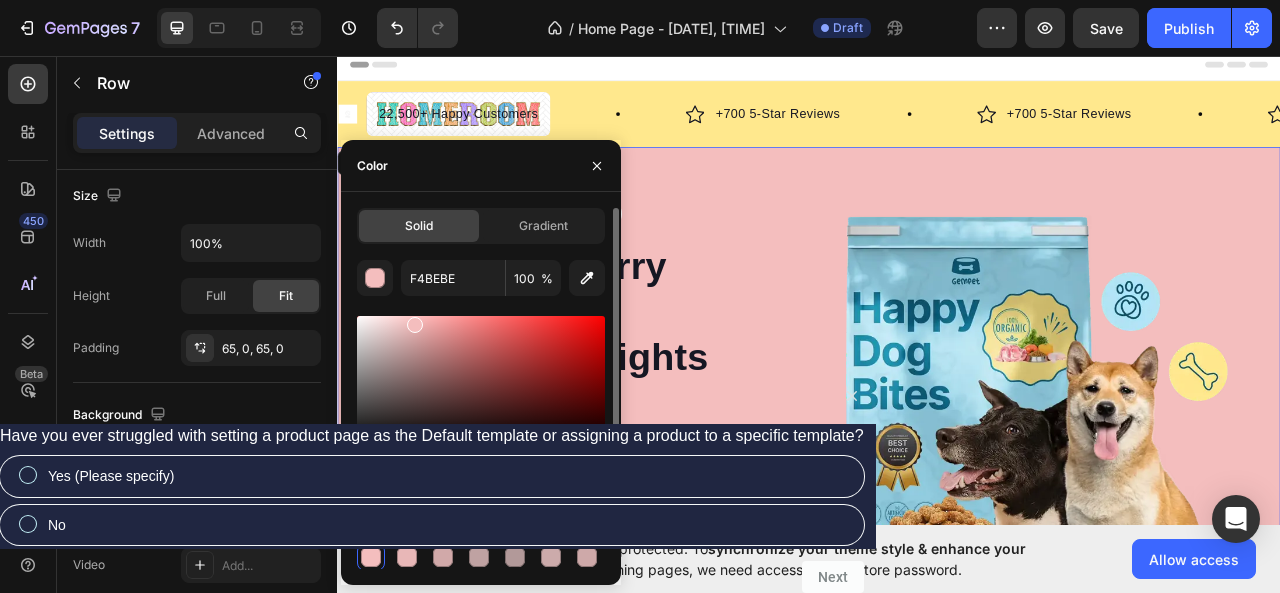 drag, startPoint x: 388, startPoint y: 364, endPoint x: 412, endPoint y: 320, distance: 50.119858 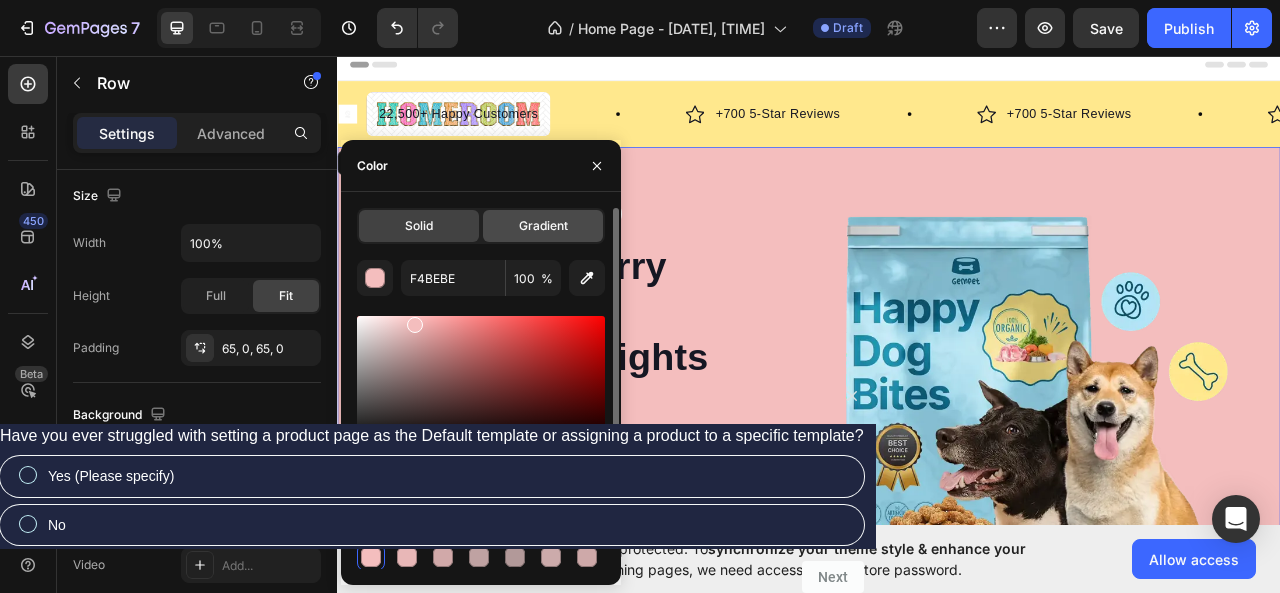 click on "Gradient" 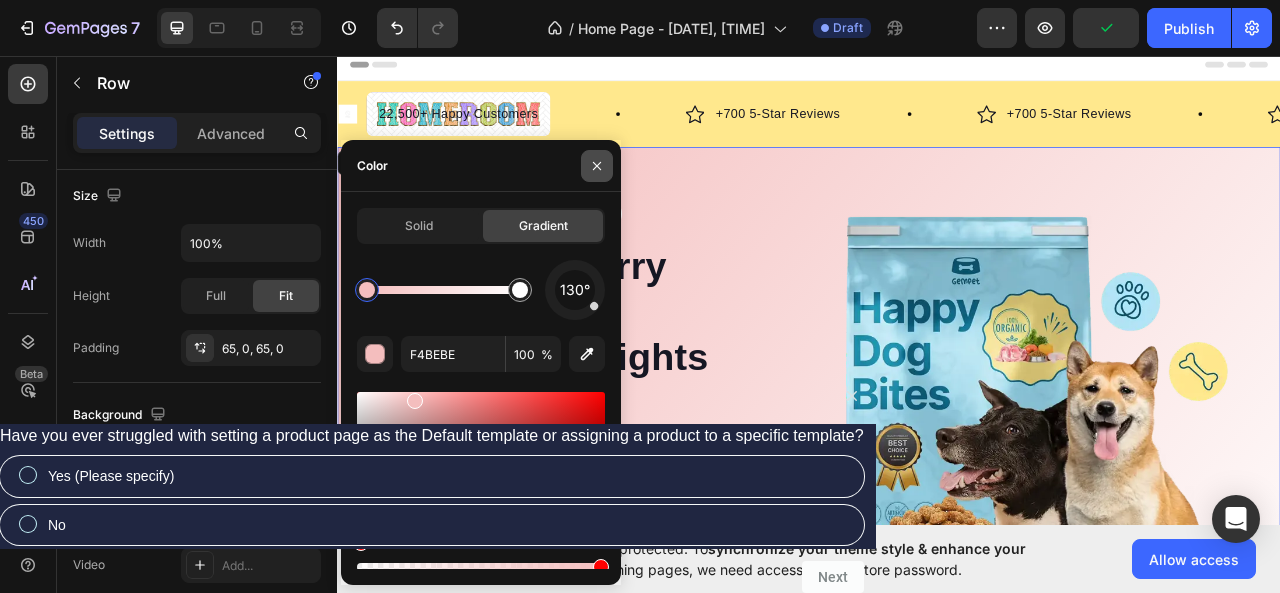 click 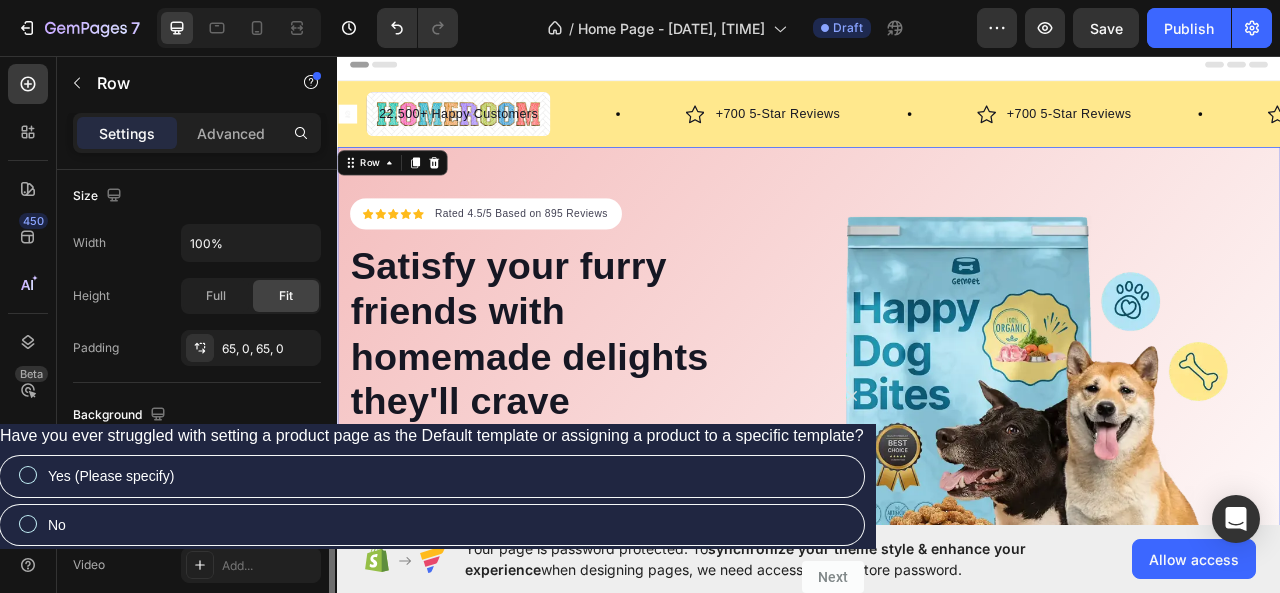 scroll, scrollTop: 537, scrollLeft: 0, axis: vertical 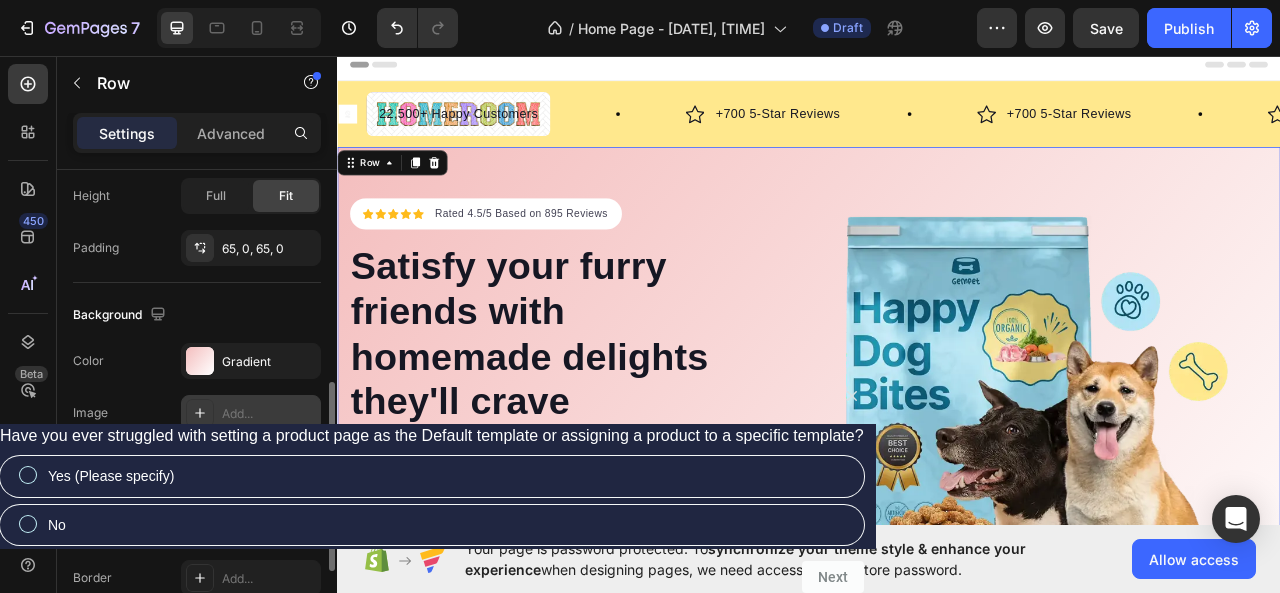 click 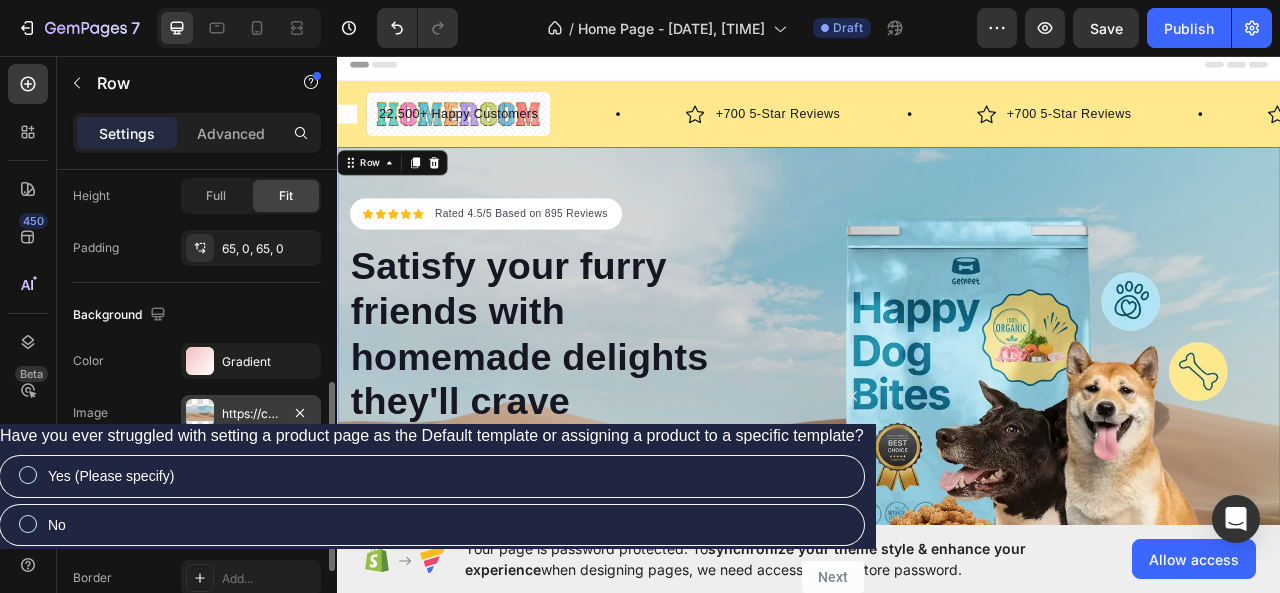 click 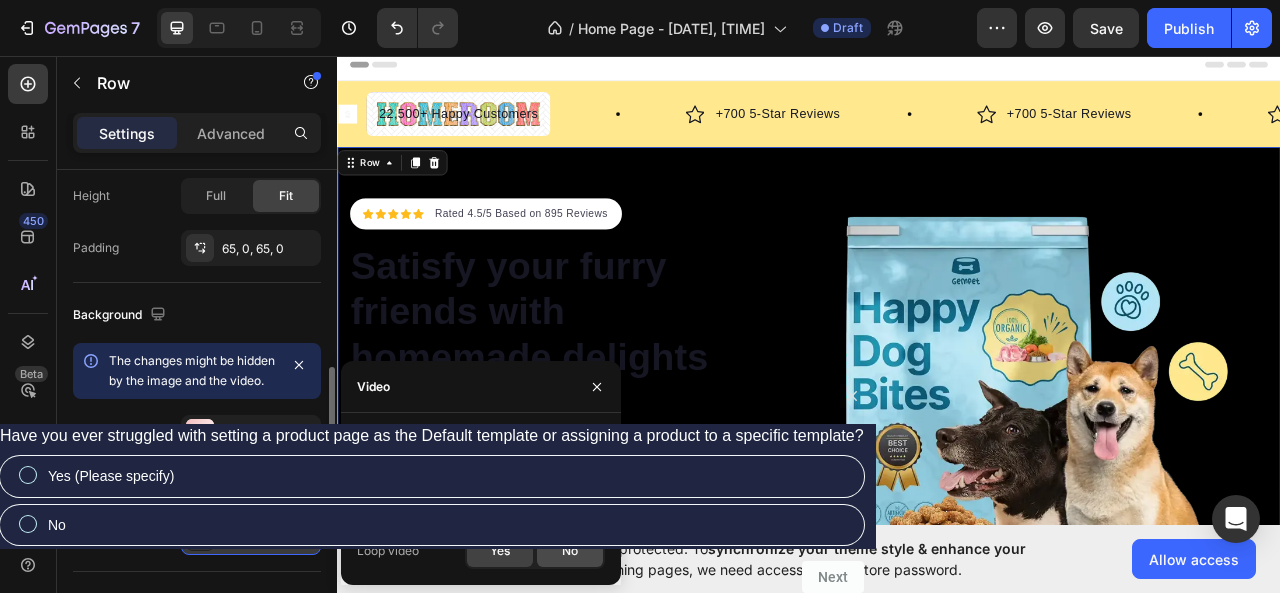 click on "No" 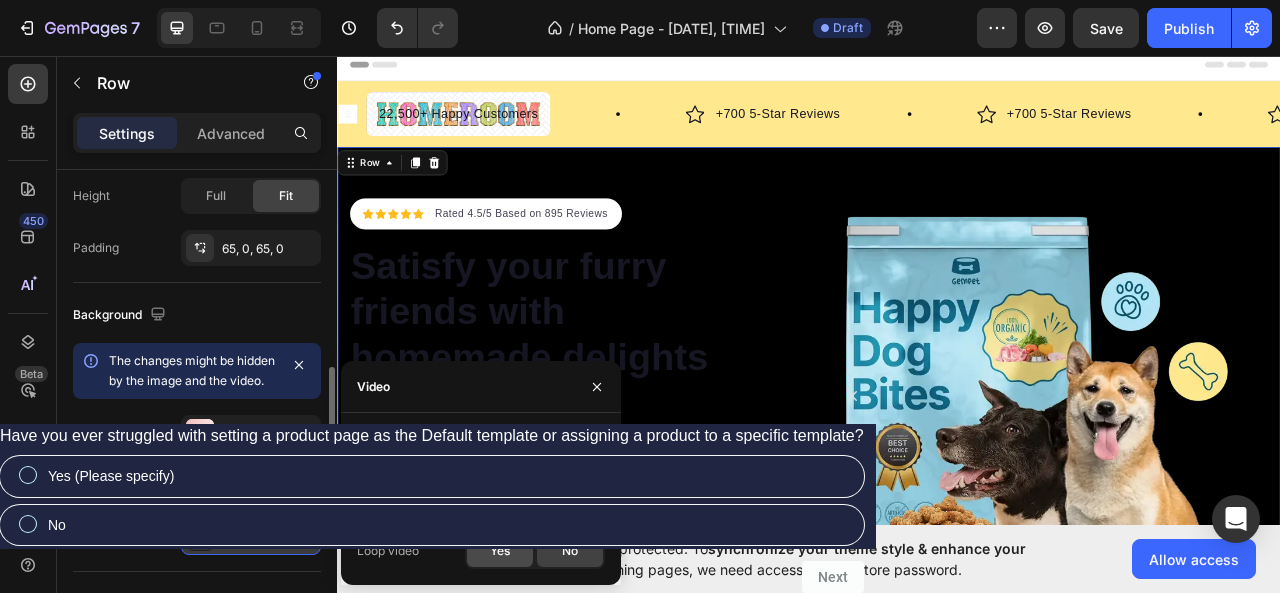 click on "Yes" 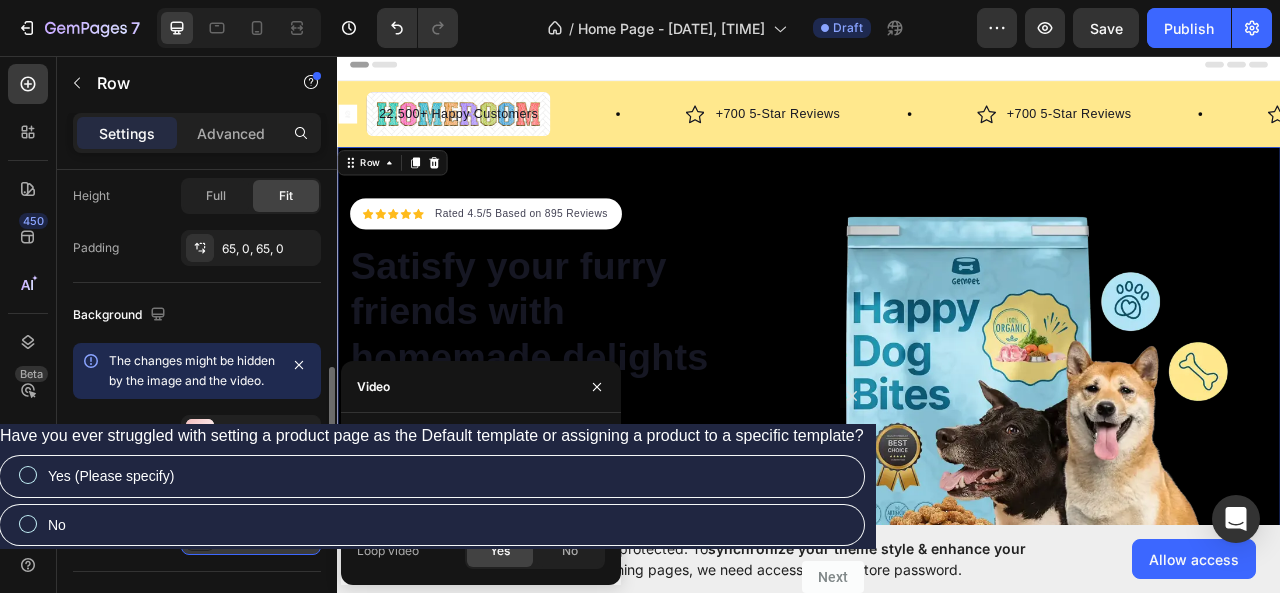 click on "Youtube" 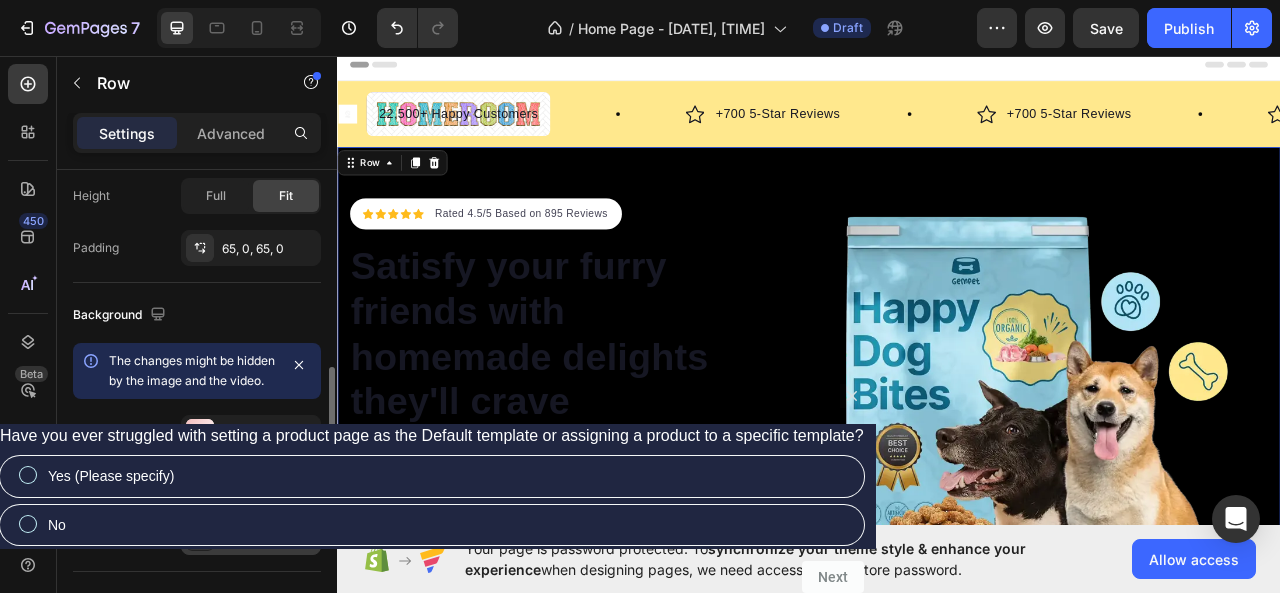 click on "Your page is password protected. To  synchronize your theme style & enhance your experience  when designing pages, we need access to your store password.  Allow access" 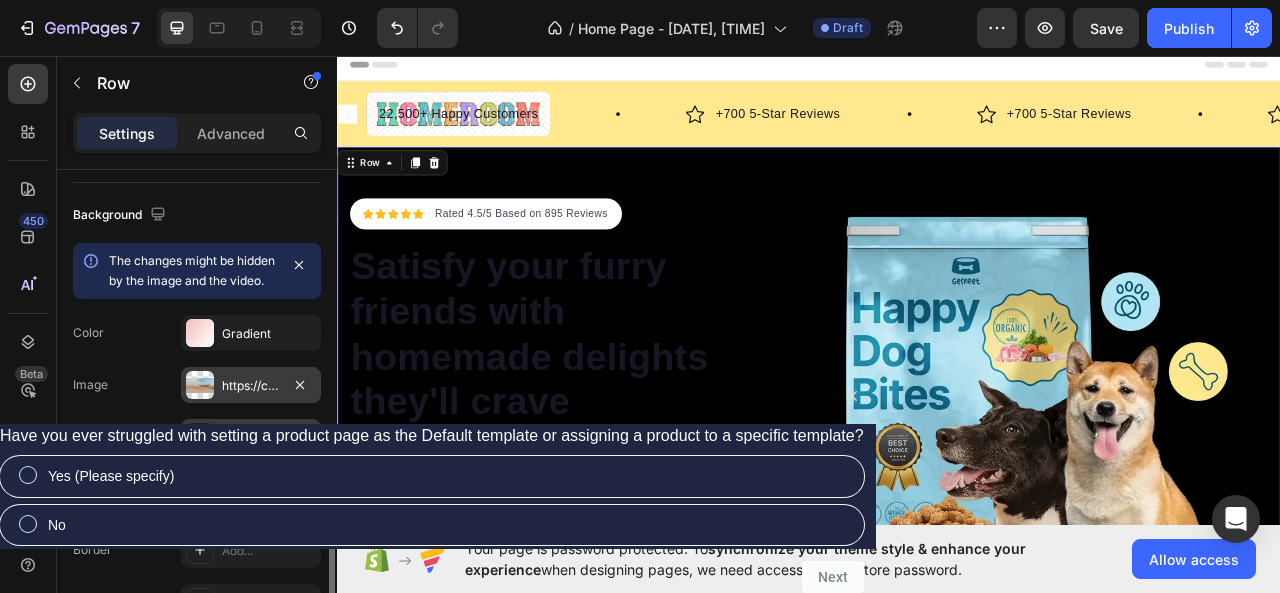 scroll, scrollTop: 737, scrollLeft: 0, axis: vertical 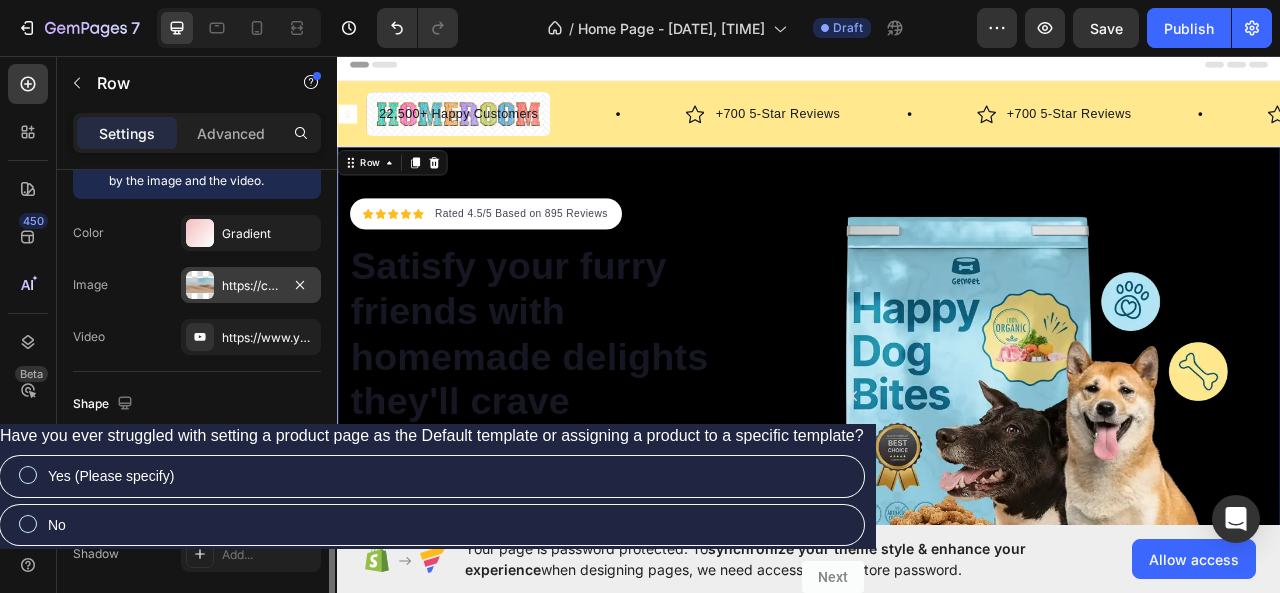 click on "Shape" at bounding box center [197, 404] 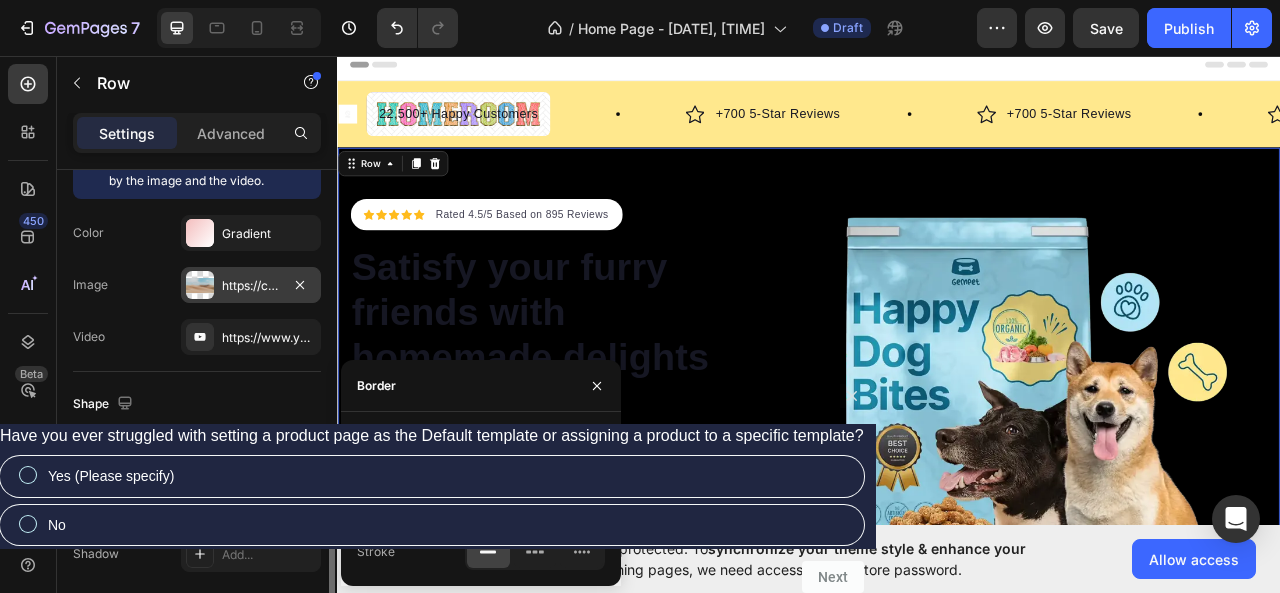 click on "Shape" at bounding box center [197, 404] 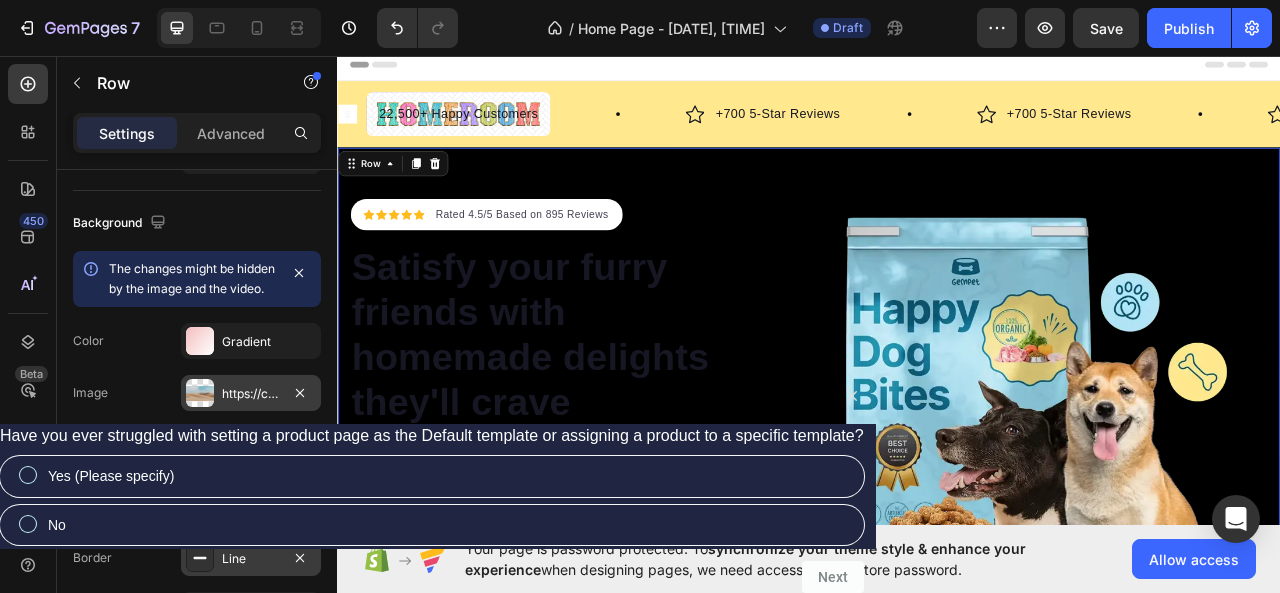 scroll, scrollTop: 829, scrollLeft: 0, axis: vertical 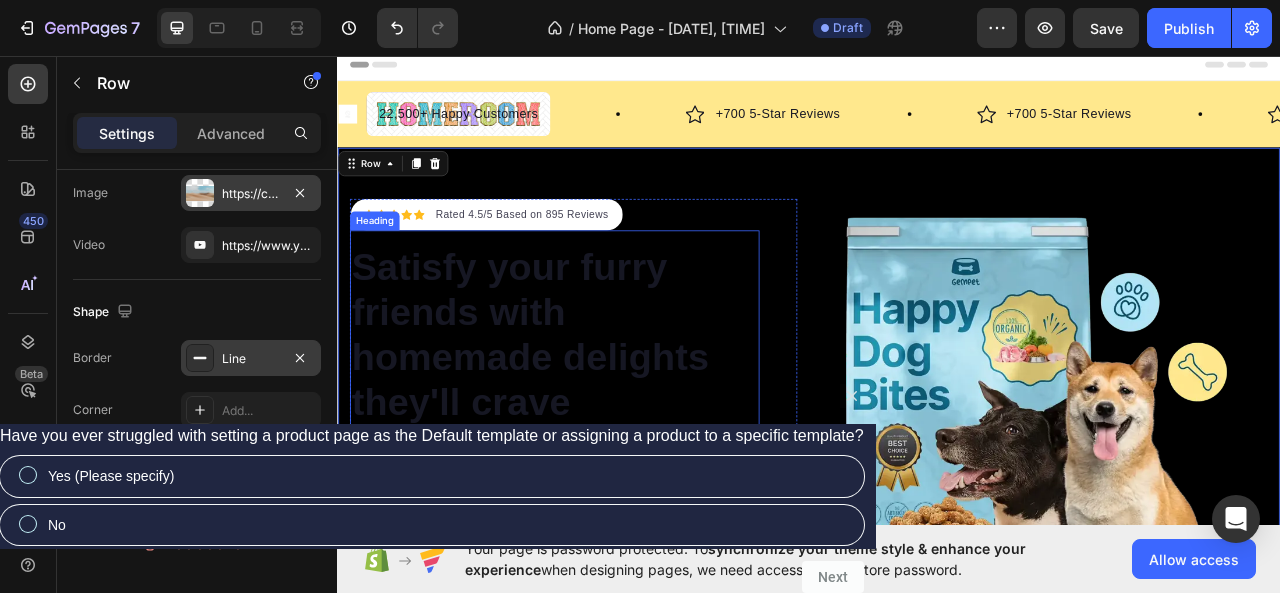 click on "Satisfy your furry friends with homemade delights they'll crave" at bounding box center [613, 412] 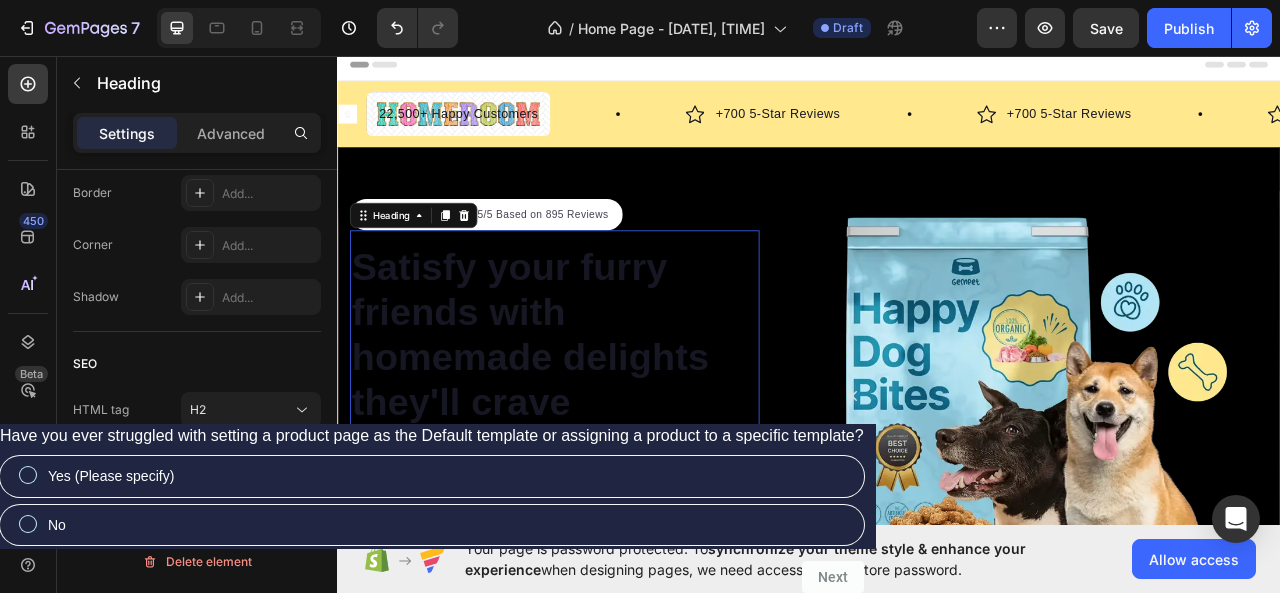 scroll, scrollTop: 0, scrollLeft: 0, axis: both 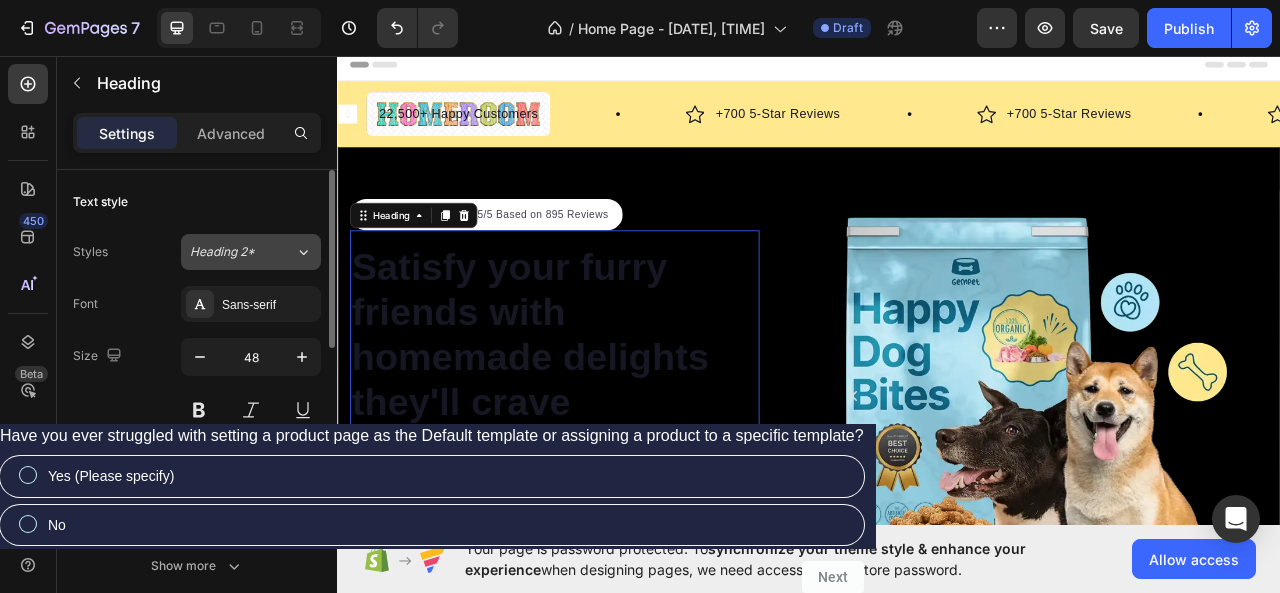 click 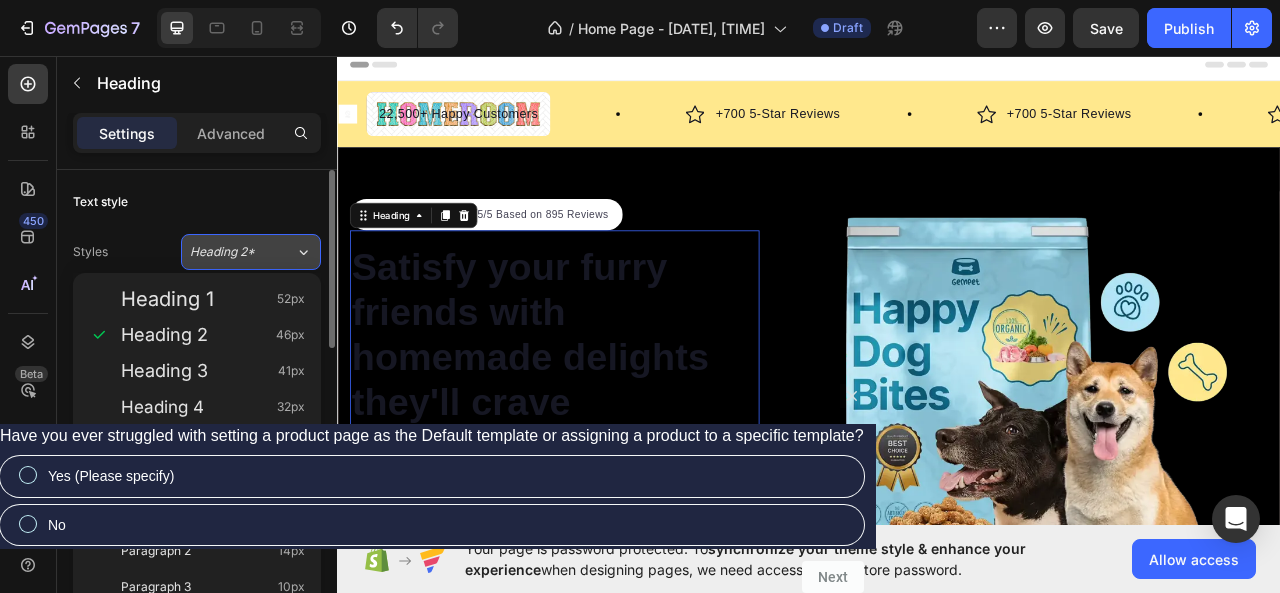 click 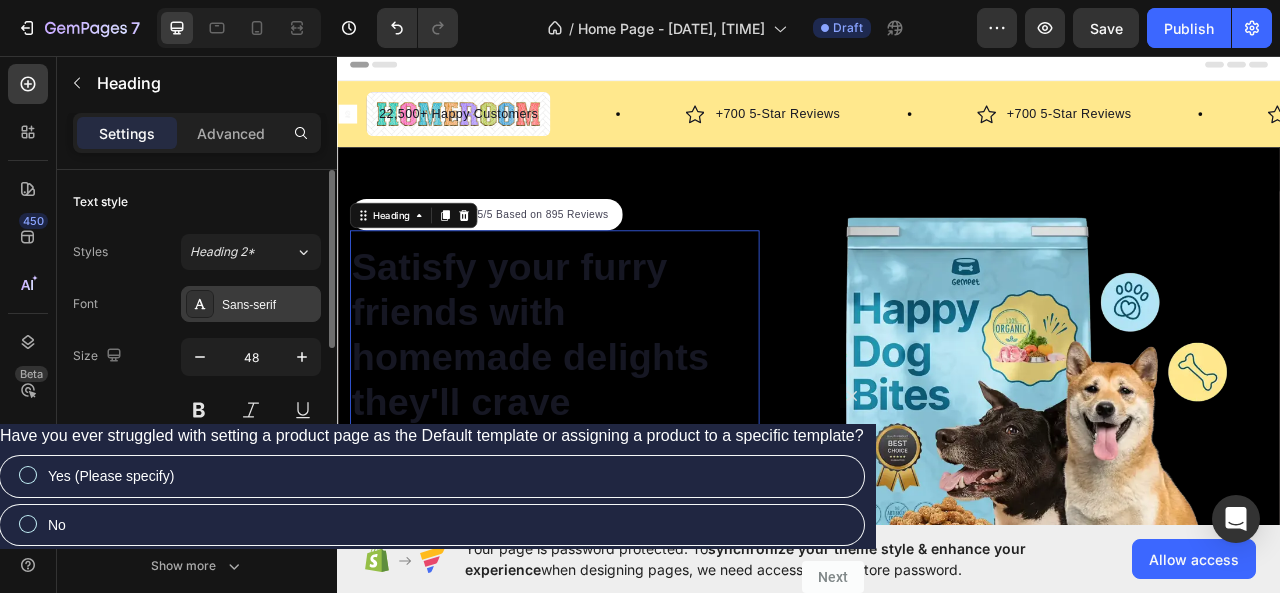click on "Sans-serif" at bounding box center (269, 305) 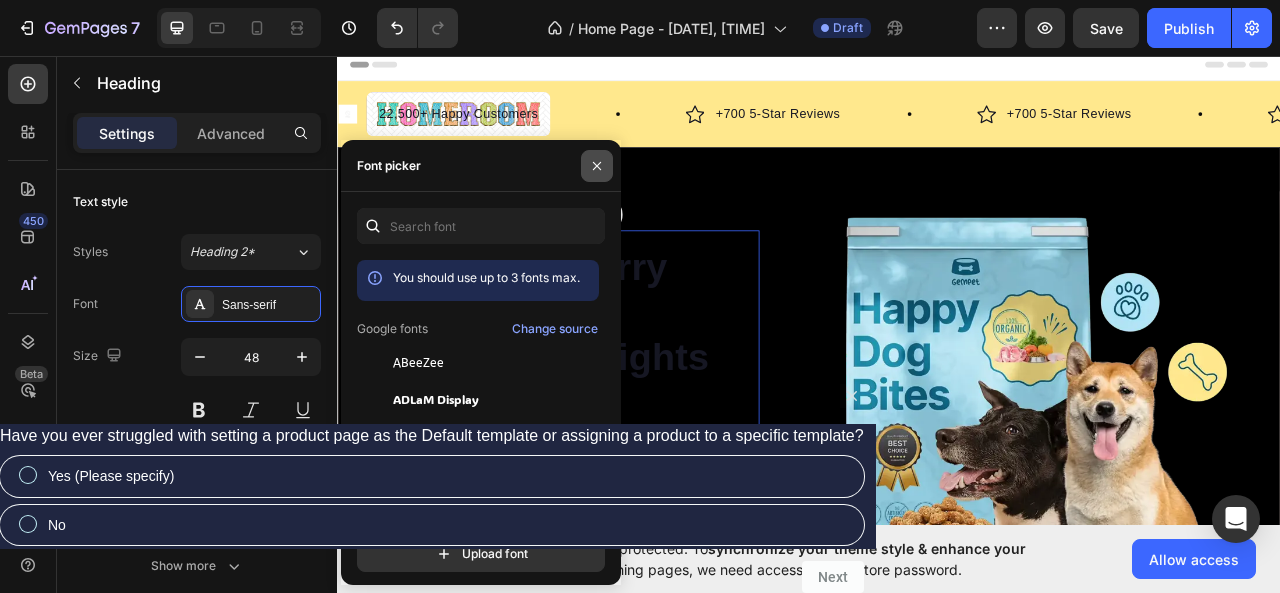 drag, startPoint x: 593, startPoint y: 166, endPoint x: 326, endPoint y: 149, distance: 267.54065 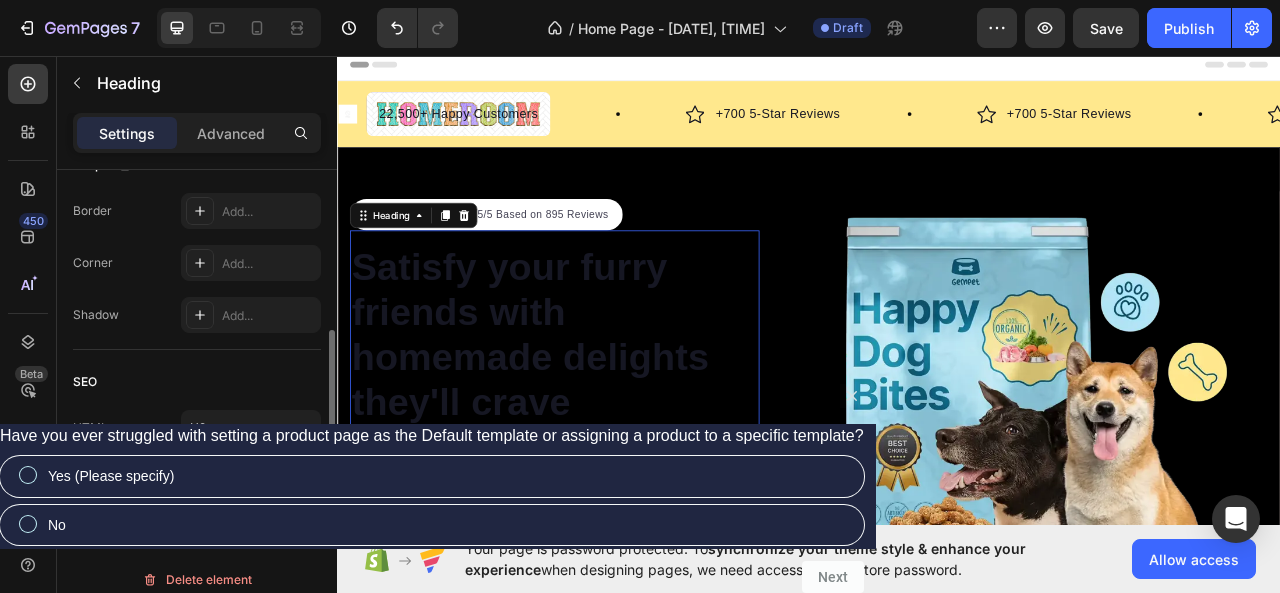 scroll, scrollTop: 814, scrollLeft: 0, axis: vertical 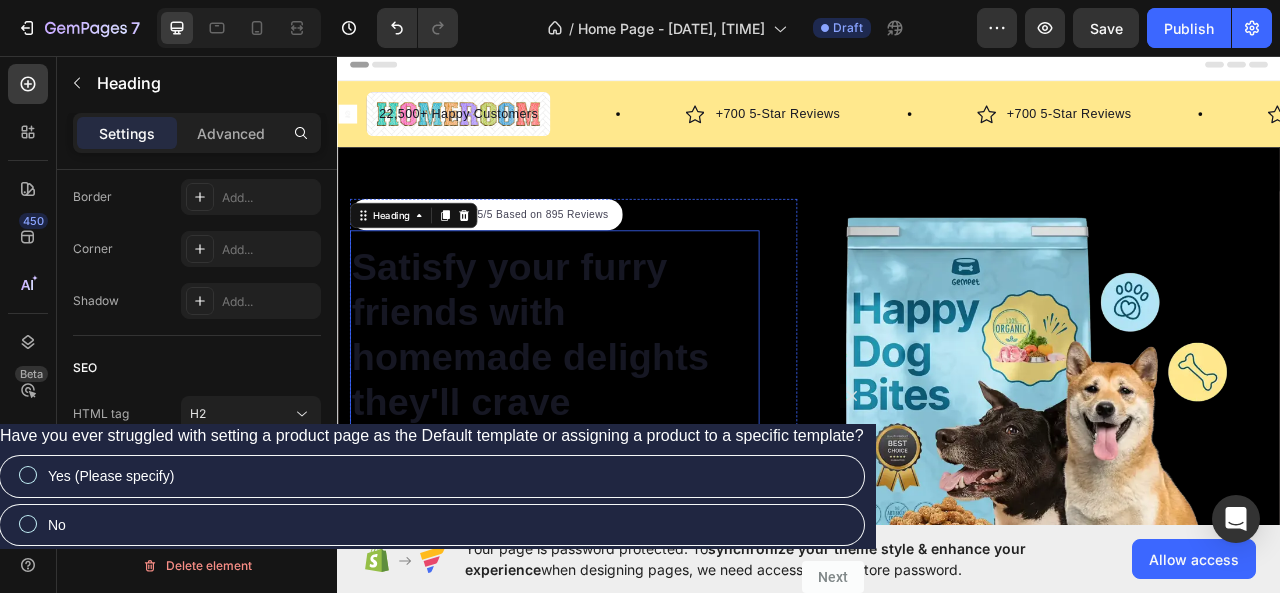 click on "Supercharge immunity System" at bounding box center [566, 622] 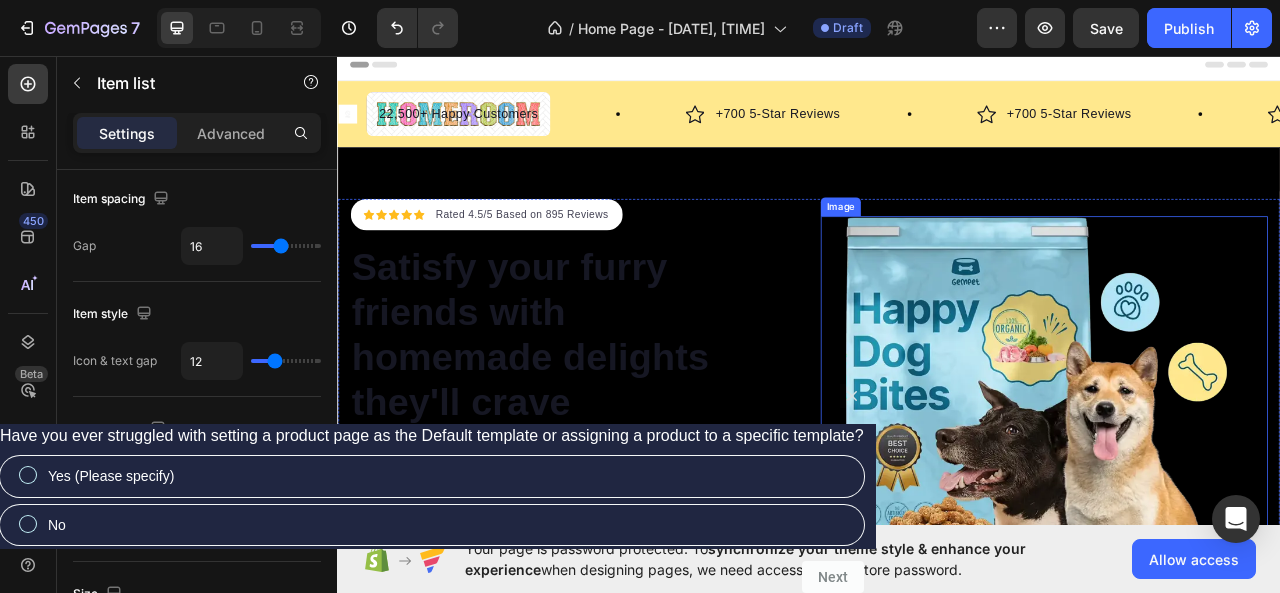 scroll, scrollTop: 0, scrollLeft: 0, axis: both 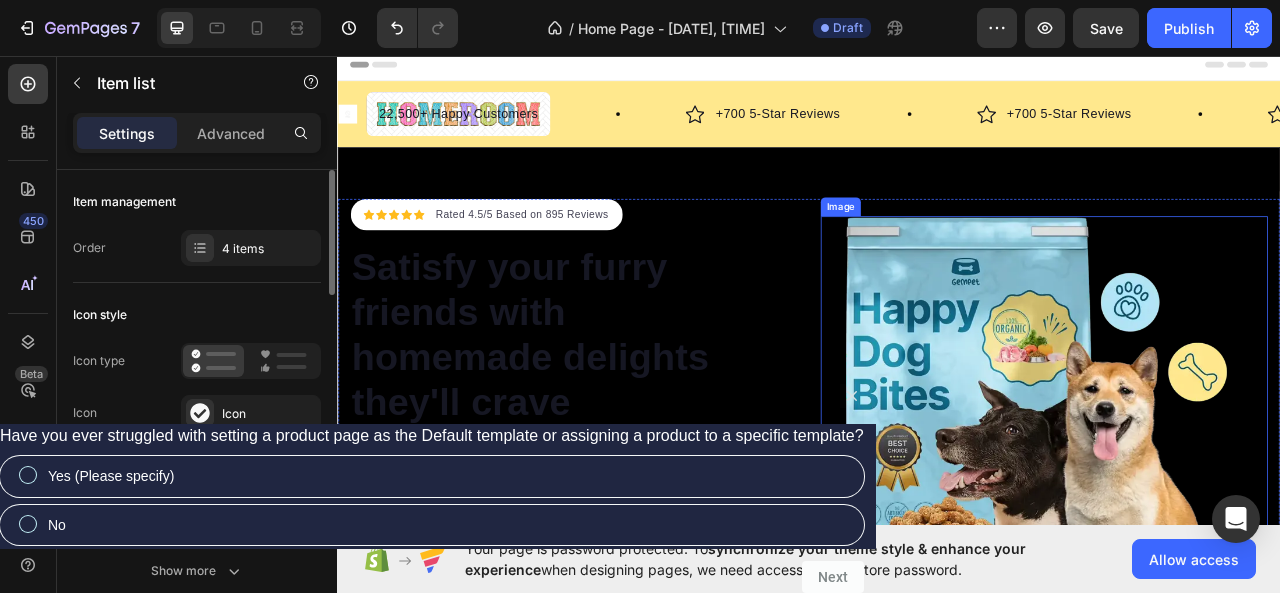 click at bounding box center [1236, 545] 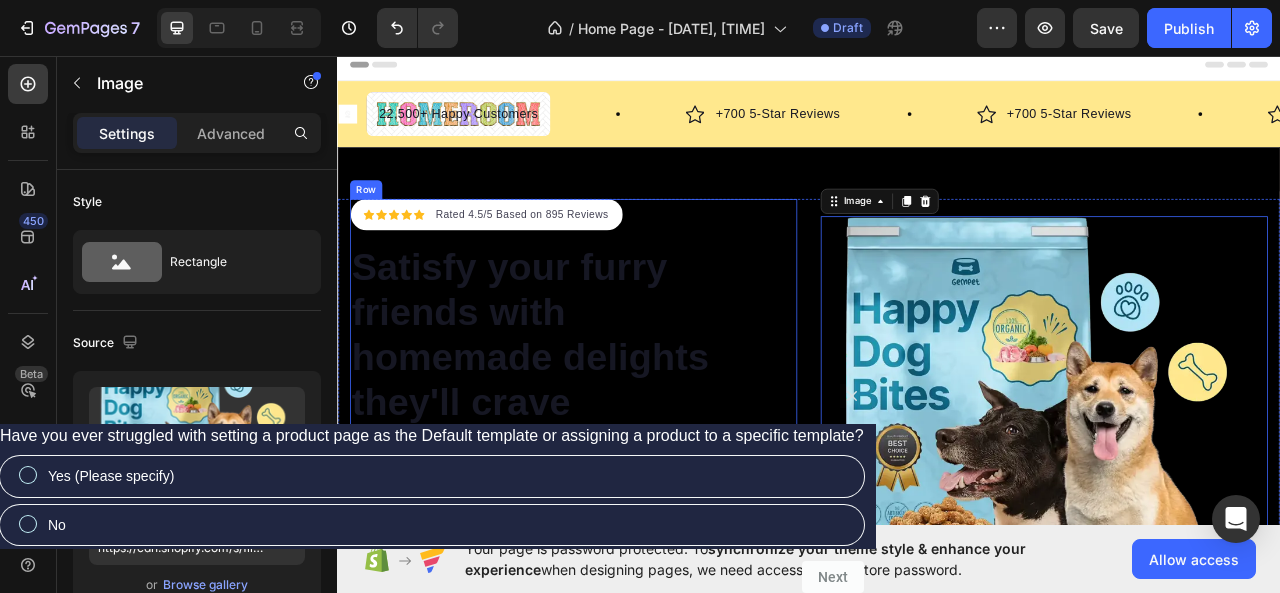 click on "Icon Icon Icon Icon Icon Icon List Hoz Rated 4.5/5 Based on 895 Reviews Text block Row Satisfy your furry friends with homemade delights they'll crave Heading Perfect for sensitive tummies Supercharge immunity System Bursting with protein, vitamins, and minerals Supports strong muscles, increases bone strength Item list Start baking doggy delights Button
30-day money back guarantee Item list Image Row Row" at bounding box center [637, 545] 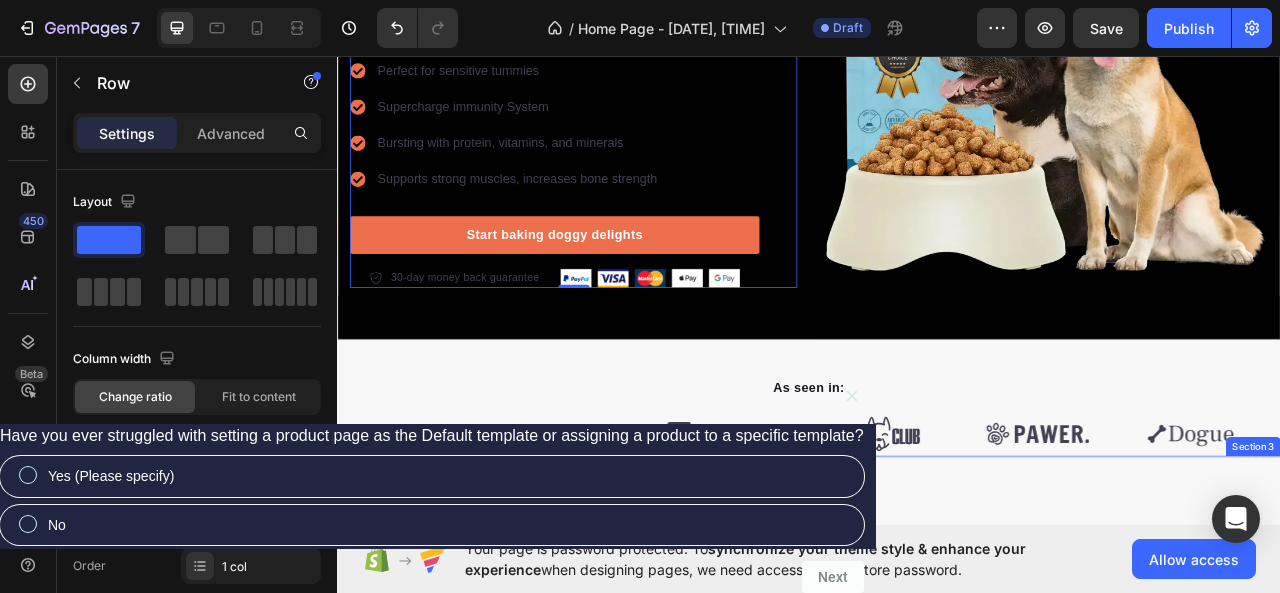scroll, scrollTop: 600, scrollLeft: 0, axis: vertical 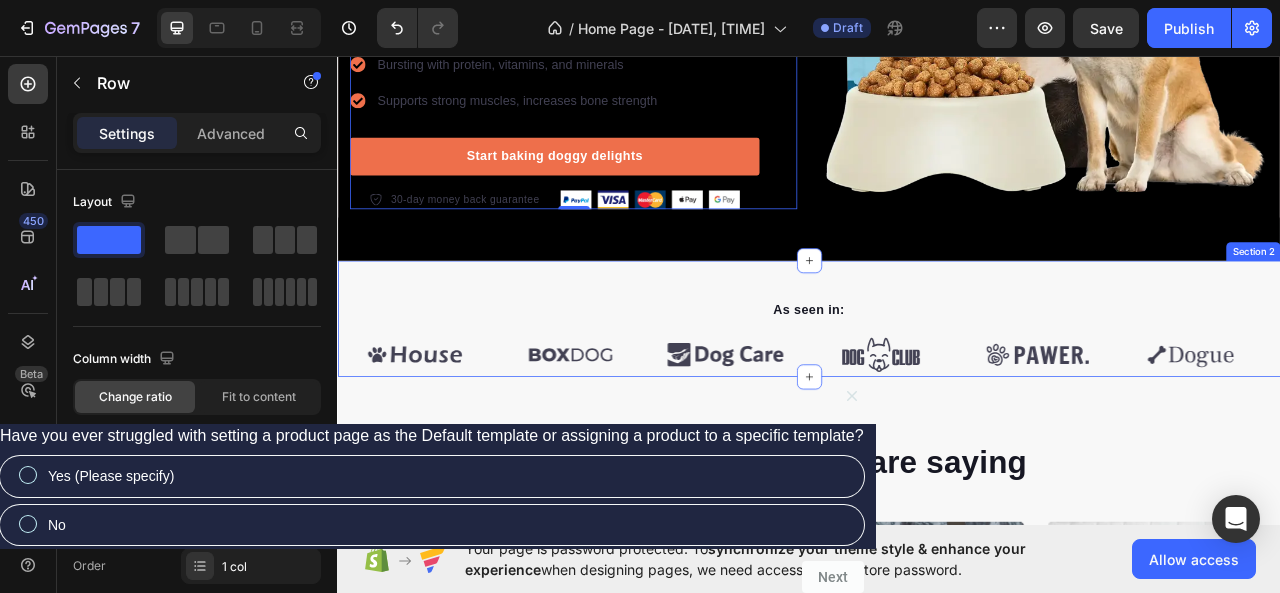 click on "As seen in: Text block Image Image Image Image Image Image Carousel Row Section 2" at bounding box center [937, 391] 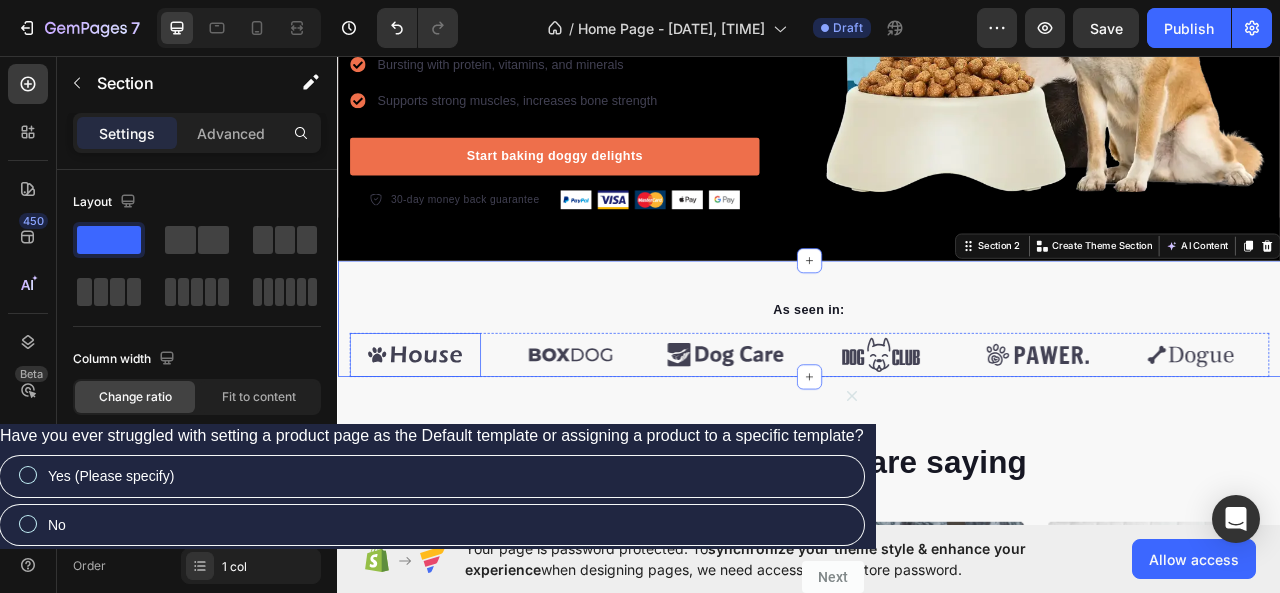 click at bounding box center (435, 437) 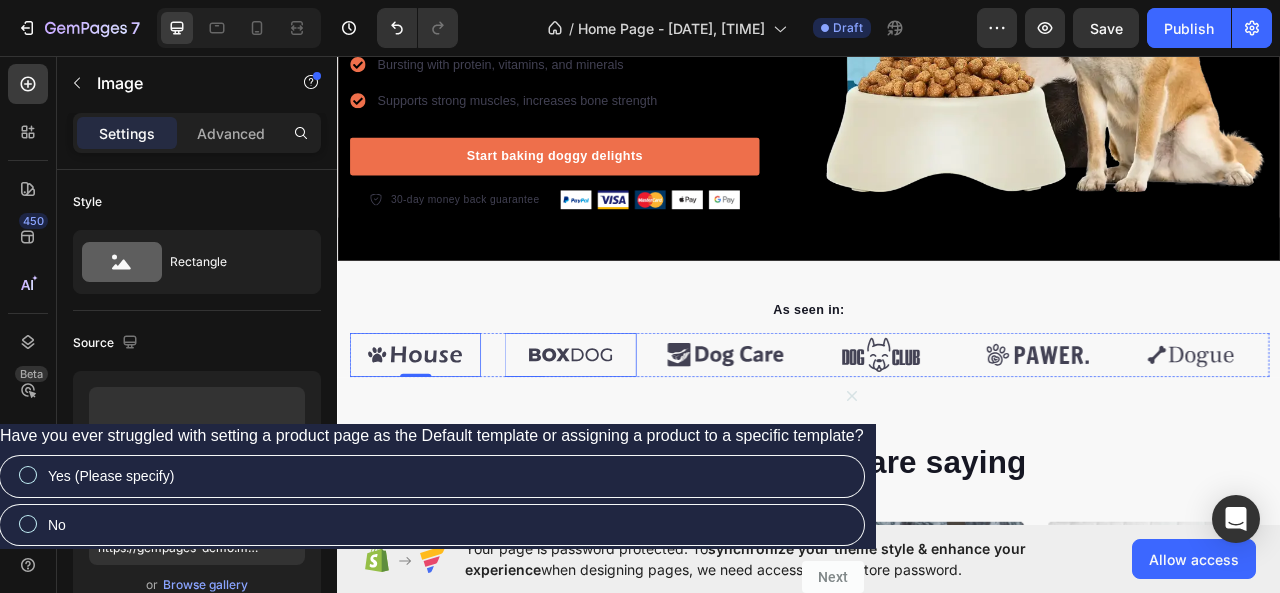 click at bounding box center [632, 437] 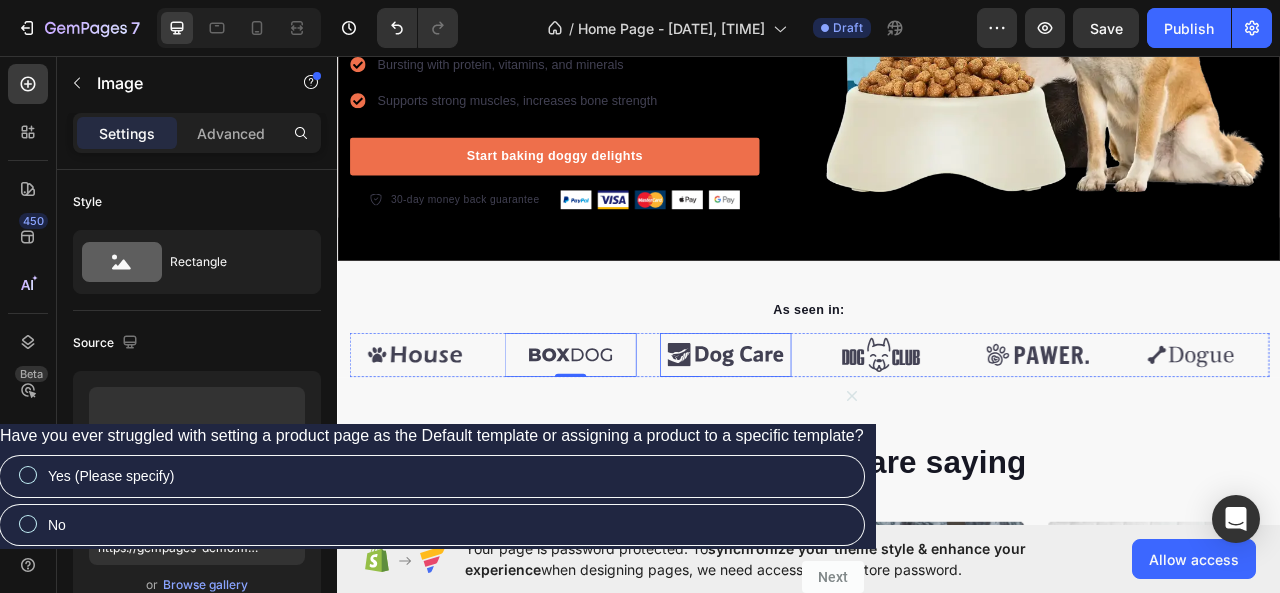 click at bounding box center [830, 437] 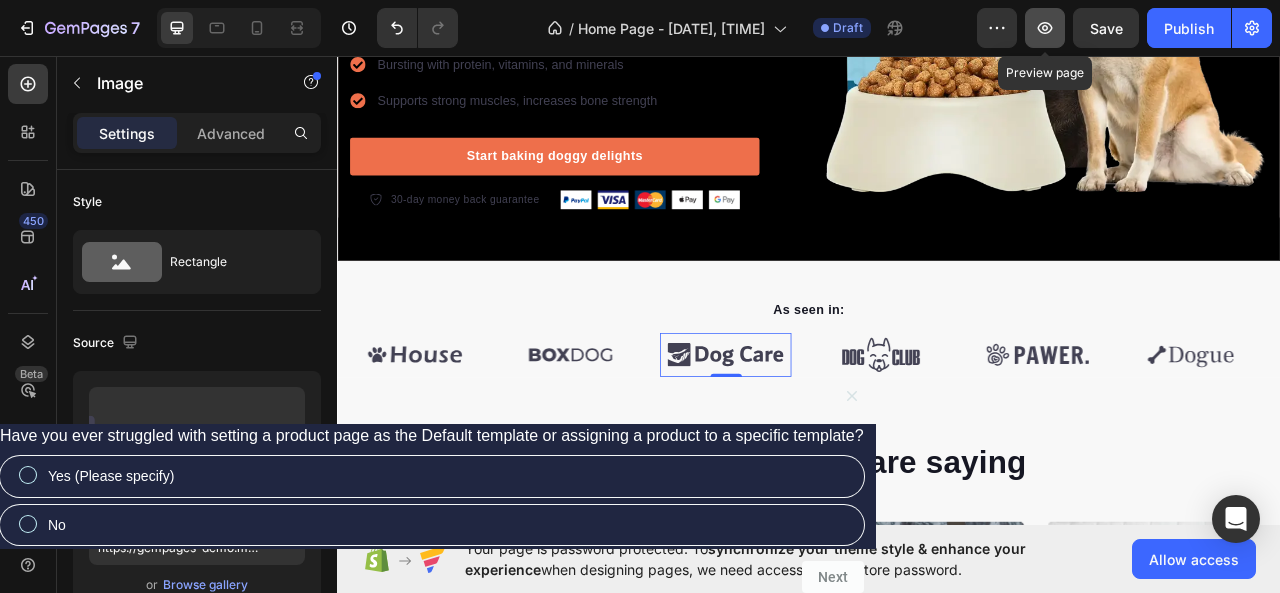click 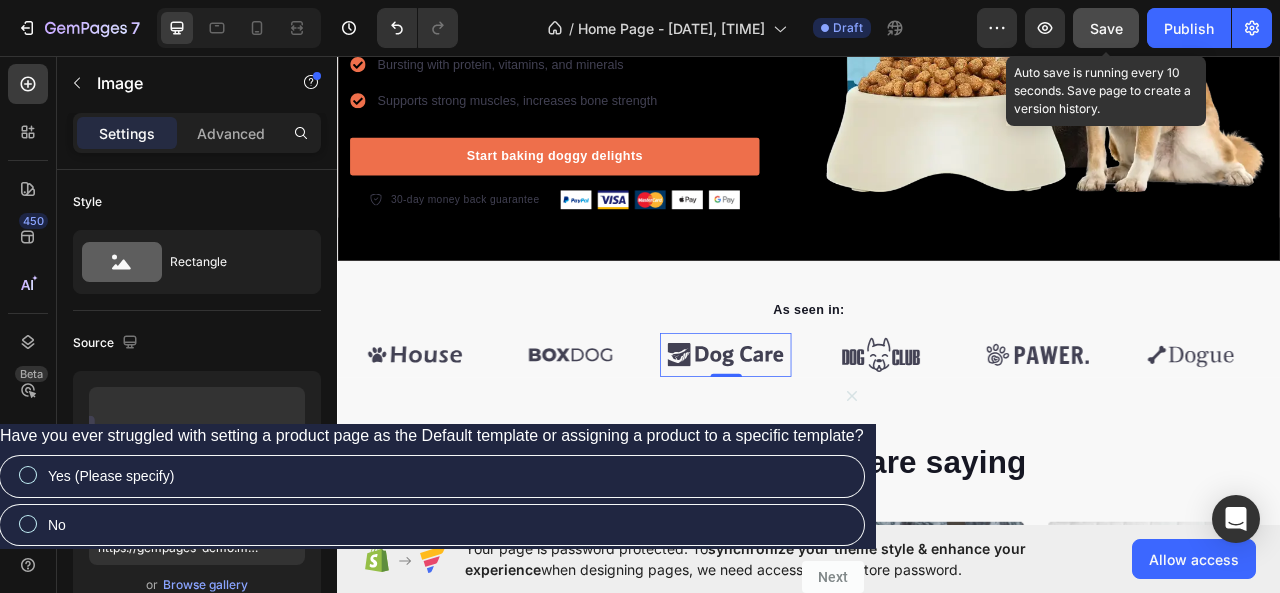 click on "Save" at bounding box center (1106, 28) 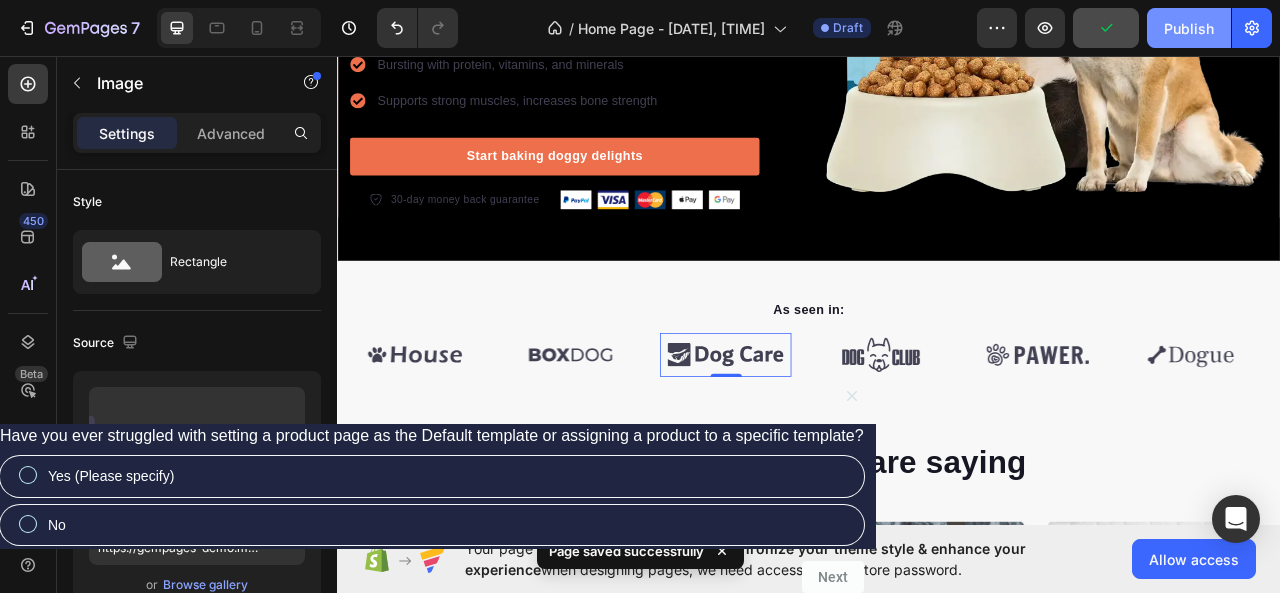 click on "Publish" at bounding box center [1189, 28] 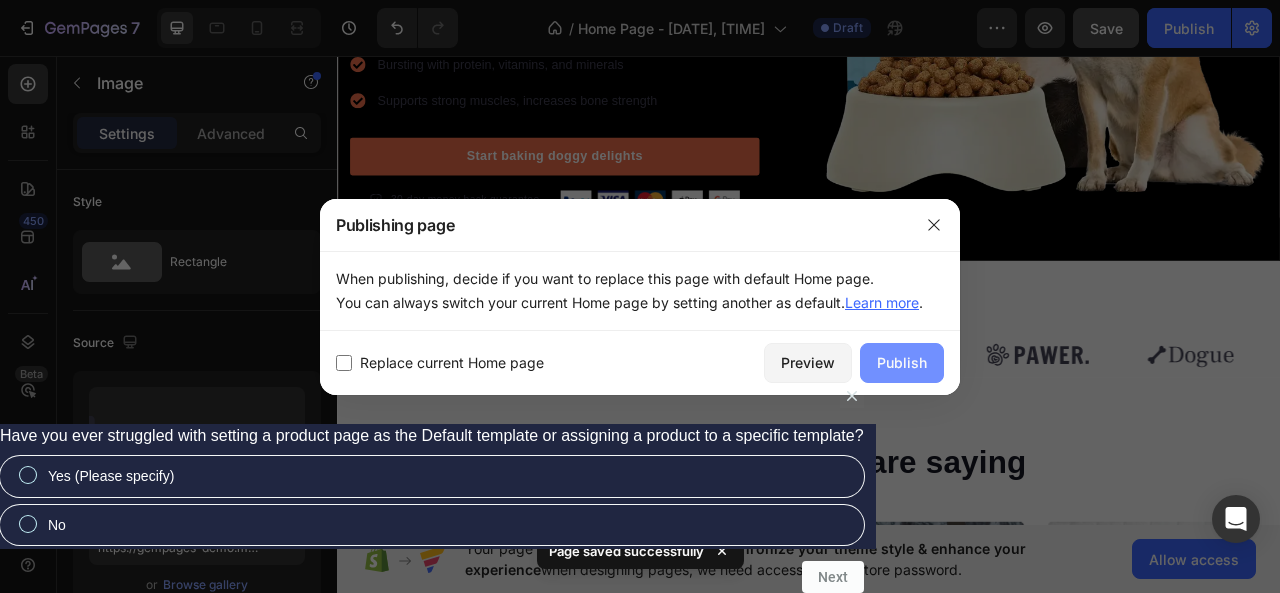 click on "Publish" at bounding box center [902, 362] 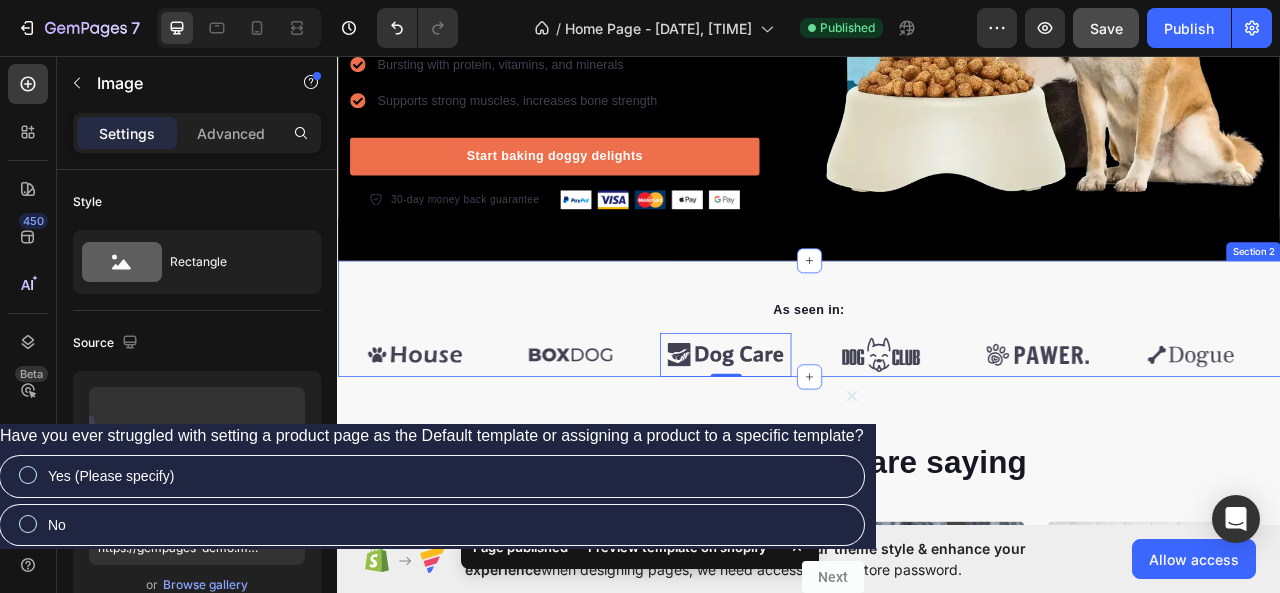 click on "As seen in: Text block Image Image Image   0 Image Image Image Carousel Row Section 2" at bounding box center [937, 391] 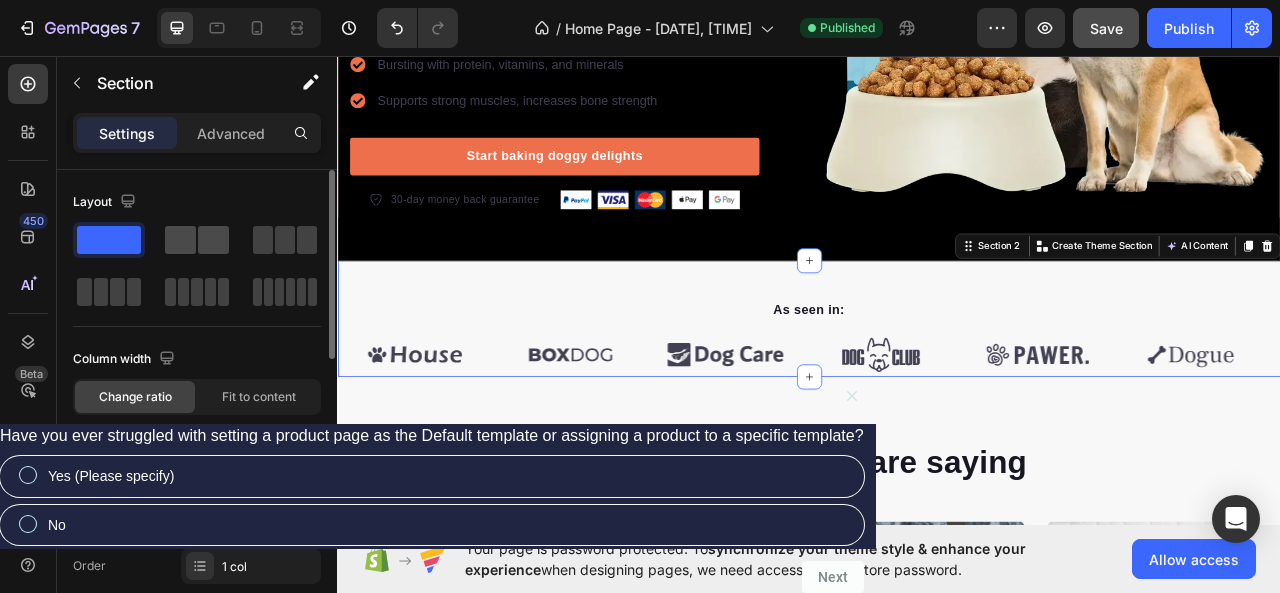 click 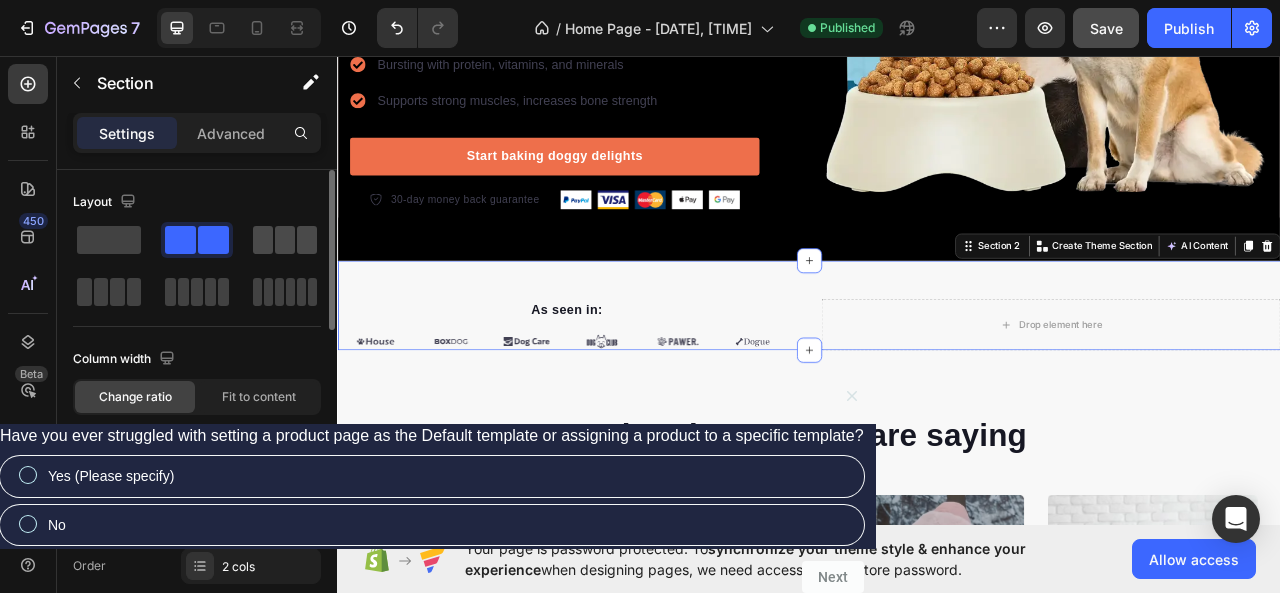 click 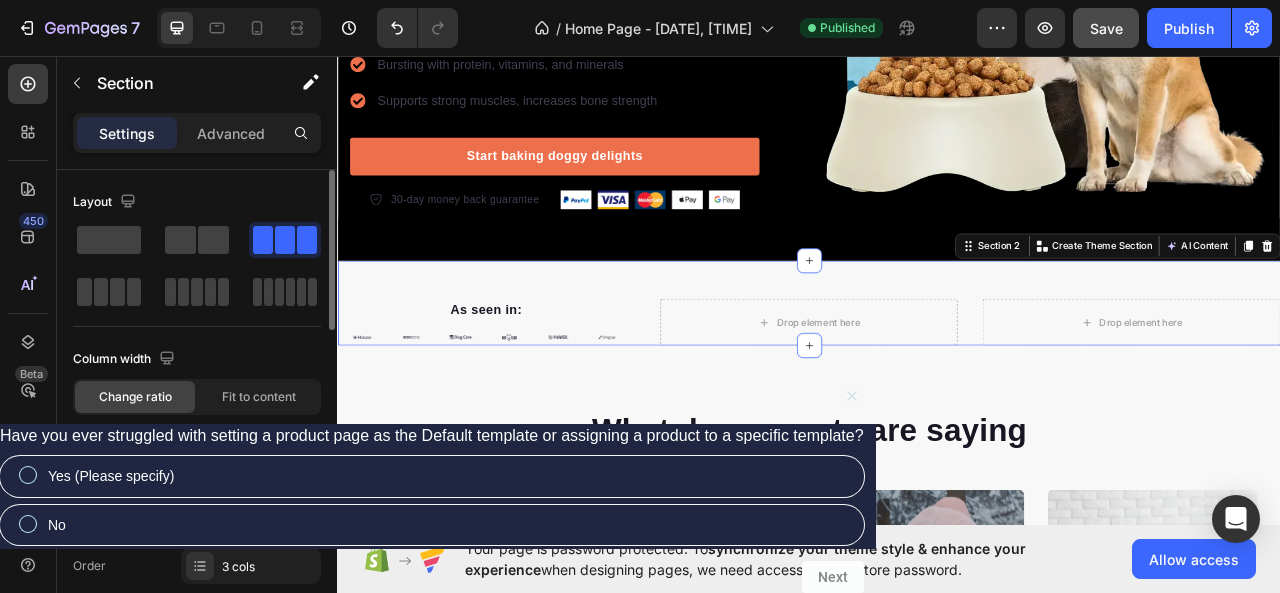 drag, startPoint x: 124, startPoint y: 235, endPoint x: 158, endPoint y: 270, distance: 48.79549 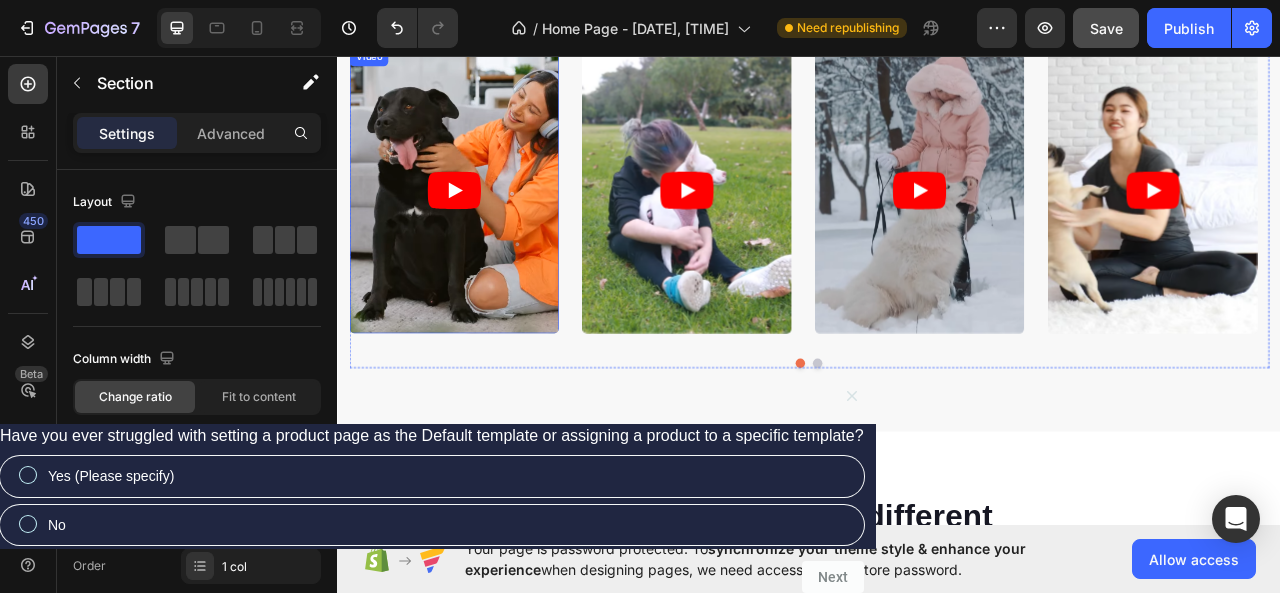 scroll, scrollTop: 1400, scrollLeft: 0, axis: vertical 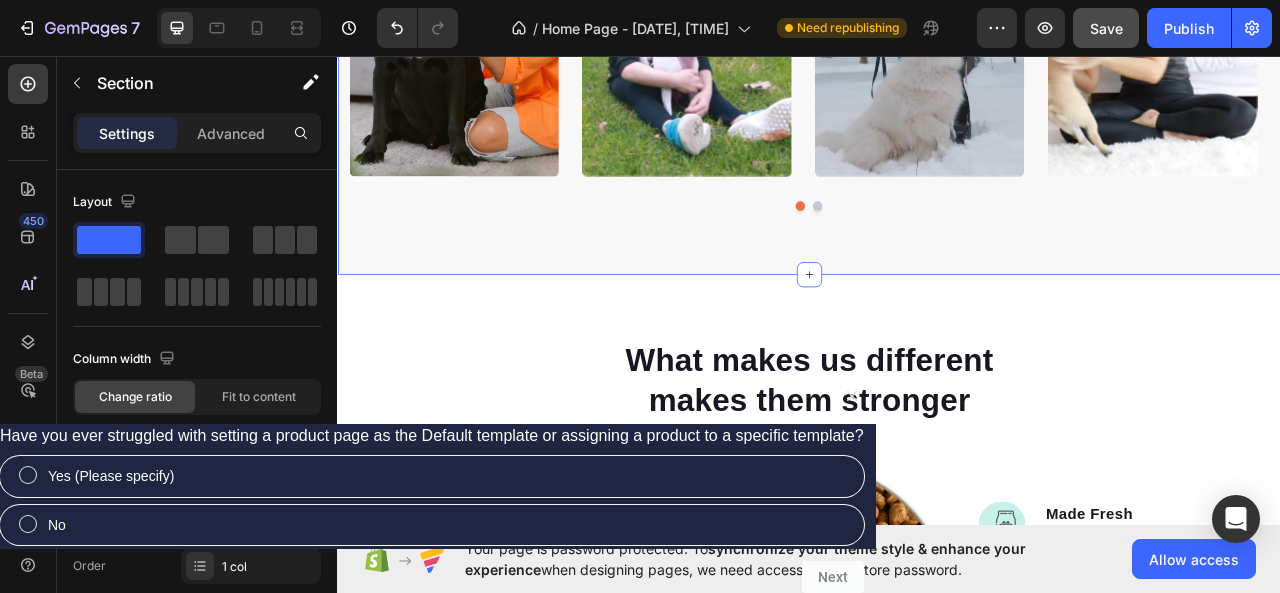 click on "What dog parents are saying Heading Video Video Video Video Video Carousel Row Section 3" at bounding box center (937, -1) 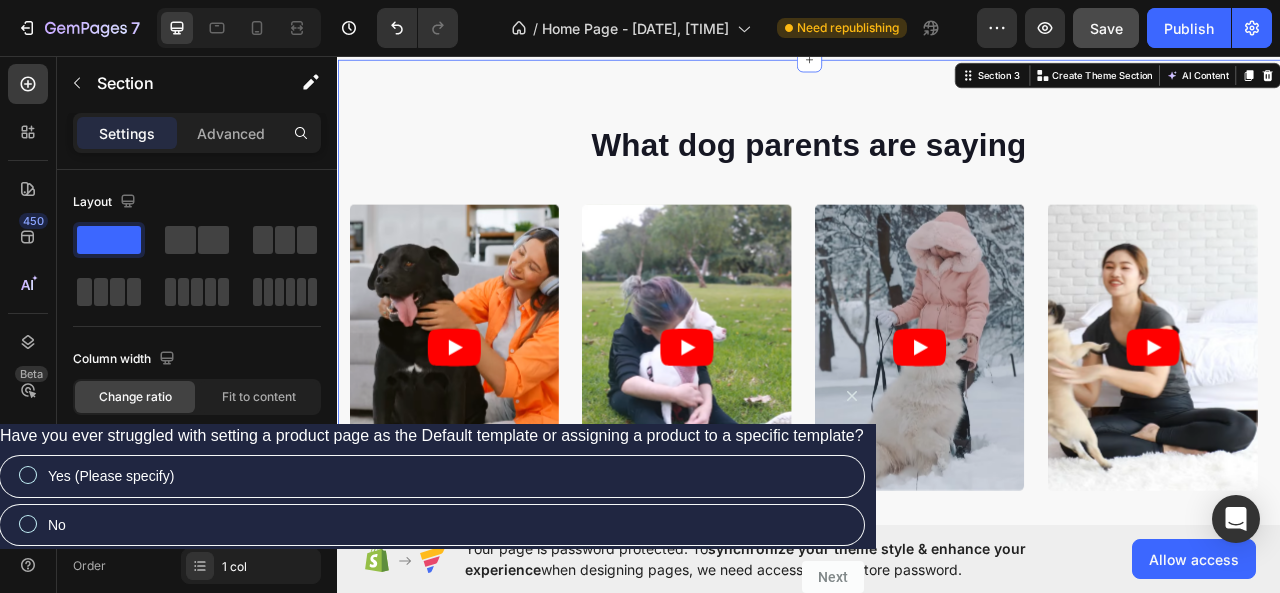 scroll, scrollTop: 1300, scrollLeft: 0, axis: vertical 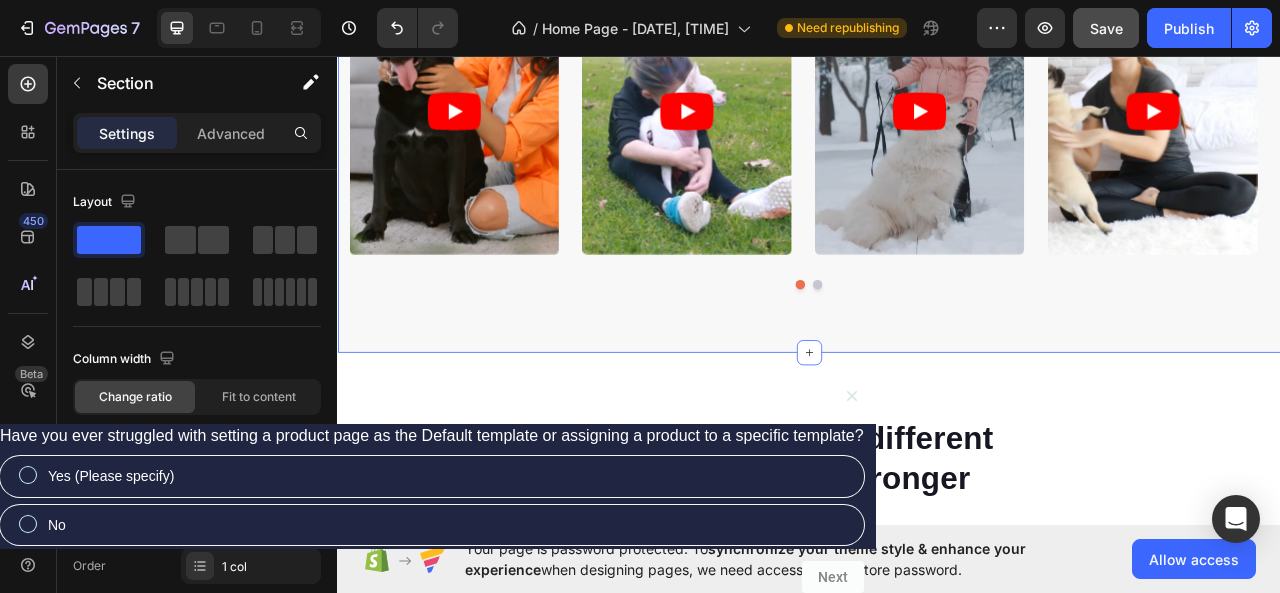 click on "What dog parents are saying Heading Video Video Video Video Video Carousel Row" at bounding box center [937, 106] 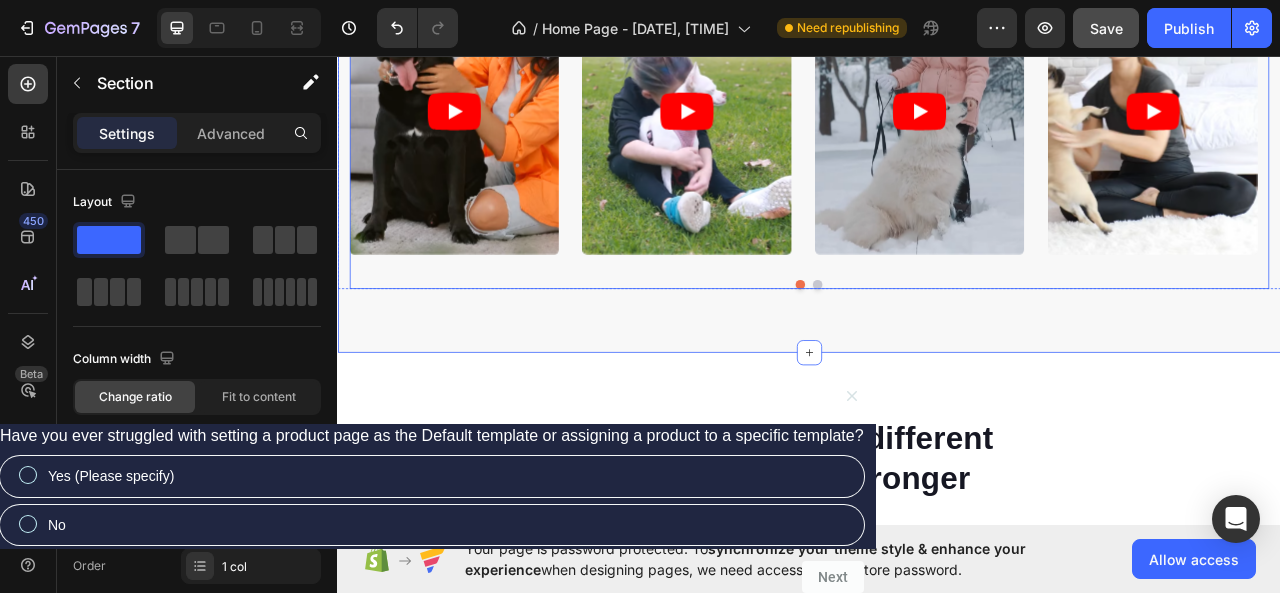 click at bounding box center [948, 348] 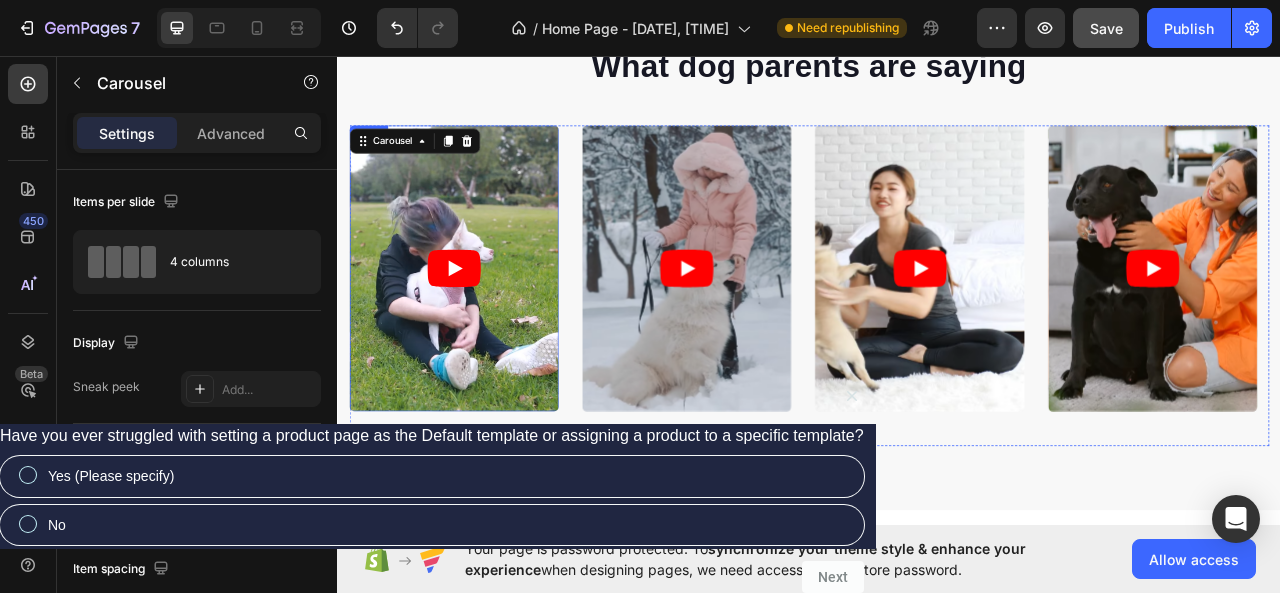 scroll, scrollTop: 1000, scrollLeft: 0, axis: vertical 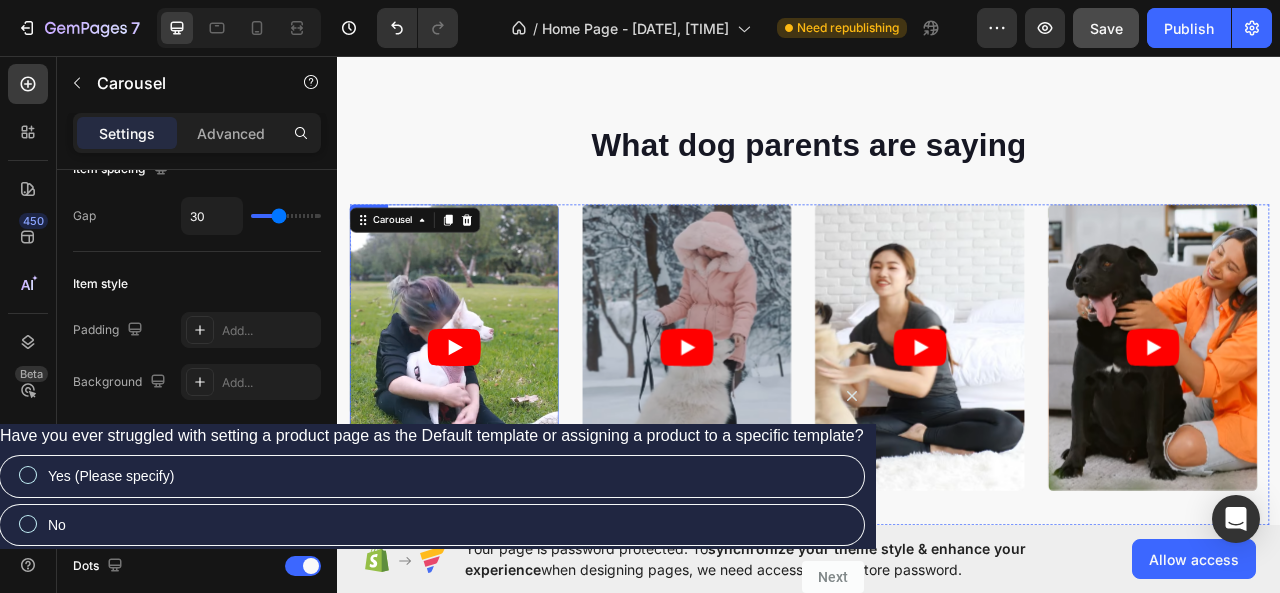 click 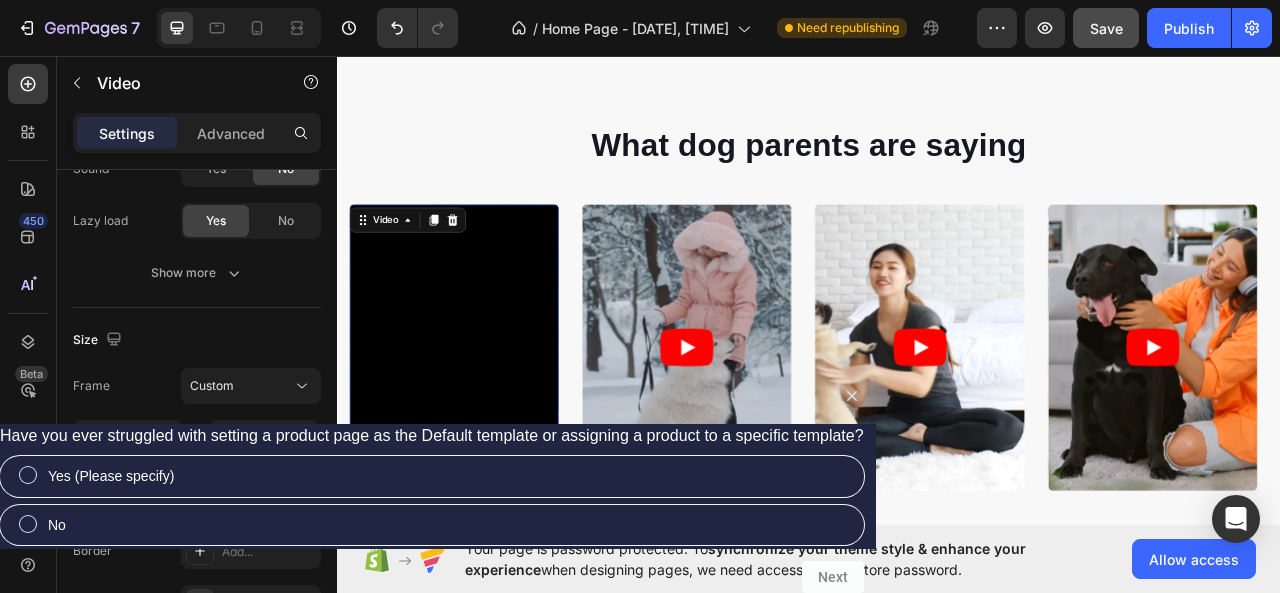 scroll, scrollTop: 0, scrollLeft: 0, axis: both 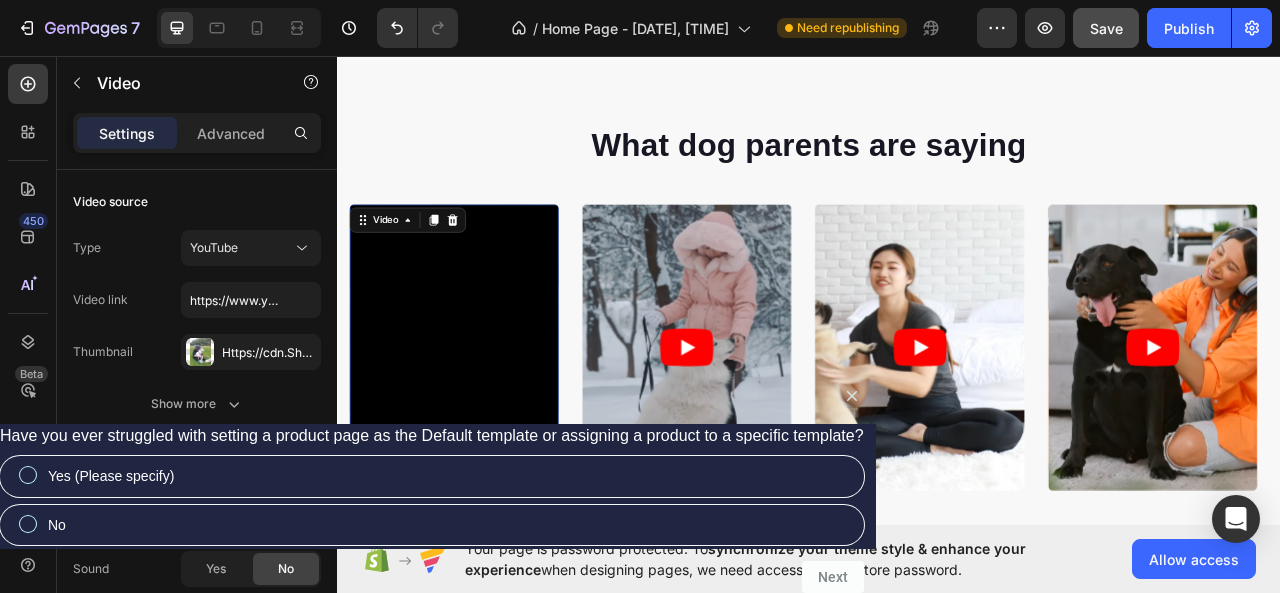 type 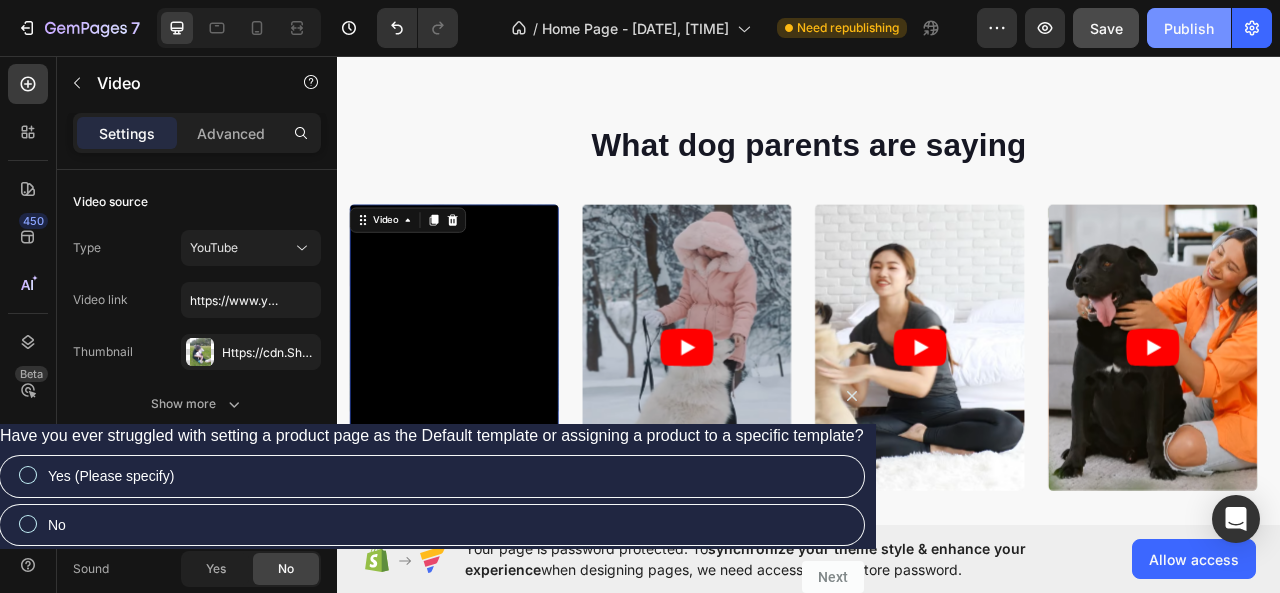 click on "Publish" at bounding box center [1189, 28] 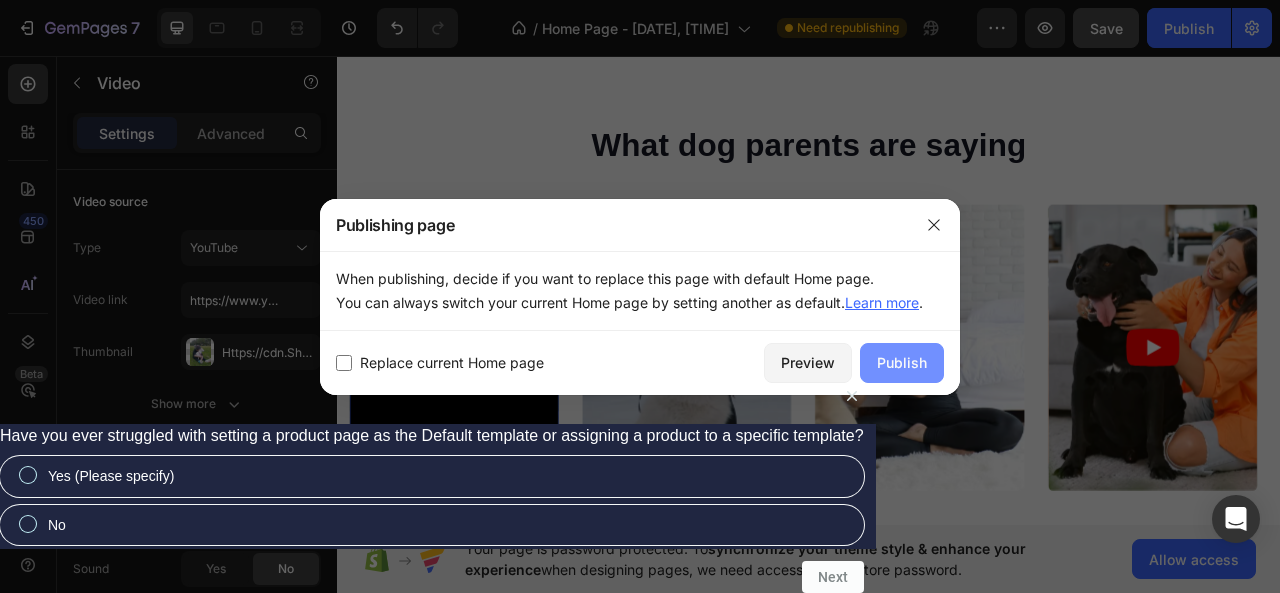 click on "Publish" at bounding box center (902, 363) 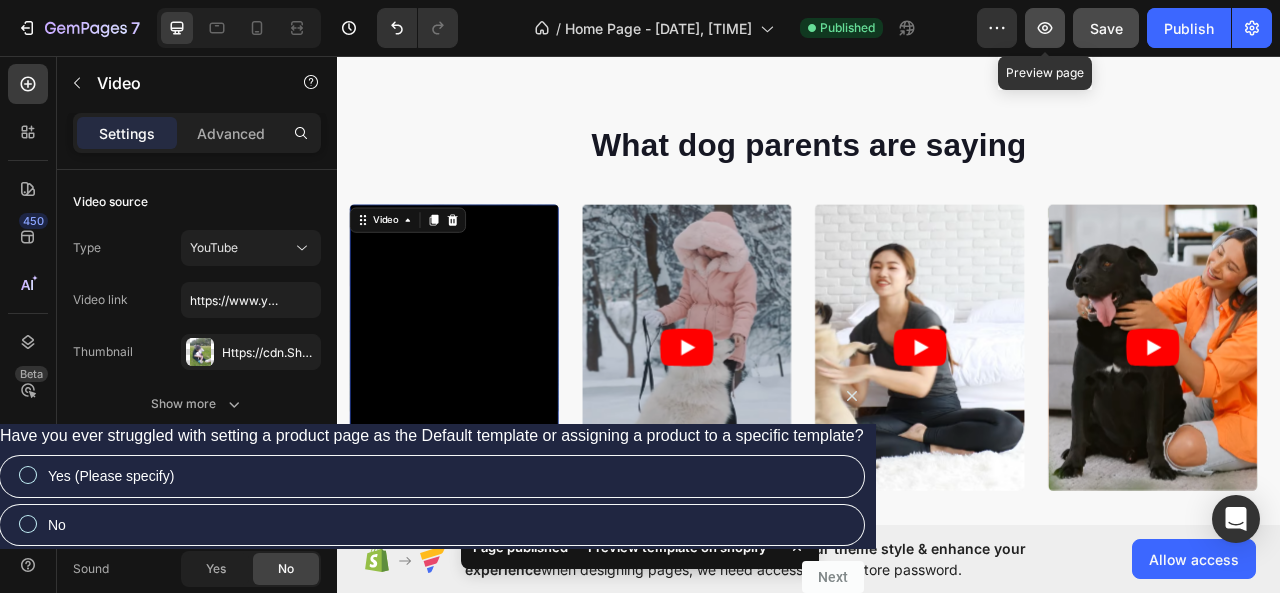 click 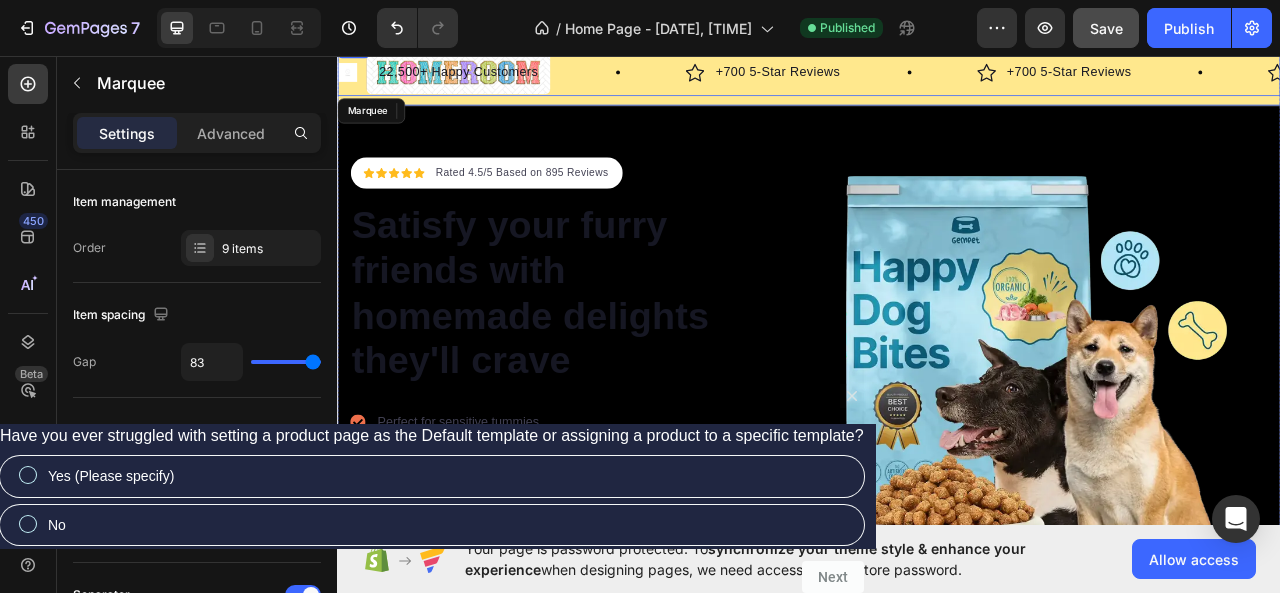 scroll, scrollTop: 0, scrollLeft: 0, axis: both 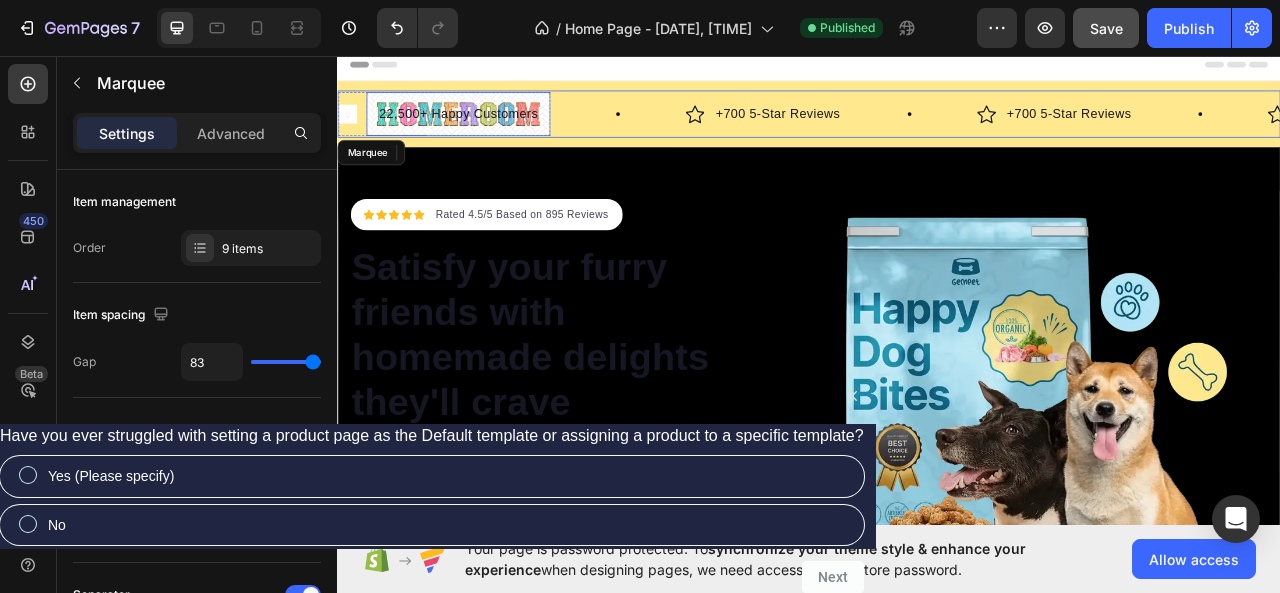 click on "22,500+ Happy Customers" at bounding box center (491, 131) 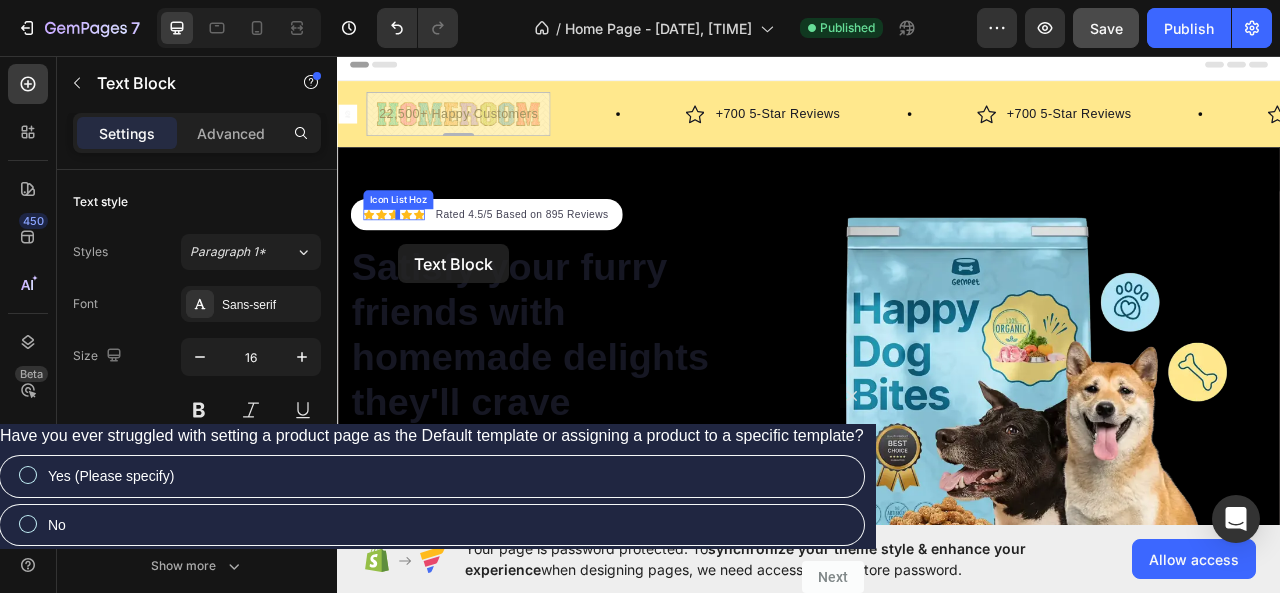 drag, startPoint x: 397, startPoint y: 146, endPoint x: 414, endPoint y: 322, distance: 176.81912 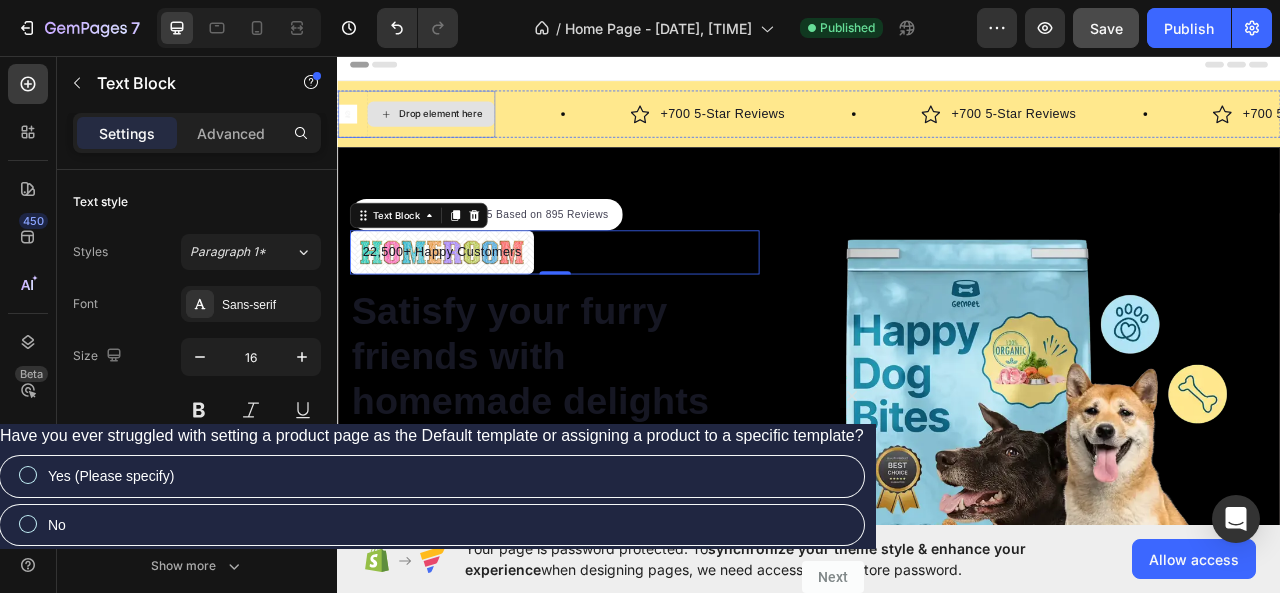click on "Drop element here" at bounding box center (456, 131) 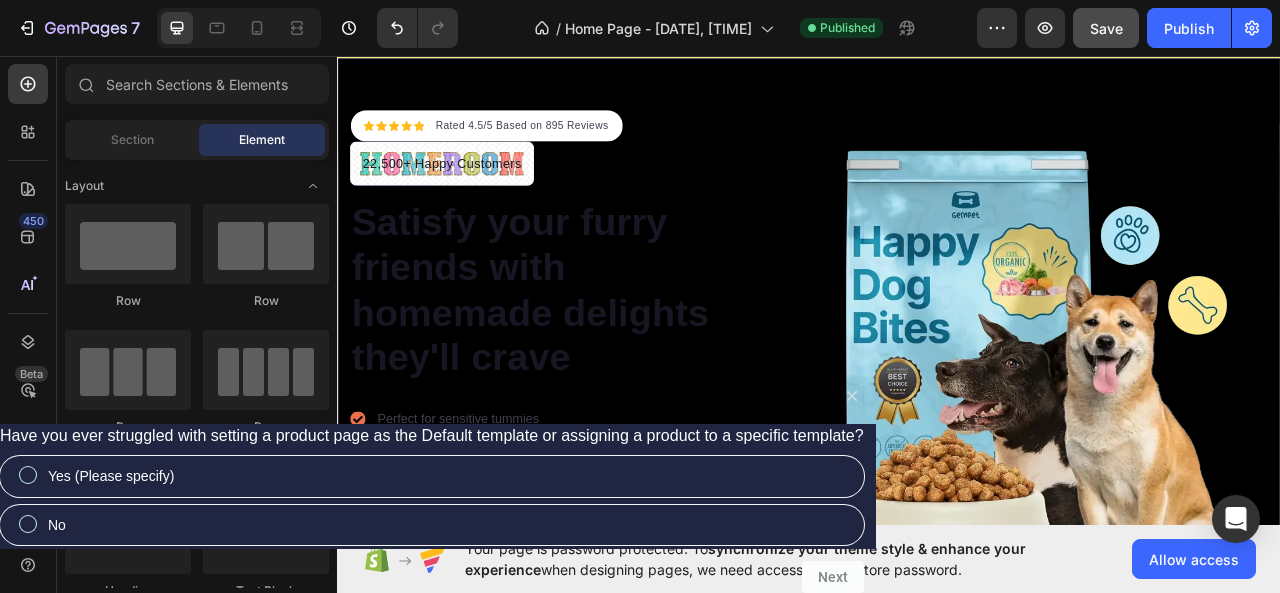 scroll, scrollTop: 0, scrollLeft: 0, axis: both 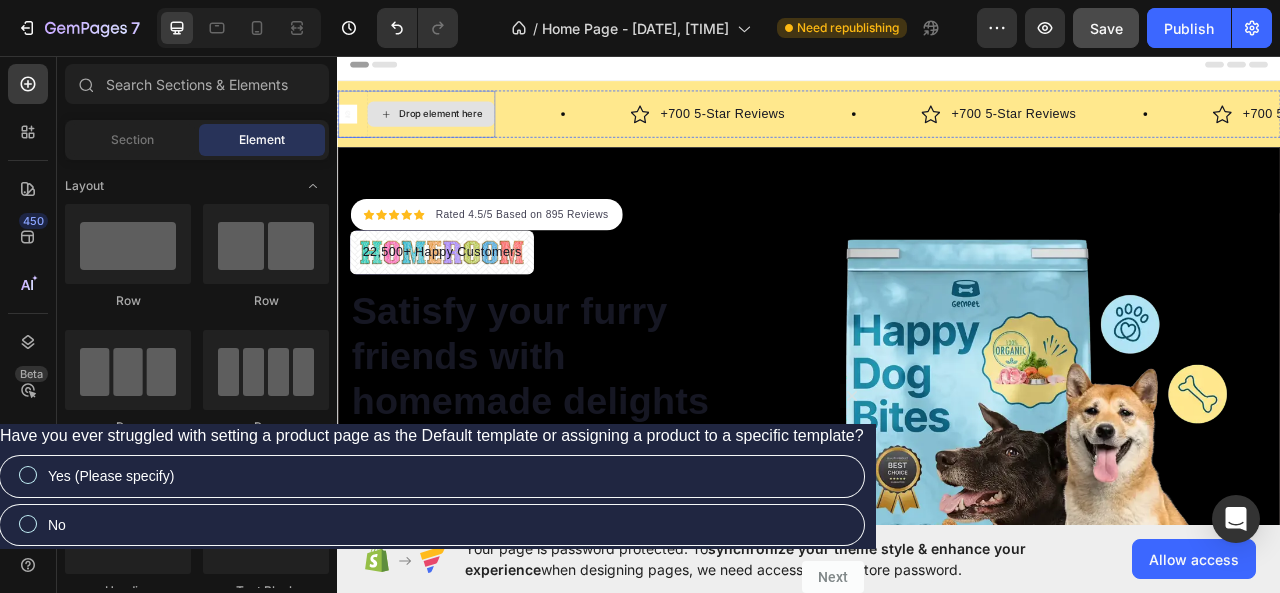 click on "Drop element here" at bounding box center [456, 131] 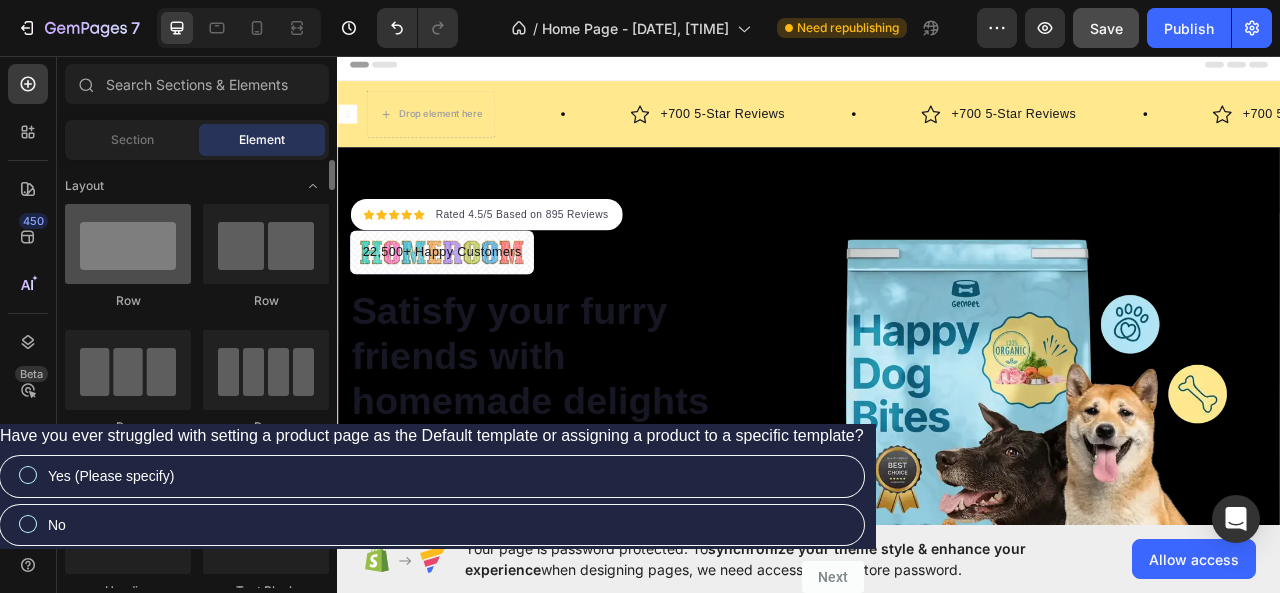 click at bounding box center (128, 244) 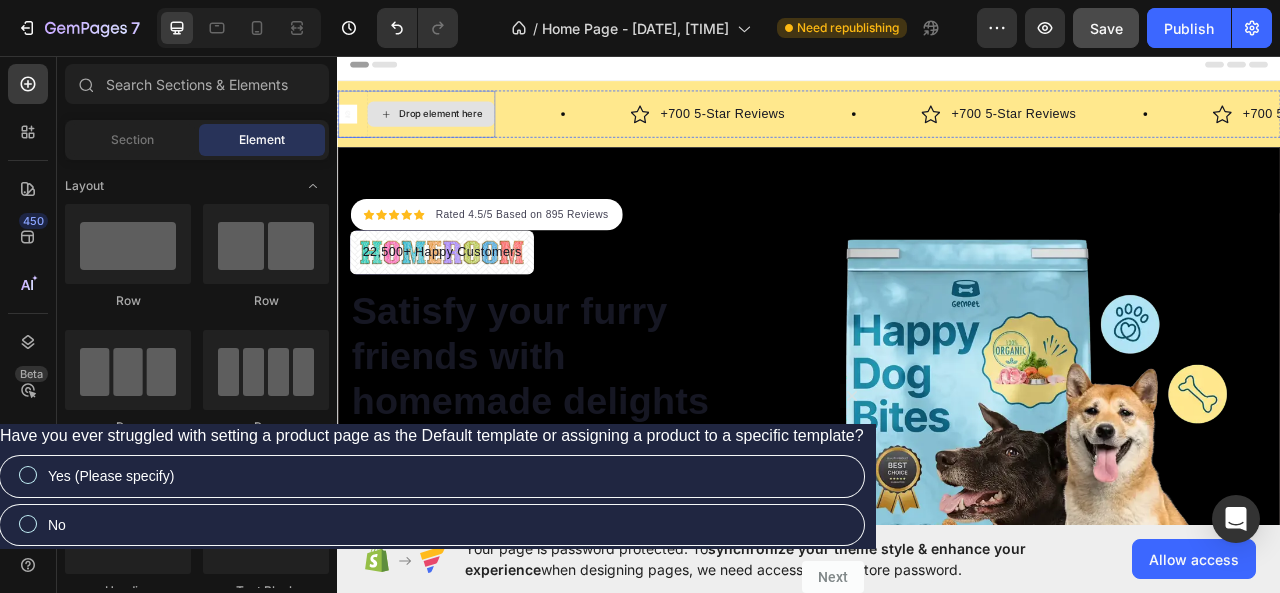 click on "Drop element here" at bounding box center [468, 131] 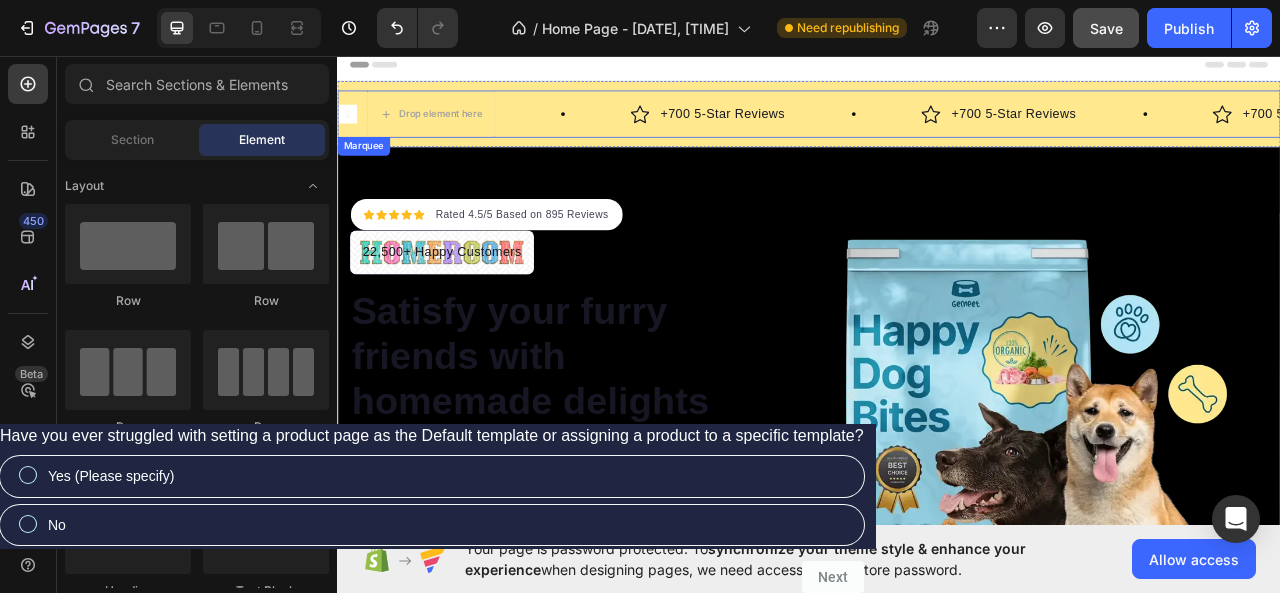 drag, startPoint x: 572, startPoint y: 130, endPoint x: 595, endPoint y: 145, distance: 27.45906 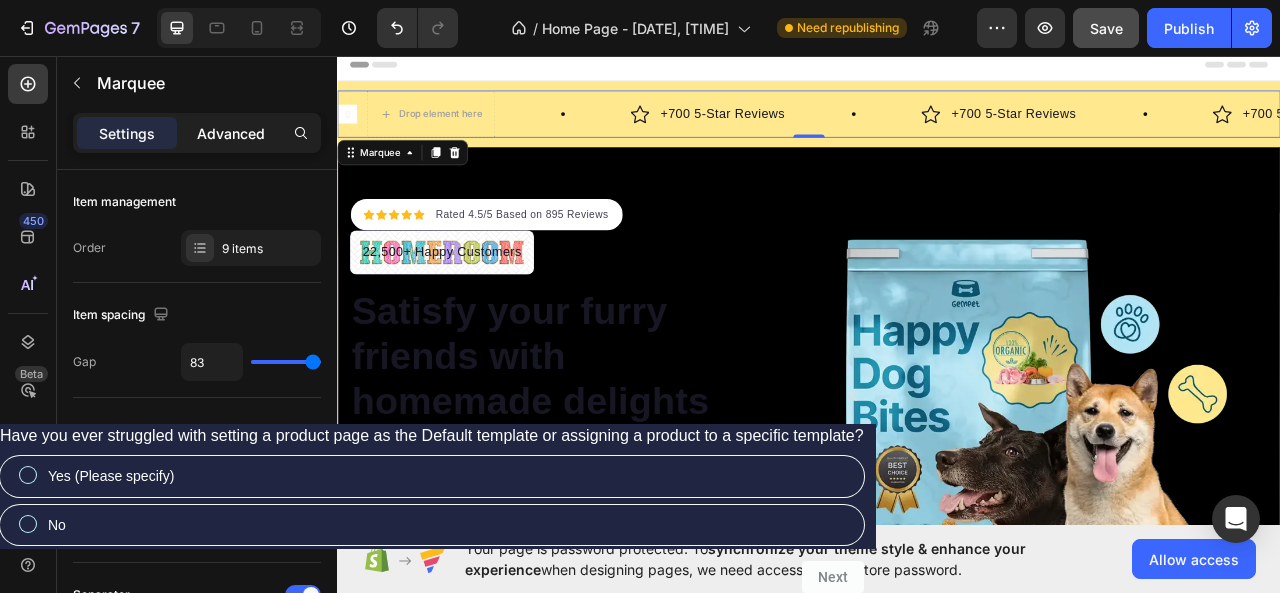 click on "Advanced" at bounding box center [231, 133] 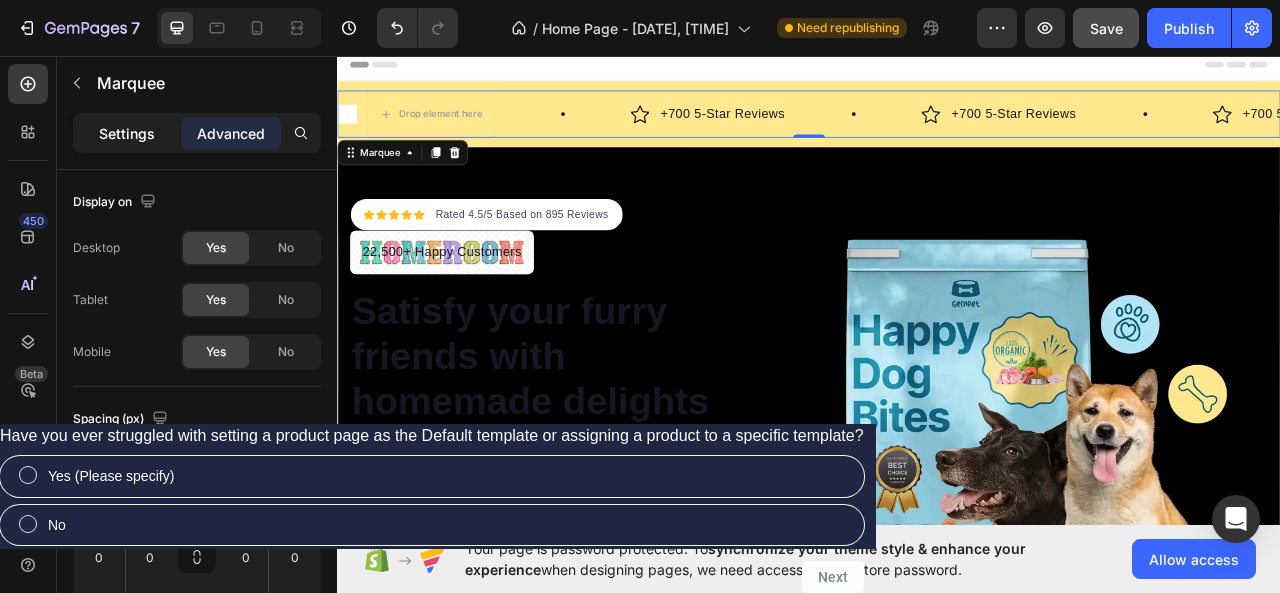 click on "Settings" at bounding box center [127, 133] 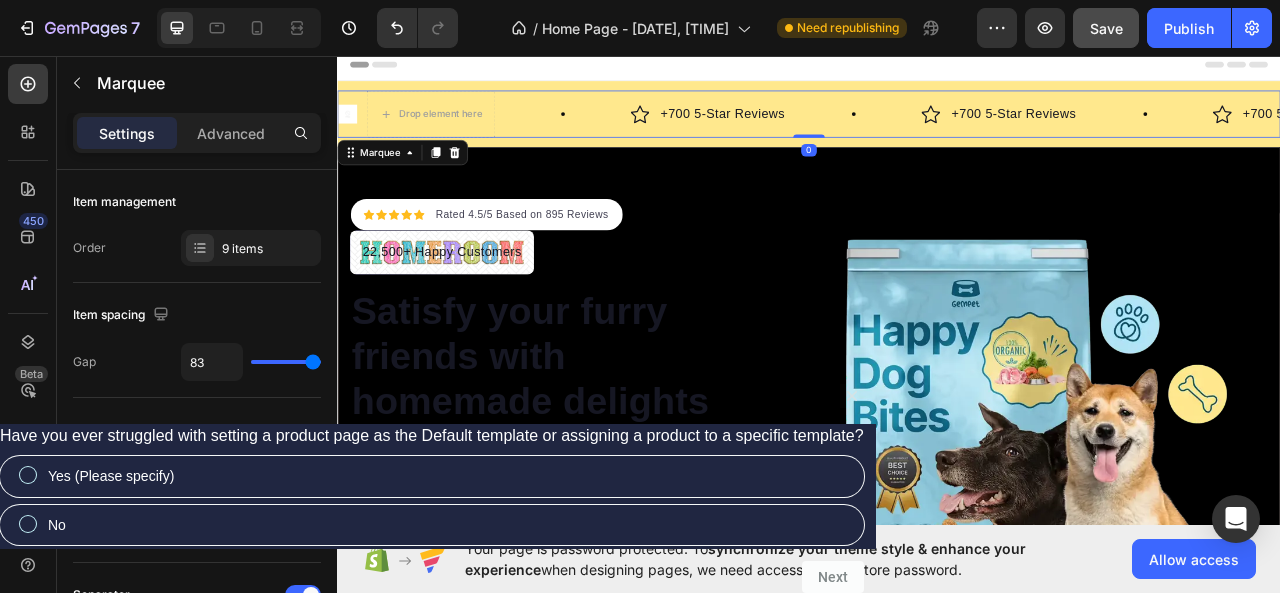 click on "Settings" at bounding box center (127, 133) 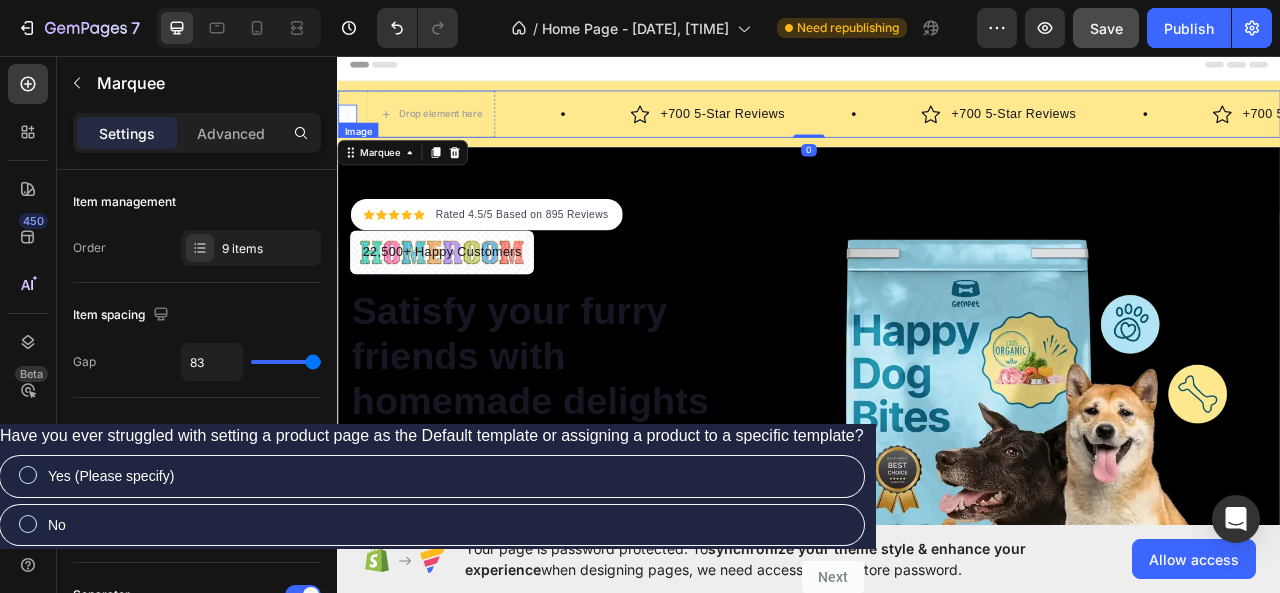 click at bounding box center [350, 131] 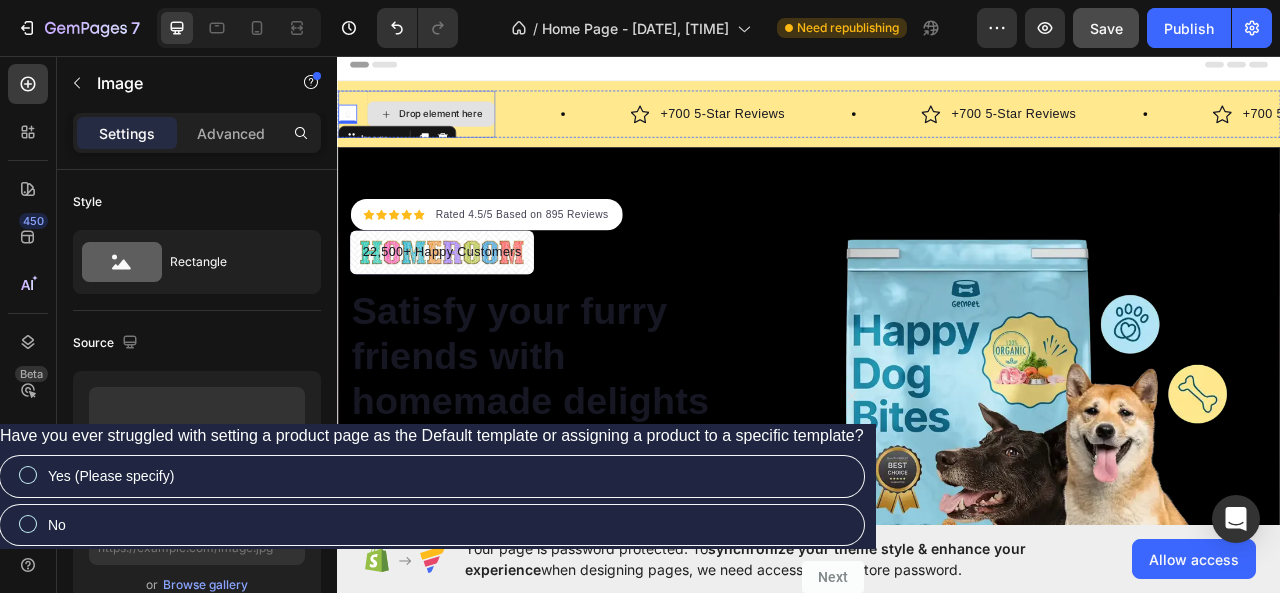 click on "Drop element here" at bounding box center [468, 131] 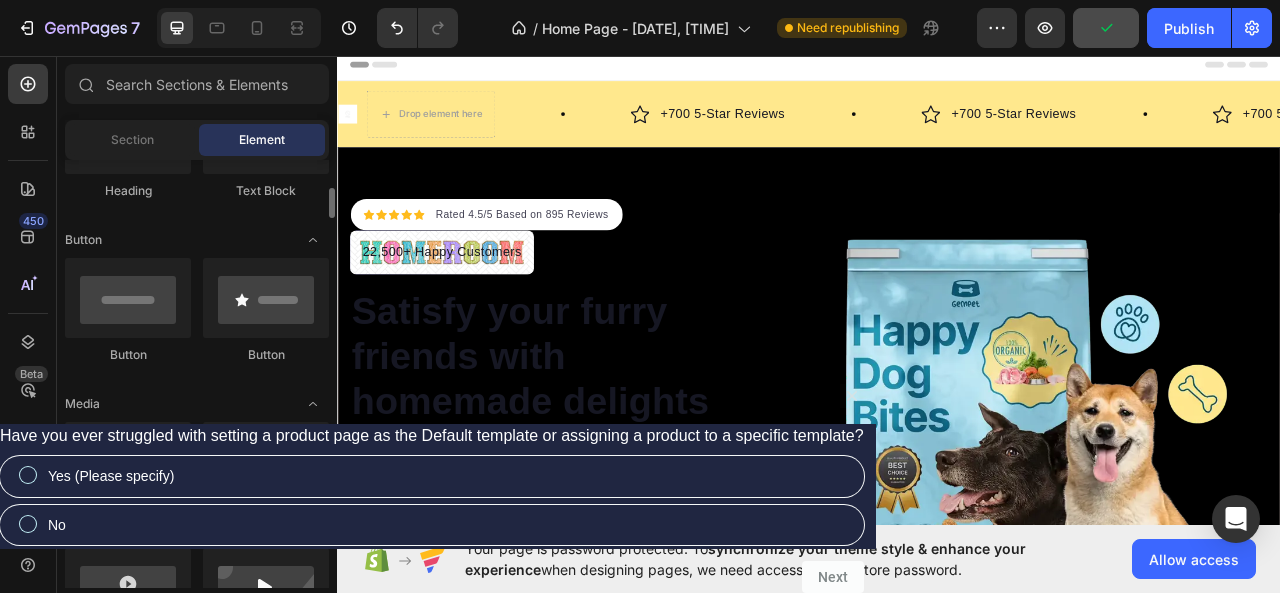 scroll, scrollTop: 300, scrollLeft: 0, axis: vertical 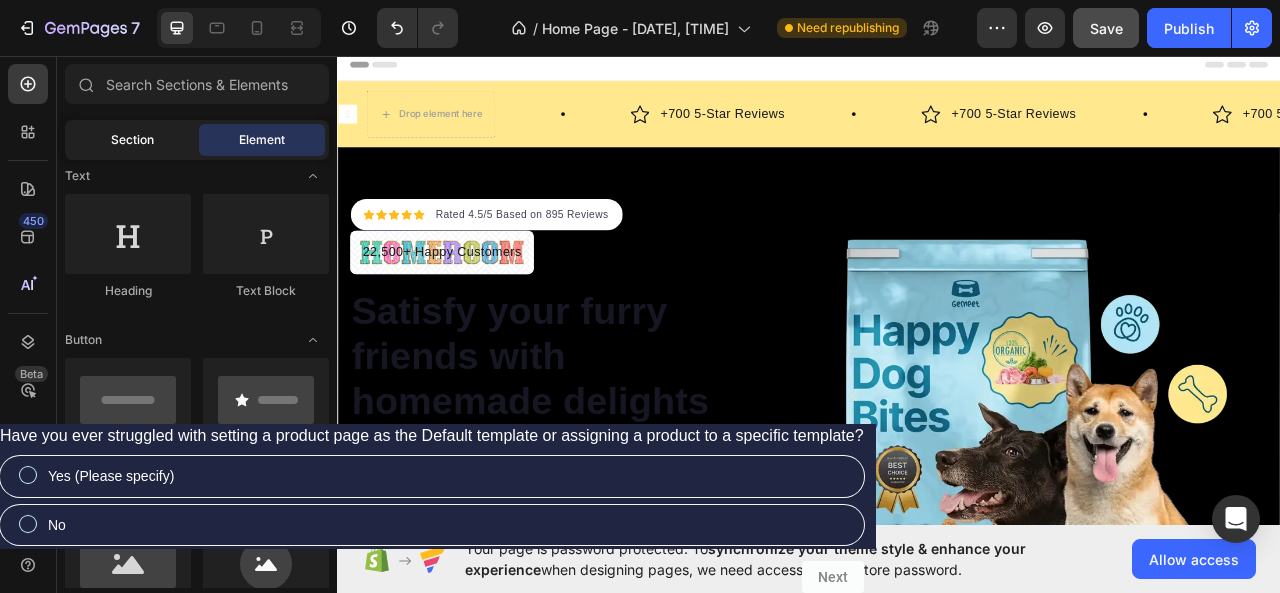 click on "Section" 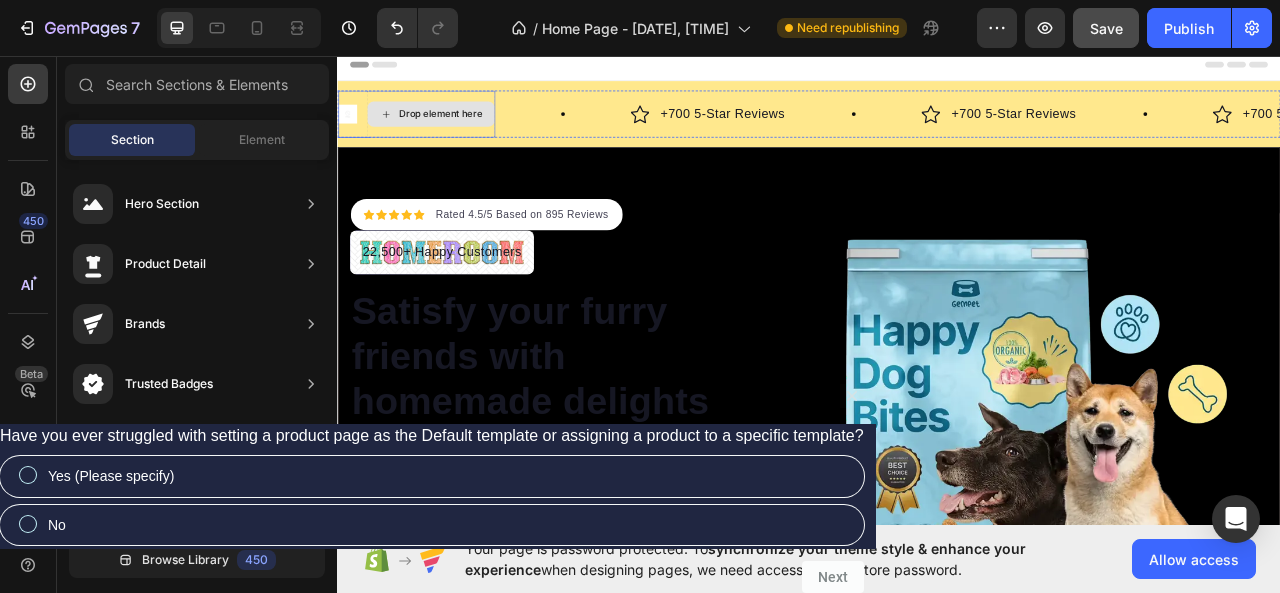 click on "Drop element here" at bounding box center (468, 131) 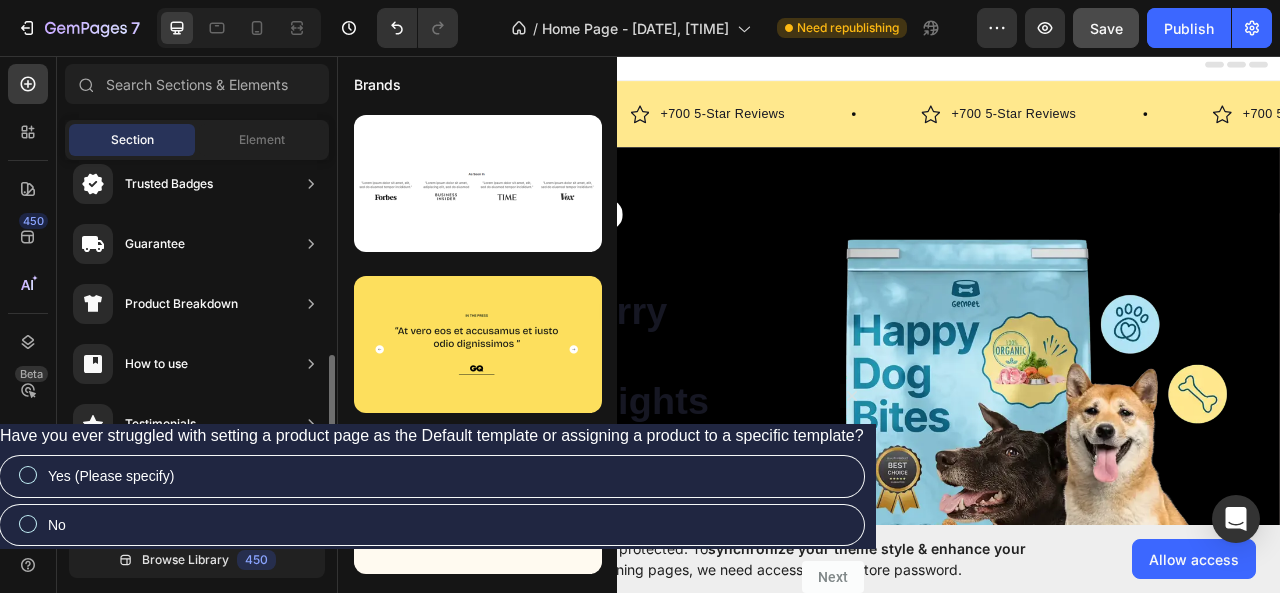scroll, scrollTop: 300, scrollLeft: 0, axis: vertical 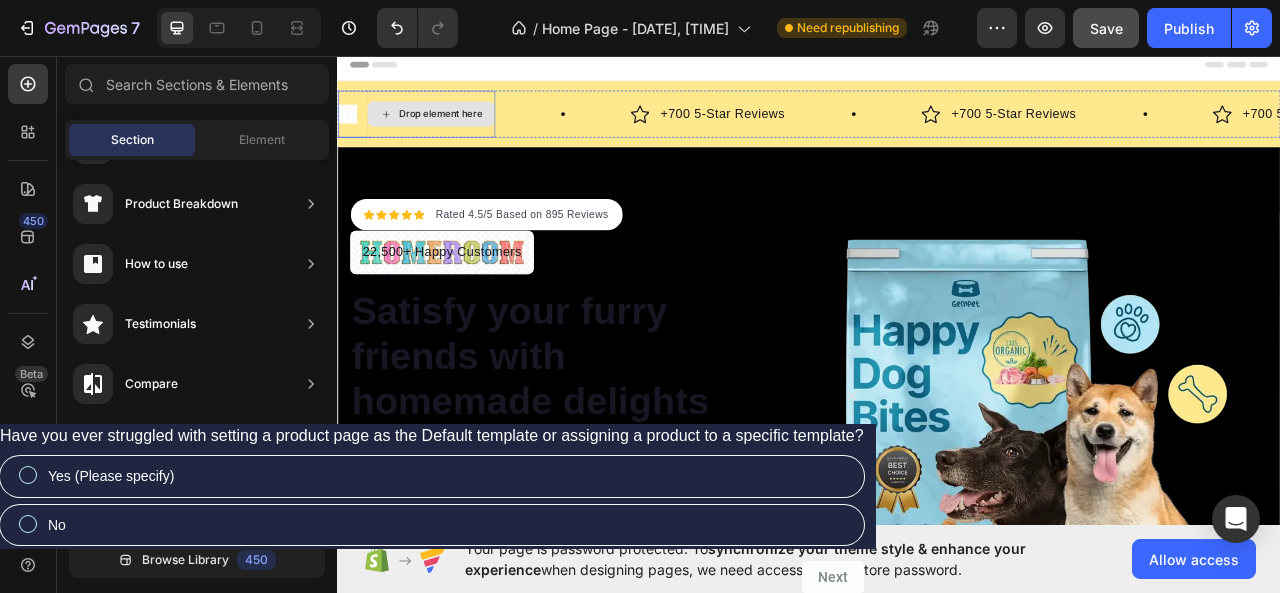 click on "Drop element here" at bounding box center [456, 131] 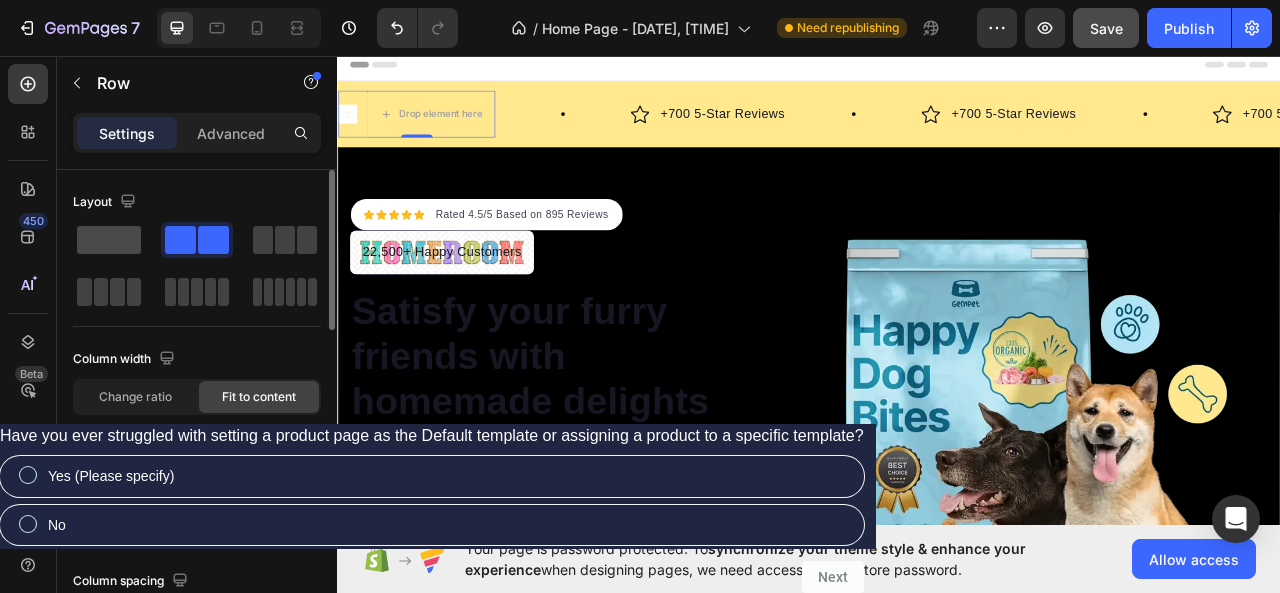 click 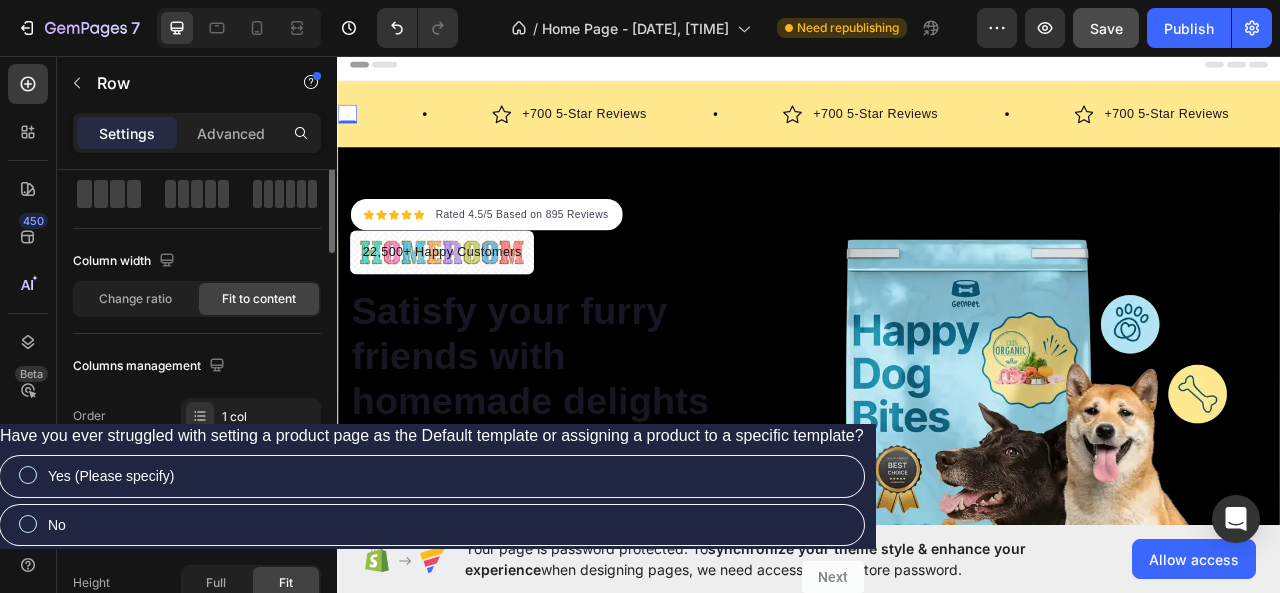scroll, scrollTop: 0, scrollLeft: 0, axis: both 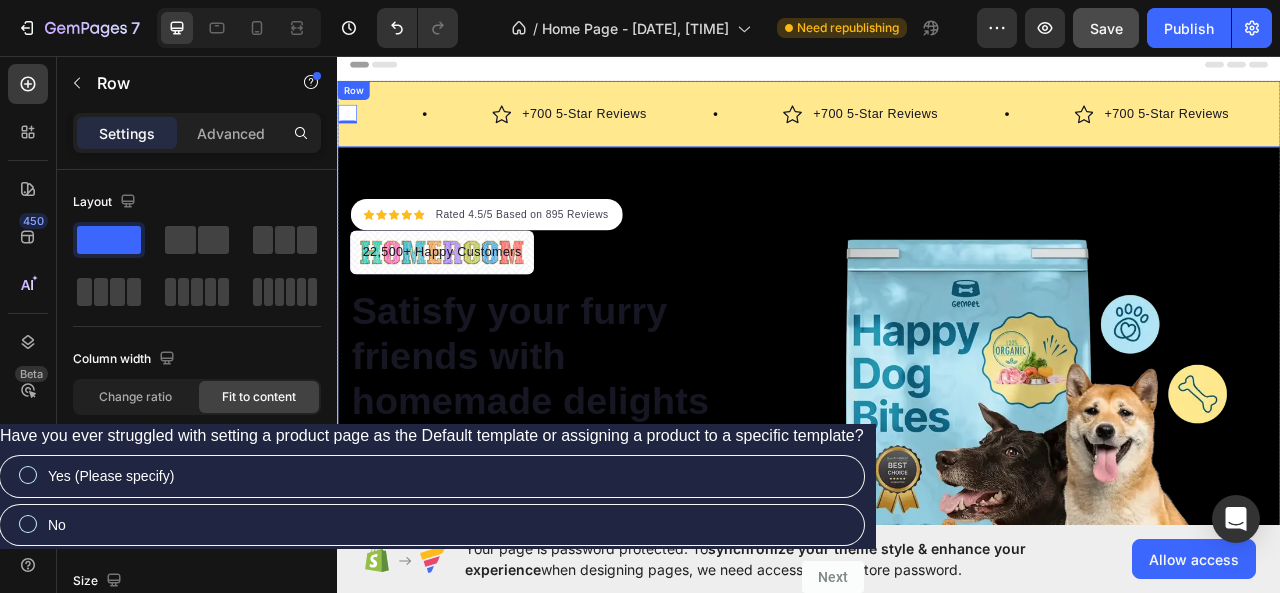 click on "Image Row   0" at bounding box center [436, 131] 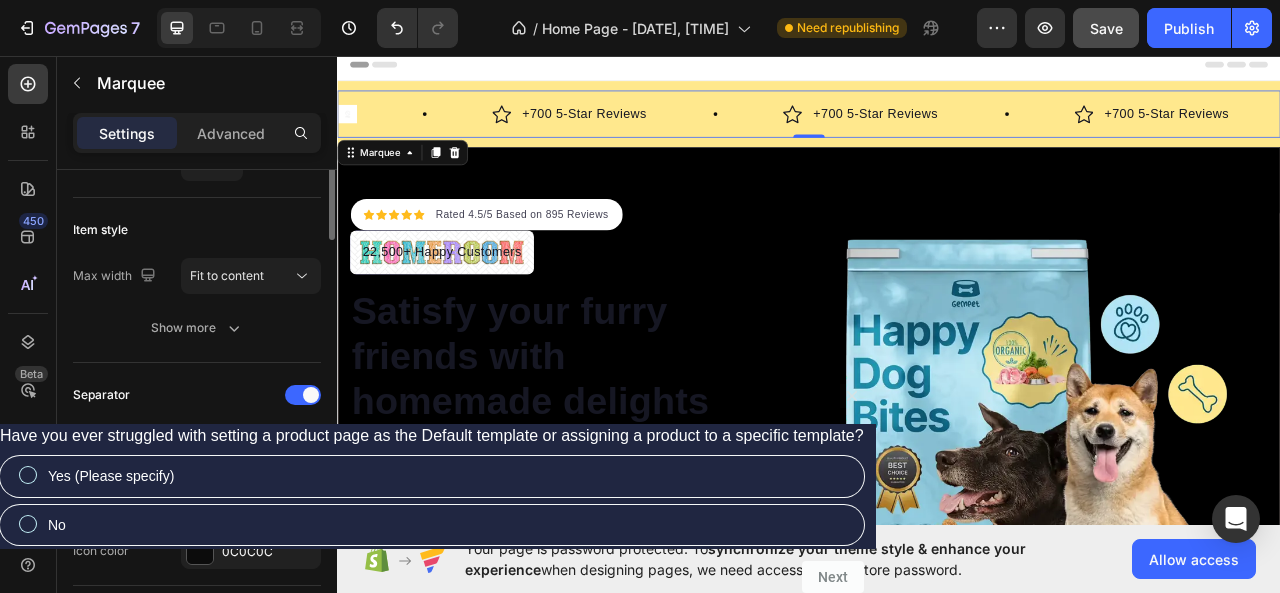 scroll, scrollTop: 0, scrollLeft: 0, axis: both 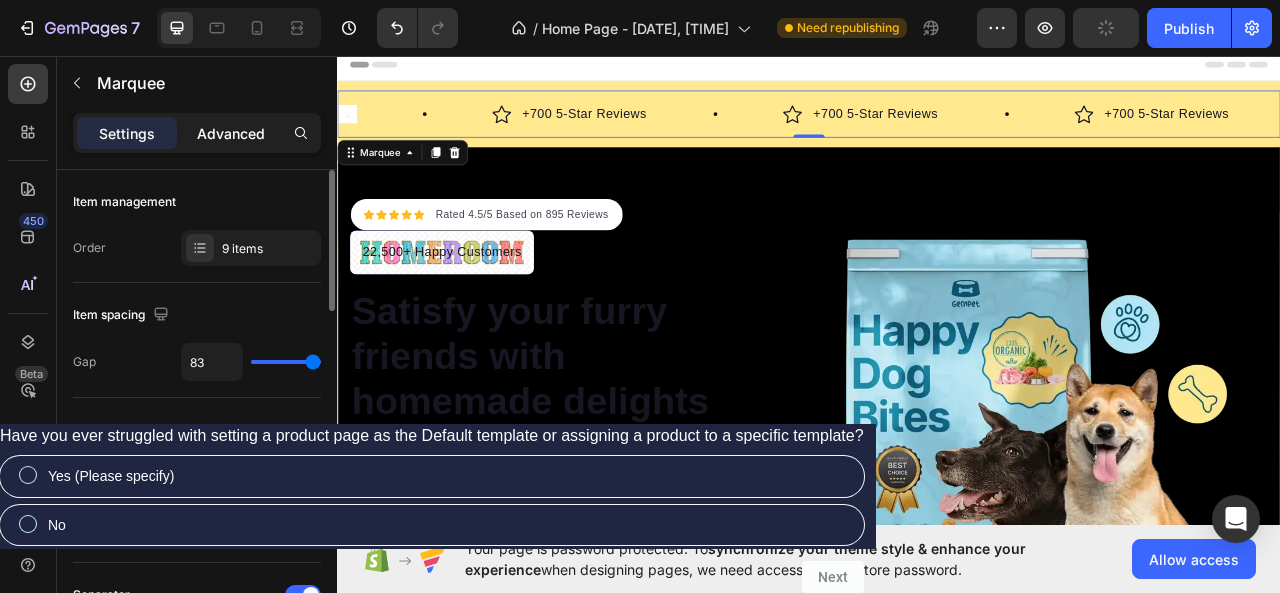 click on "Advanced" at bounding box center (231, 133) 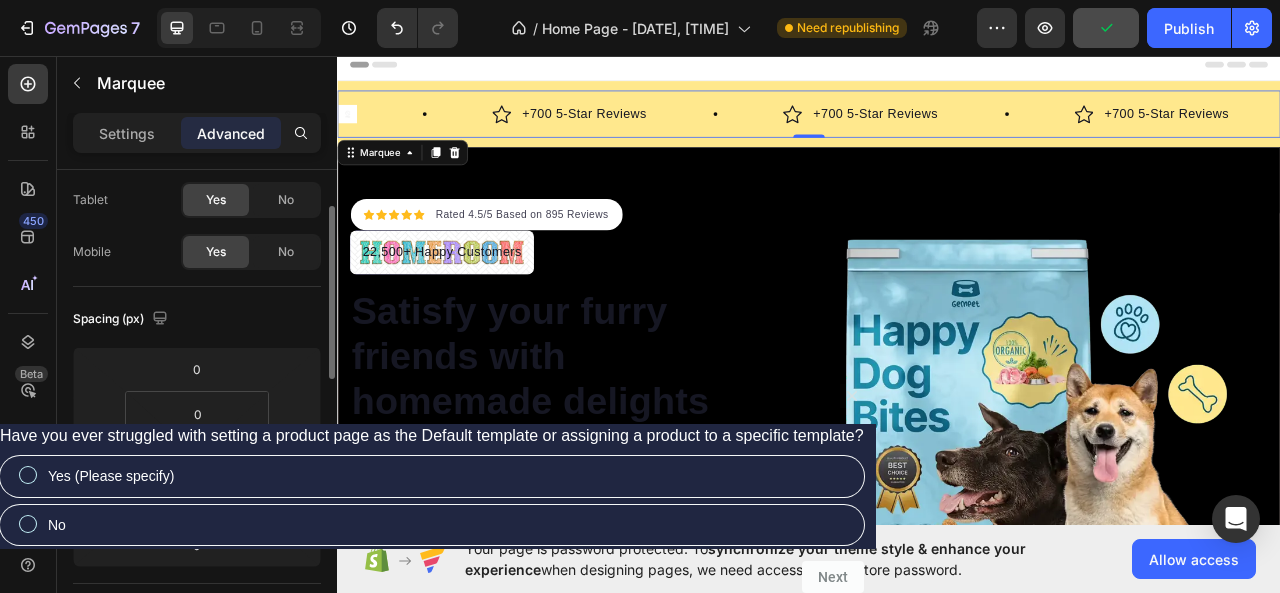 scroll, scrollTop: 0, scrollLeft: 0, axis: both 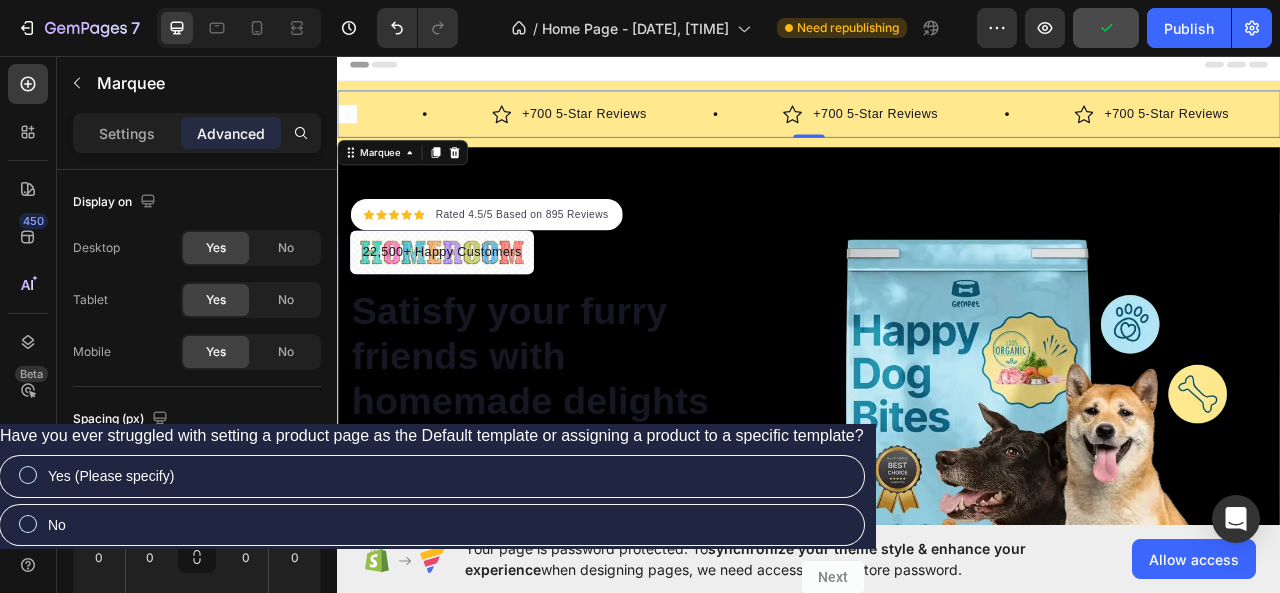 click at bounding box center (350, 131) 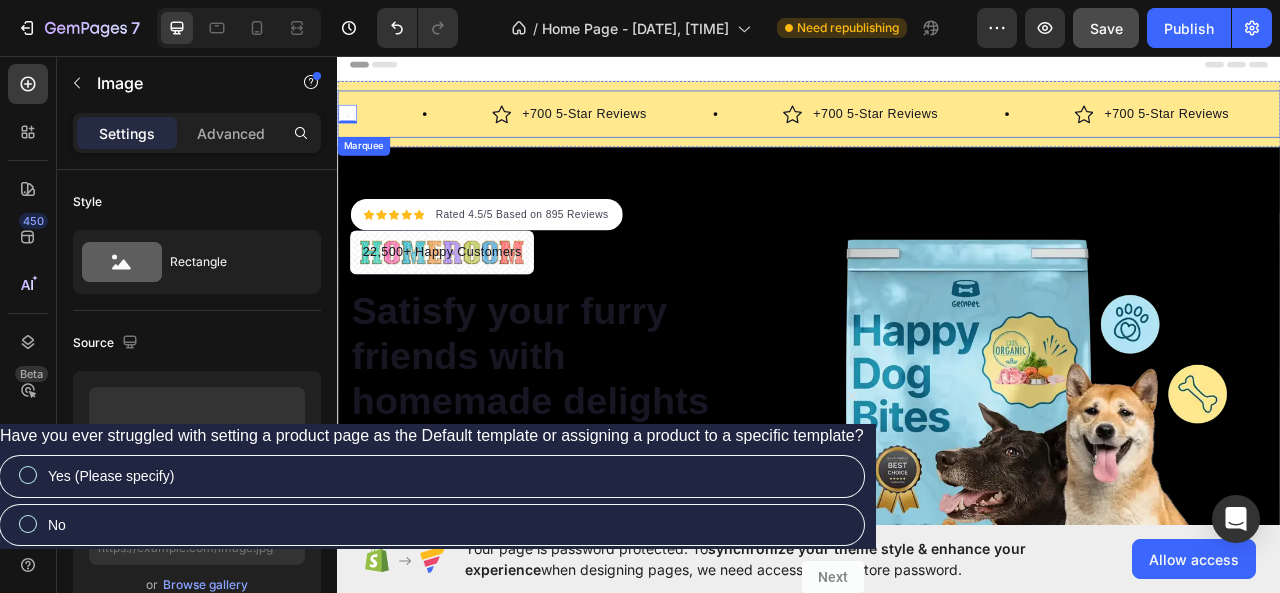 click on "Image   0 Row" at bounding box center (436, 131) 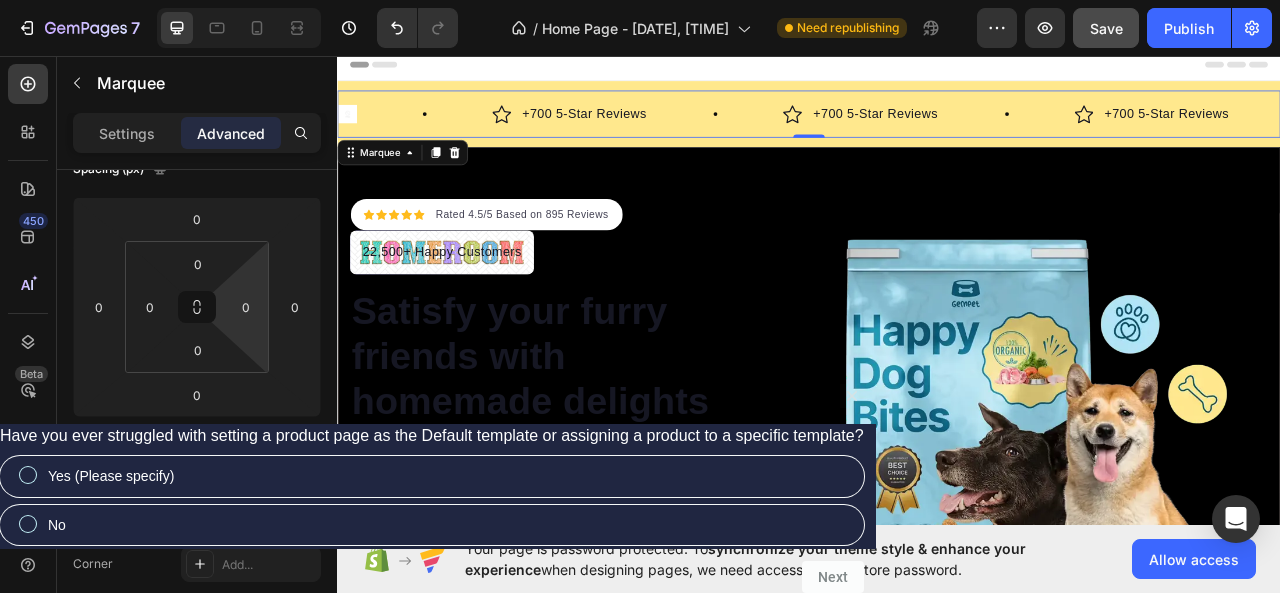 scroll, scrollTop: 0, scrollLeft: 0, axis: both 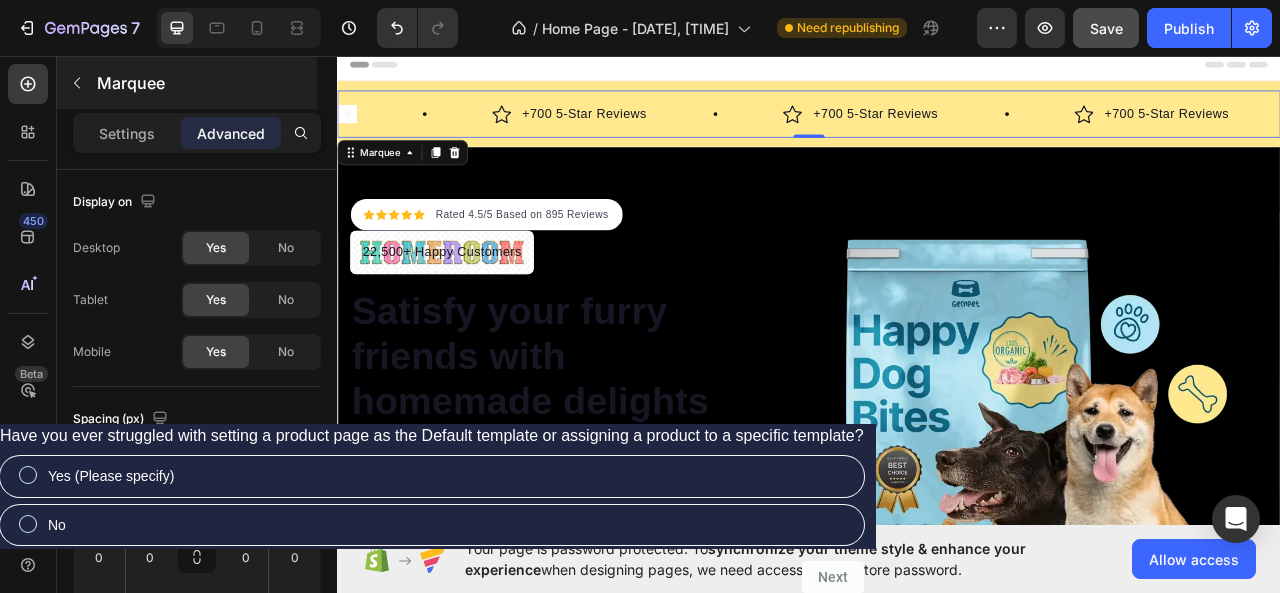 drag, startPoint x: 131, startPoint y: 125, endPoint x: 112, endPoint y: 107, distance: 26.172504 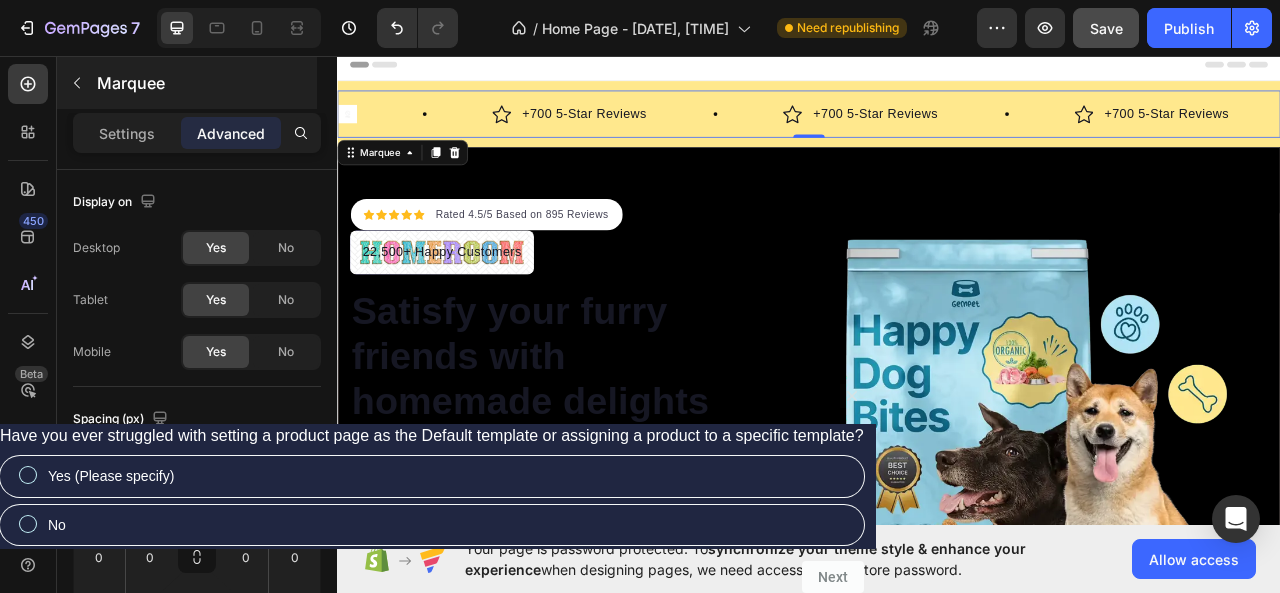 click on "Settings" at bounding box center [127, 133] 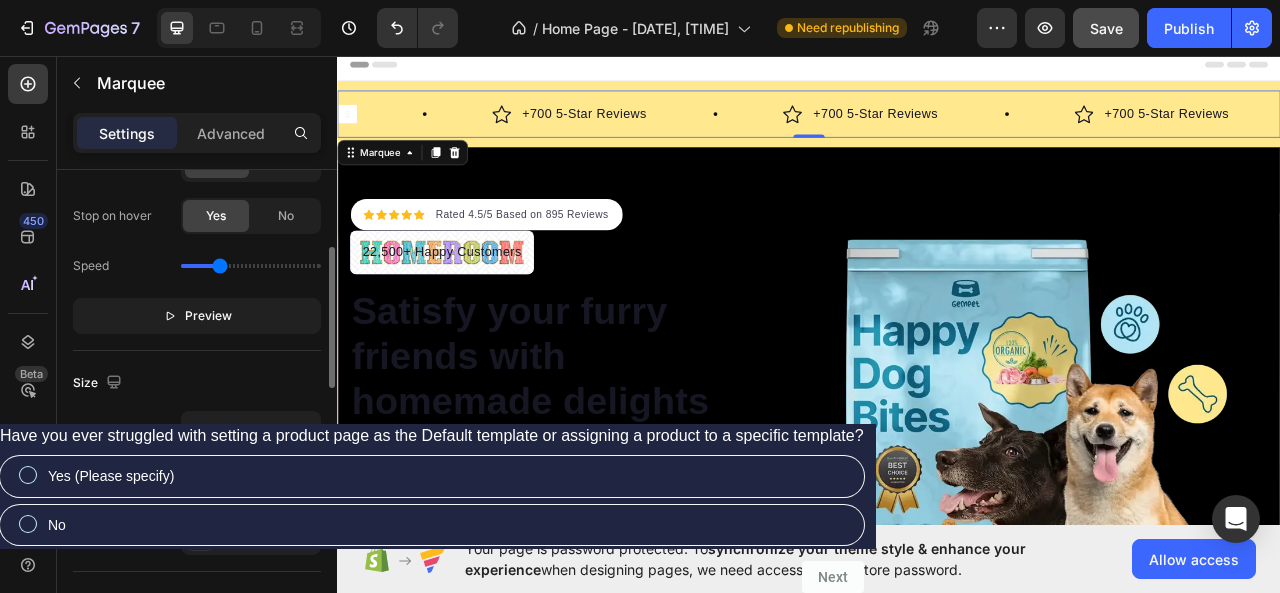 scroll, scrollTop: 600, scrollLeft: 0, axis: vertical 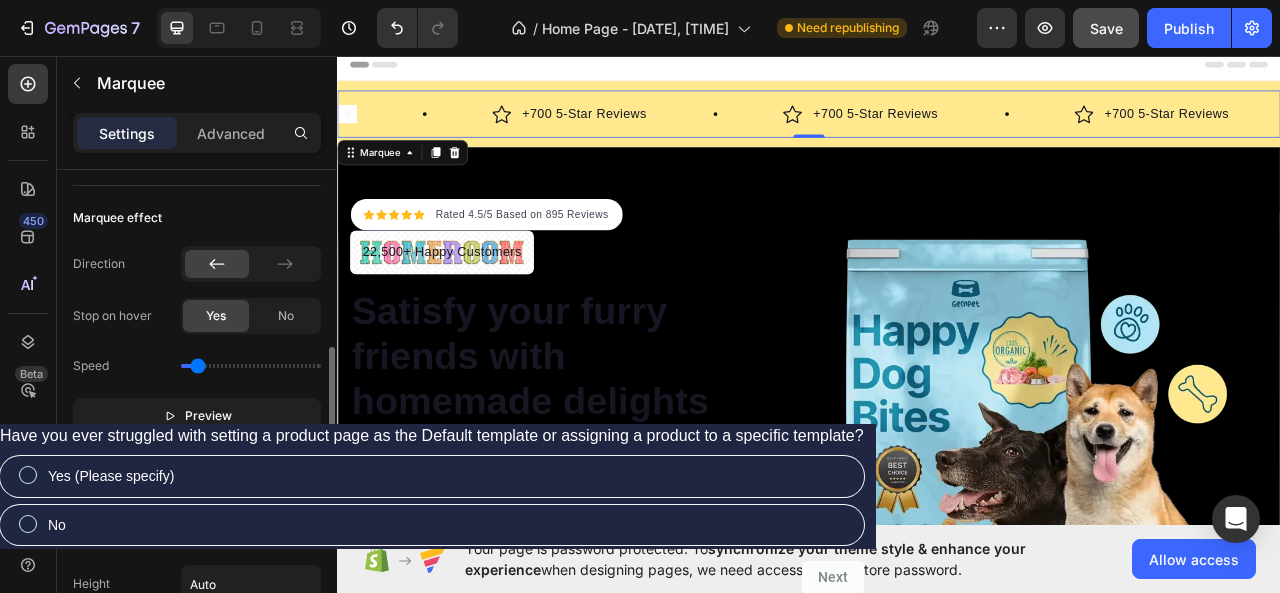 drag, startPoint x: 224, startPoint y: 361, endPoint x: 198, endPoint y: 356, distance: 26.476404 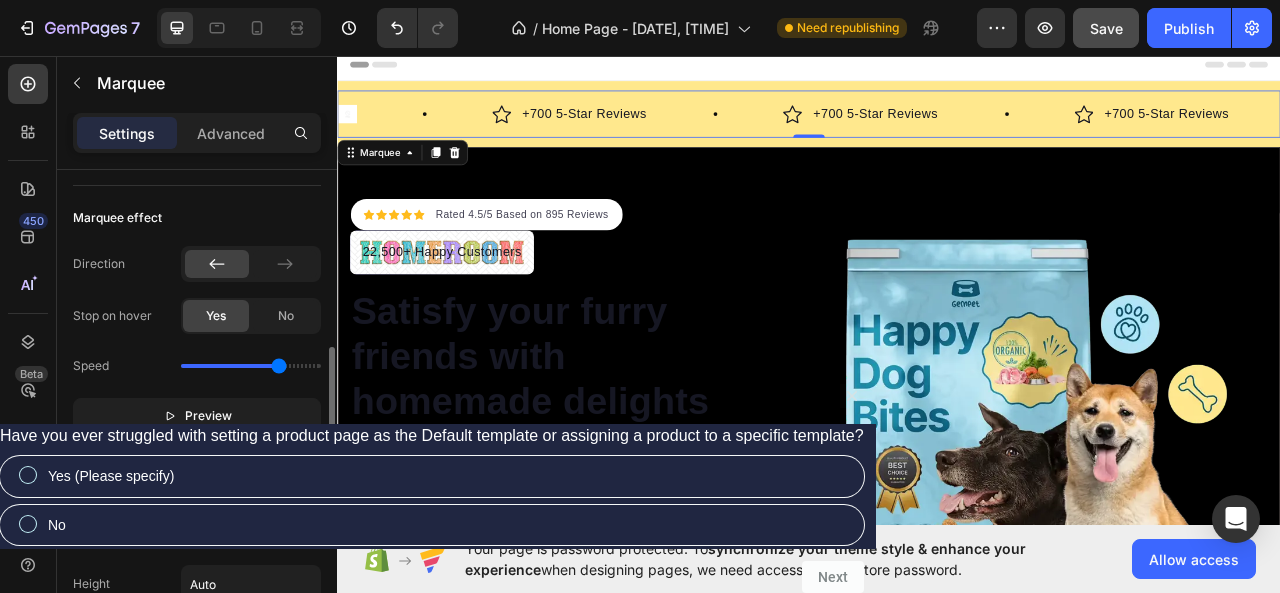 drag, startPoint x: 205, startPoint y: 365, endPoint x: 279, endPoint y: 361, distance: 74.10803 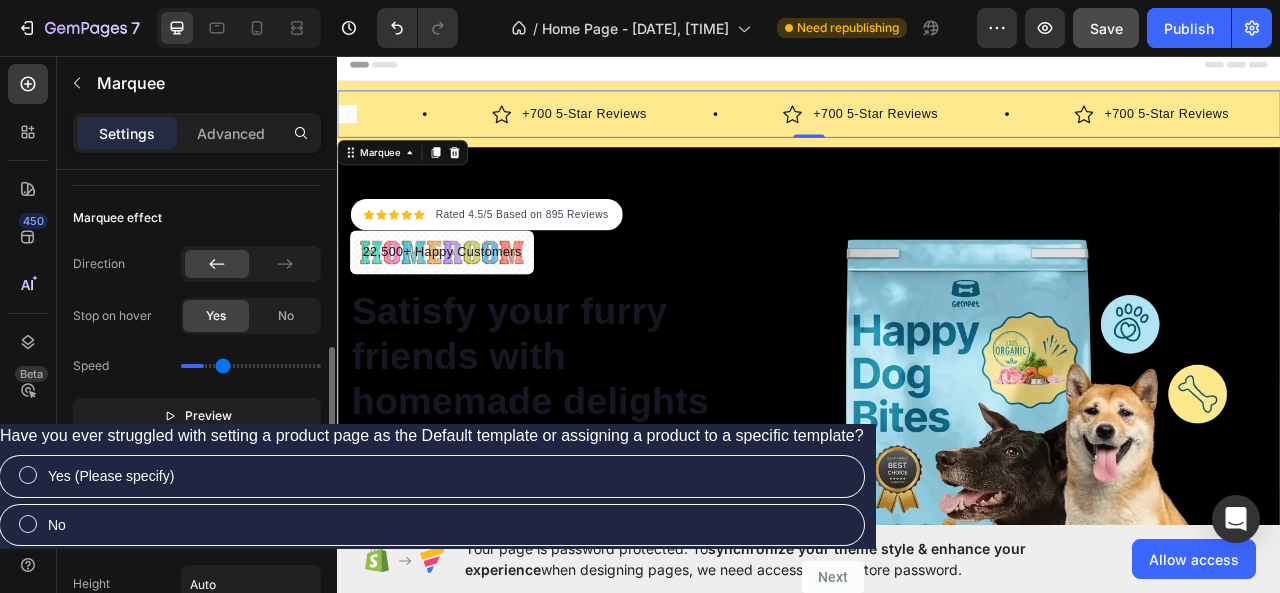 drag, startPoint x: 284, startPoint y: 367, endPoint x: 198, endPoint y: 347, distance: 88.29496 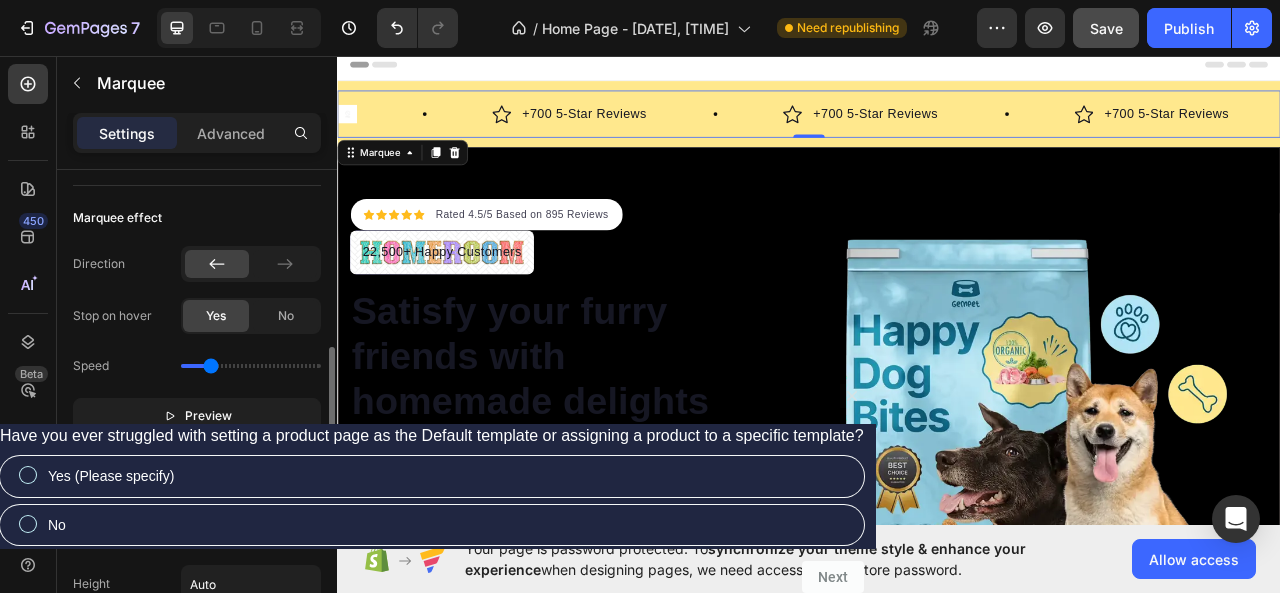 type on "0.8" 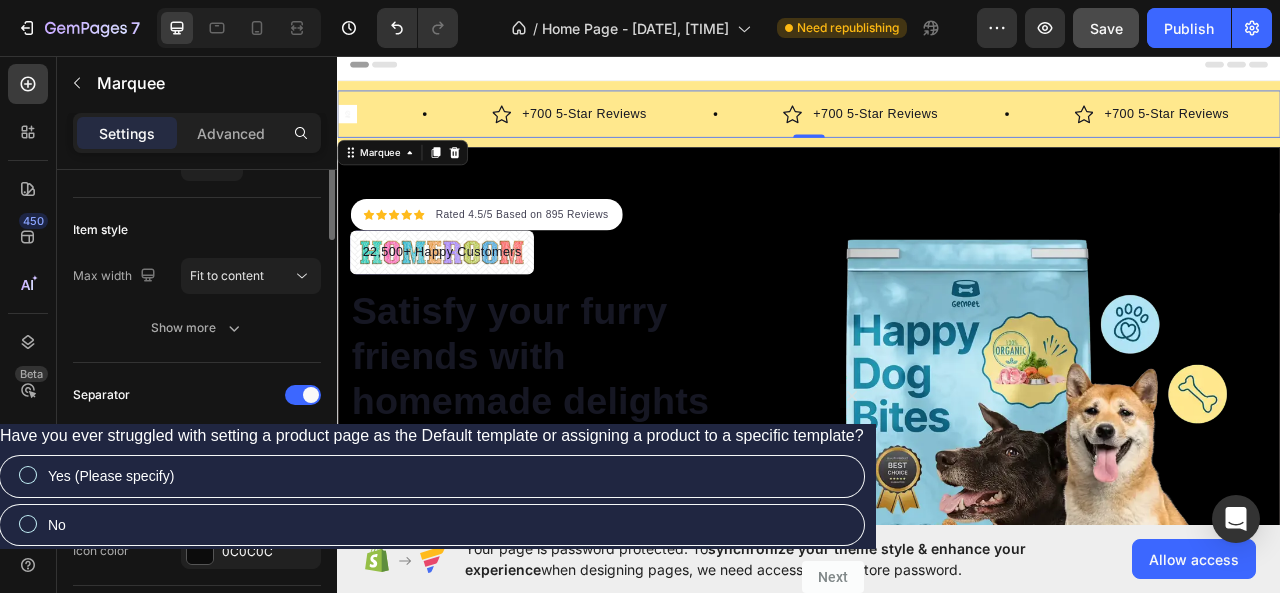 scroll, scrollTop: 0, scrollLeft: 0, axis: both 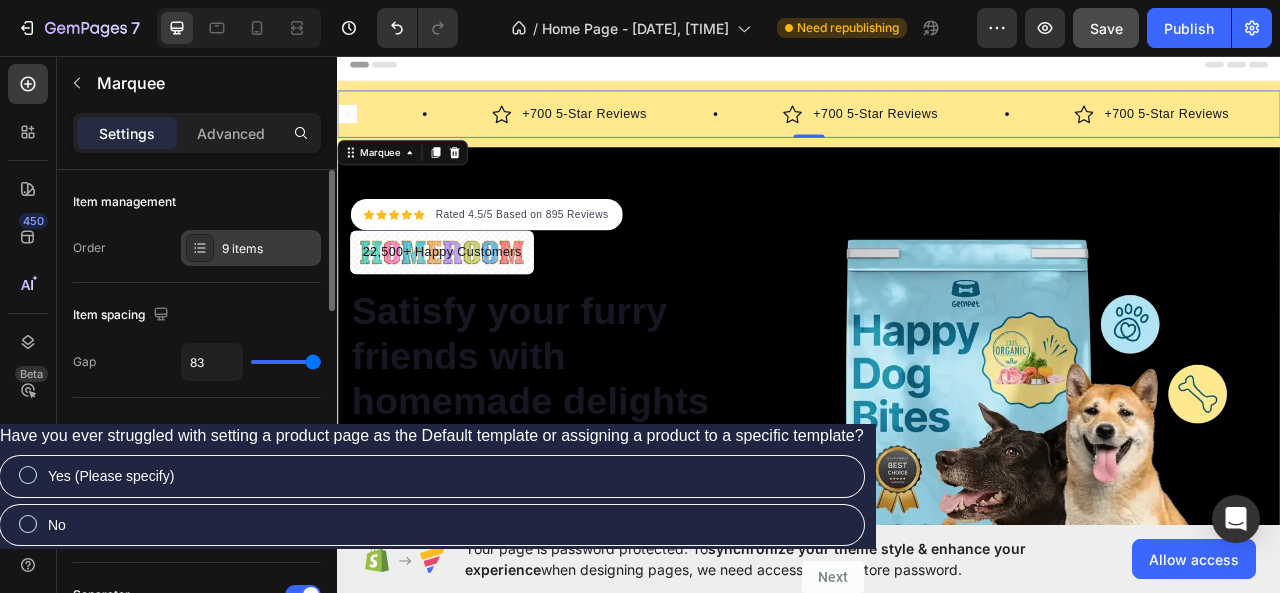 click 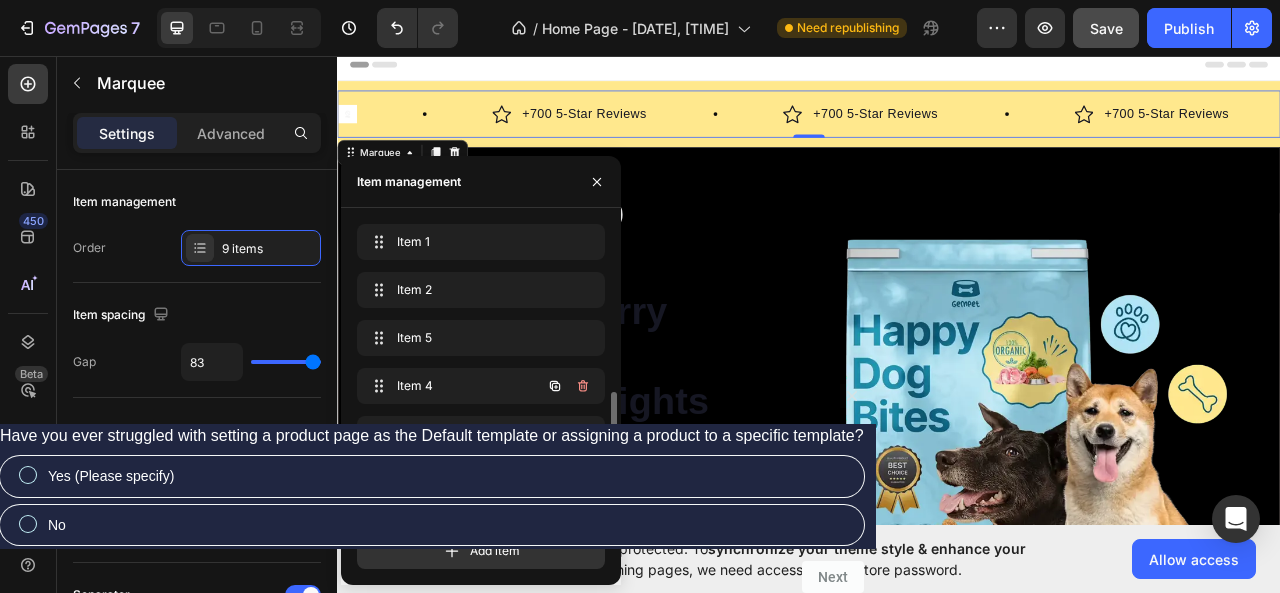 scroll, scrollTop: 0, scrollLeft: 0, axis: both 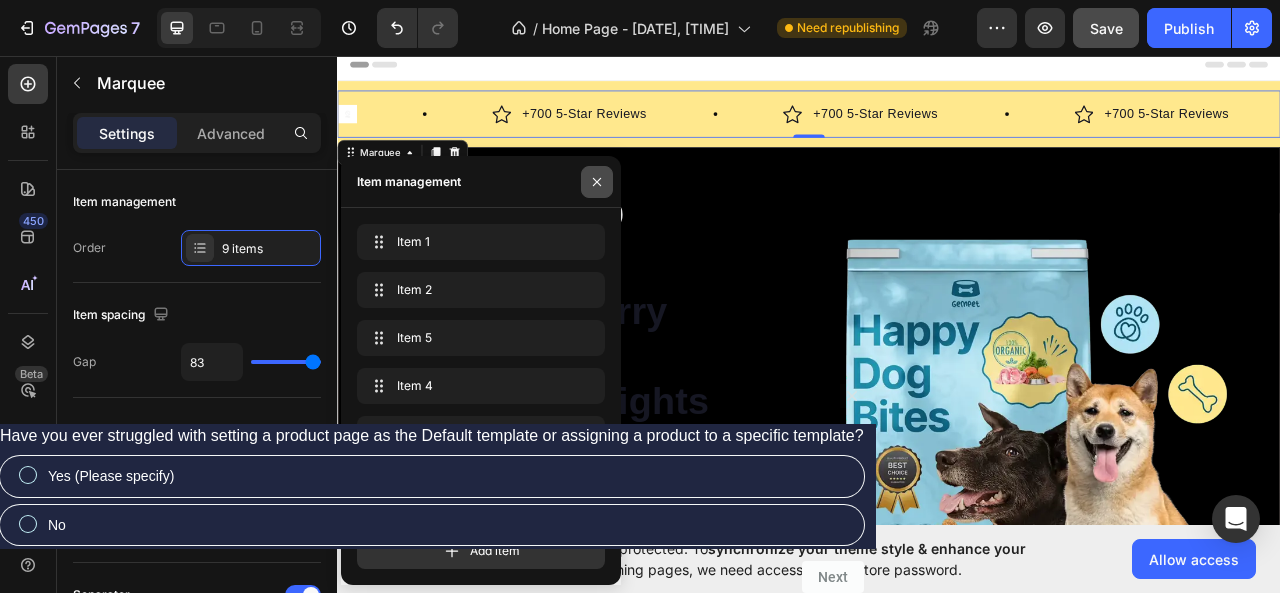 click 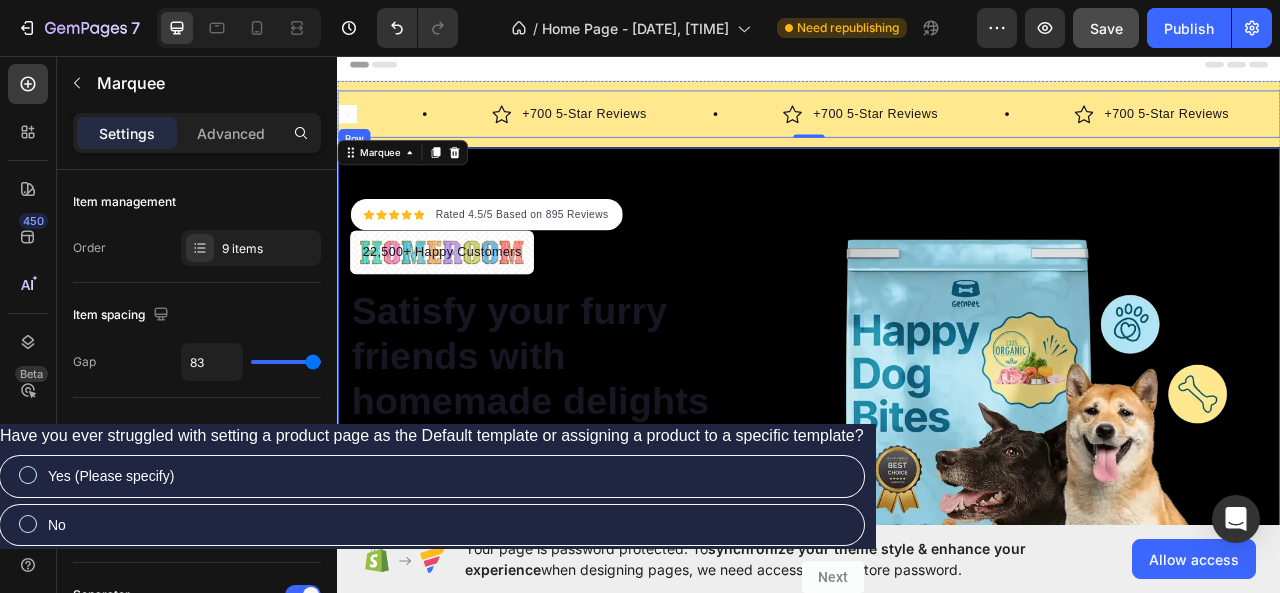 click at bounding box center [937, 573] 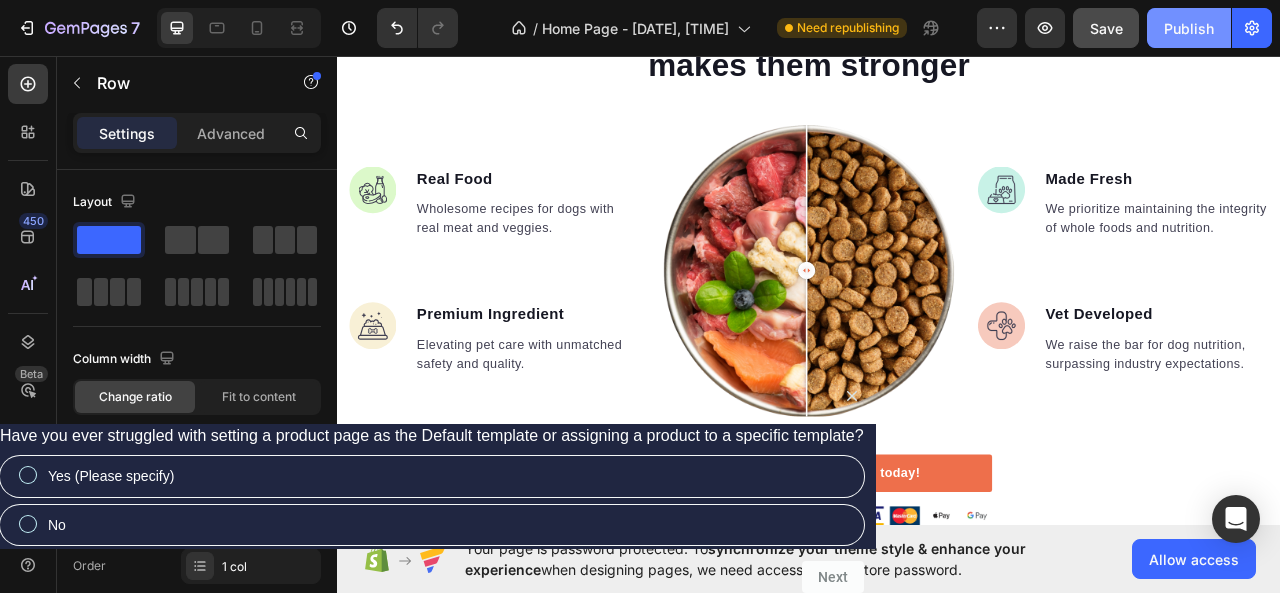 scroll, scrollTop: 1738, scrollLeft: 0, axis: vertical 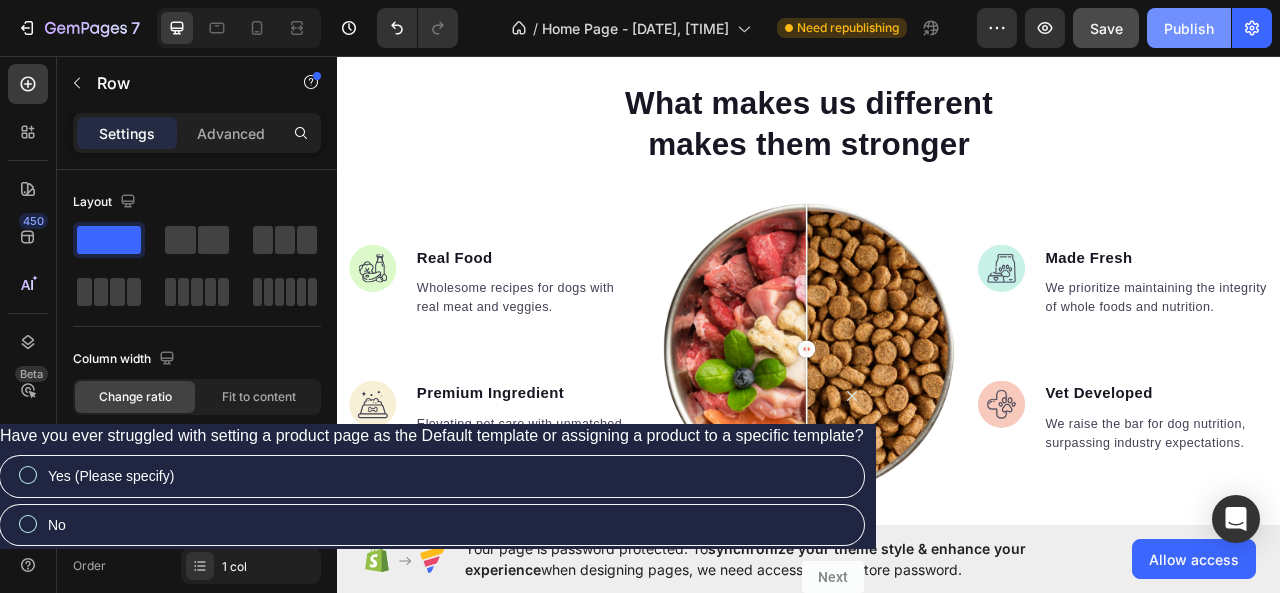 click on "Publish" at bounding box center [1189, 28] 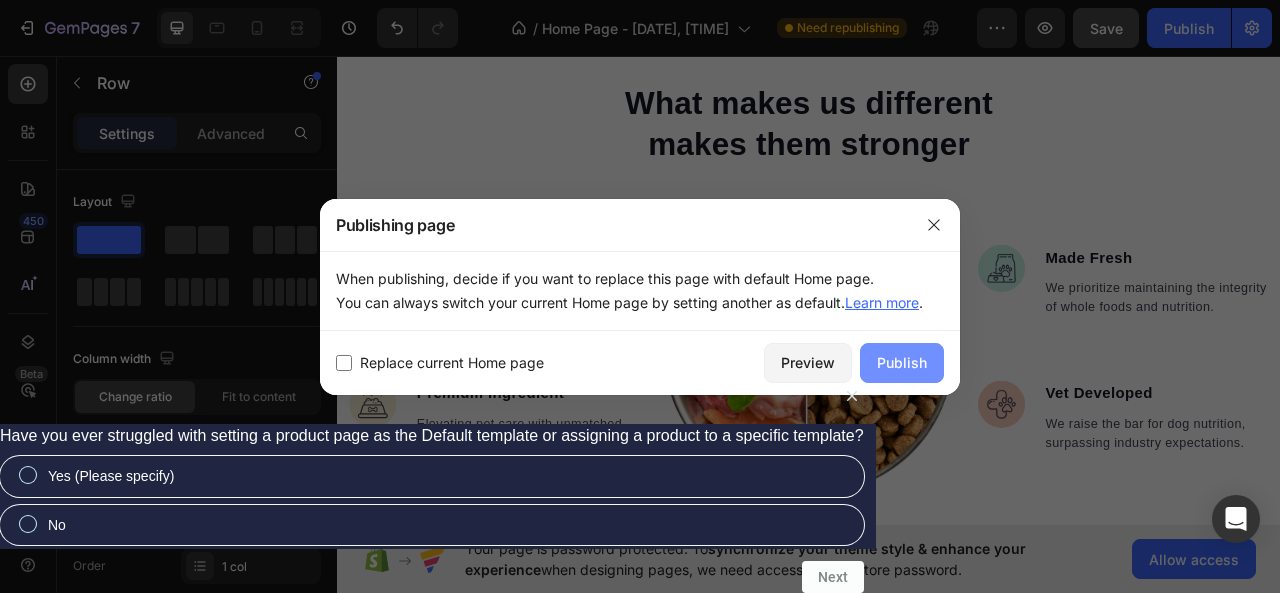 click on "Publish" at bounding box center (902, 362) 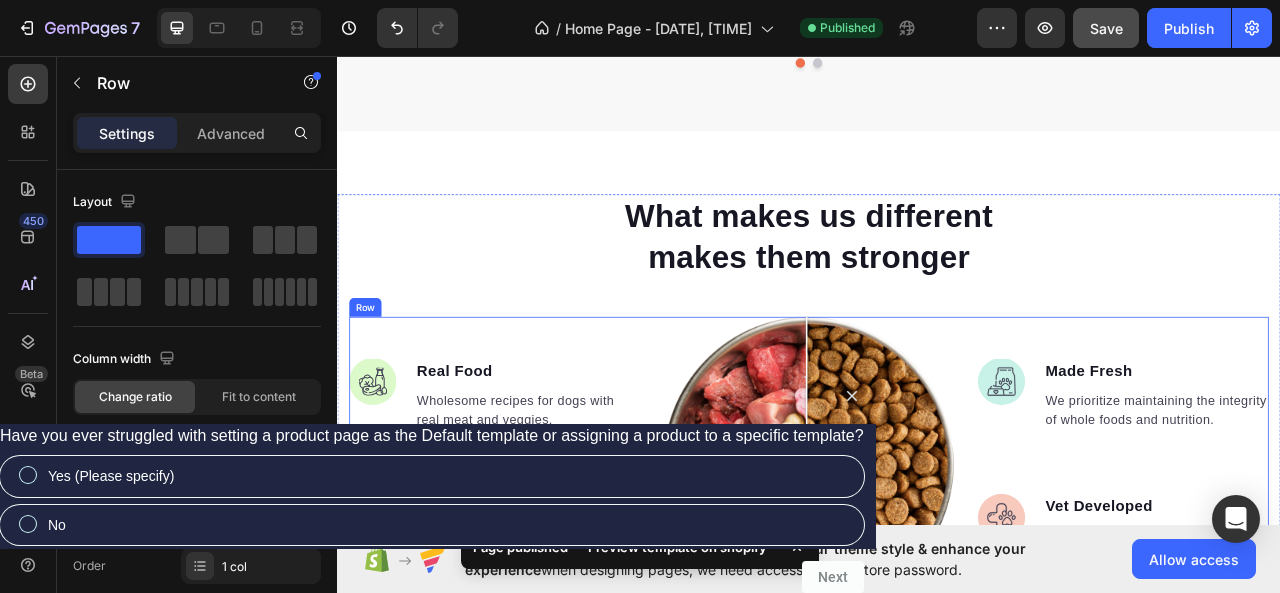 scroll, scrollTop: 1138, scrollLeft: 0, axis: vertical 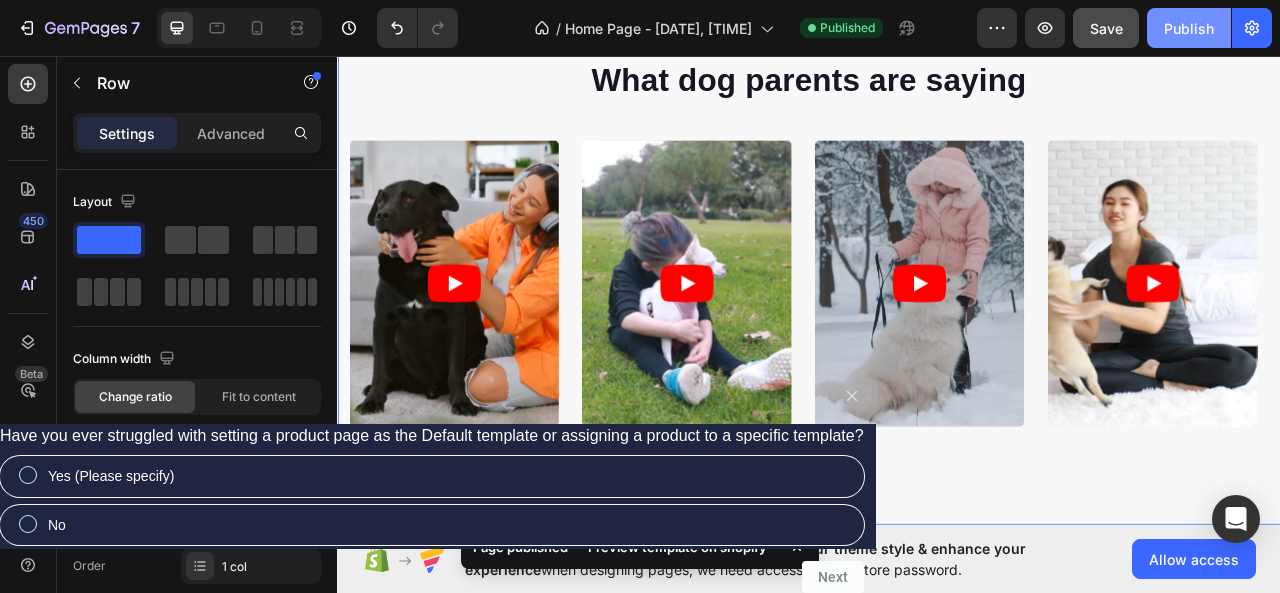 click on "Publish" 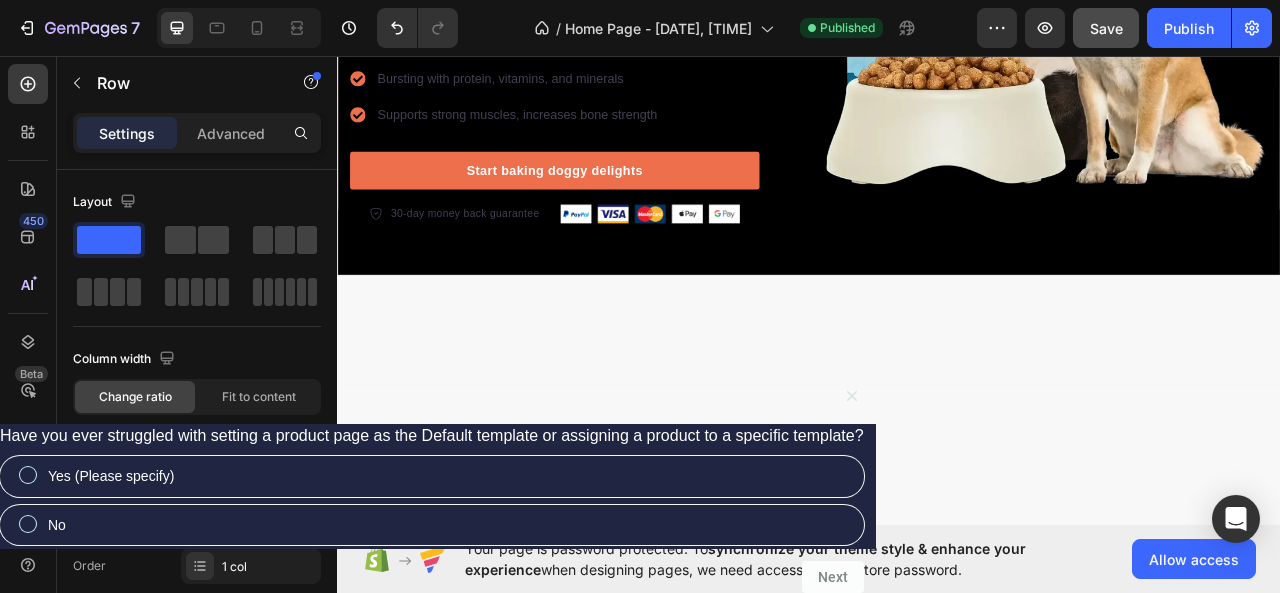 scroll, scrollTop: 0, scrollLeft: 0, axis: both 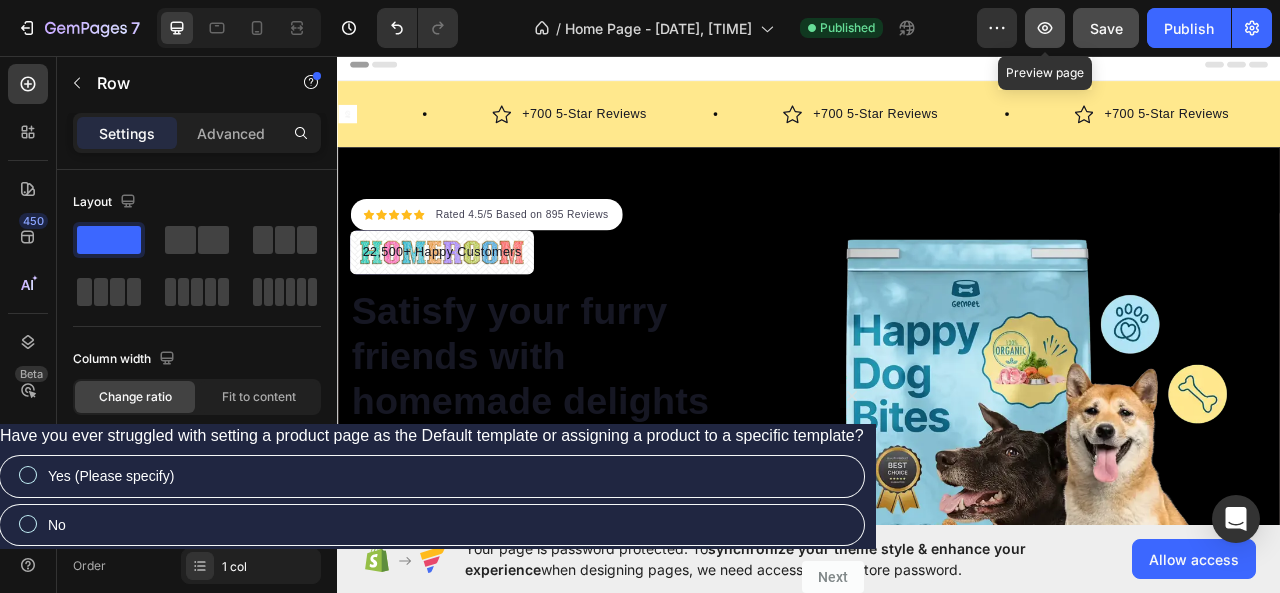 click 